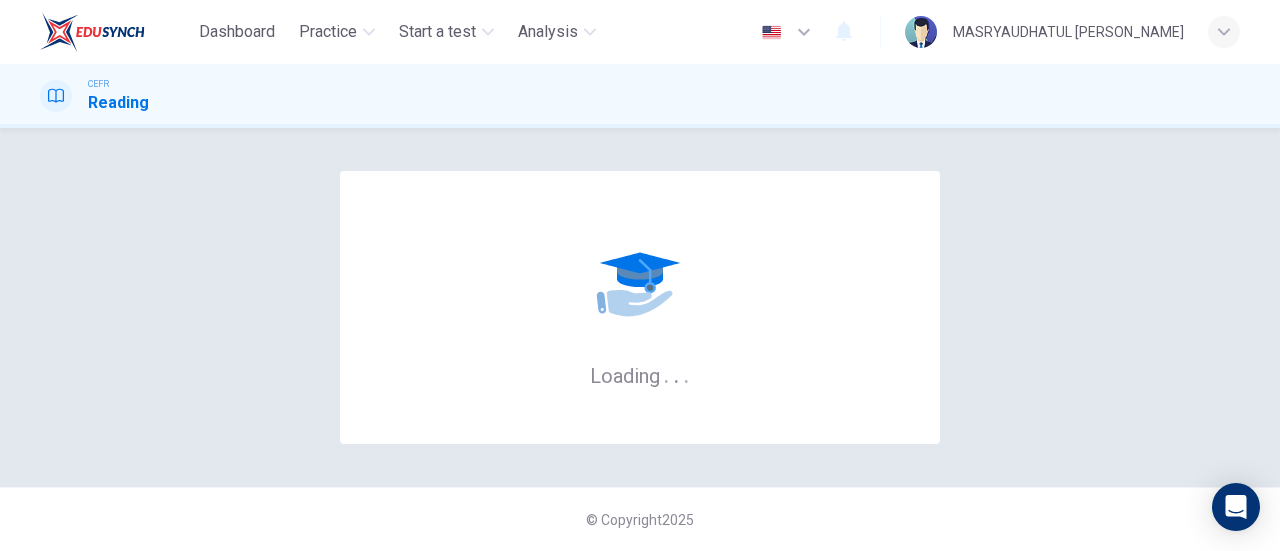 scroll, scrollTop: 0, scrollLeft: 0, axis: both 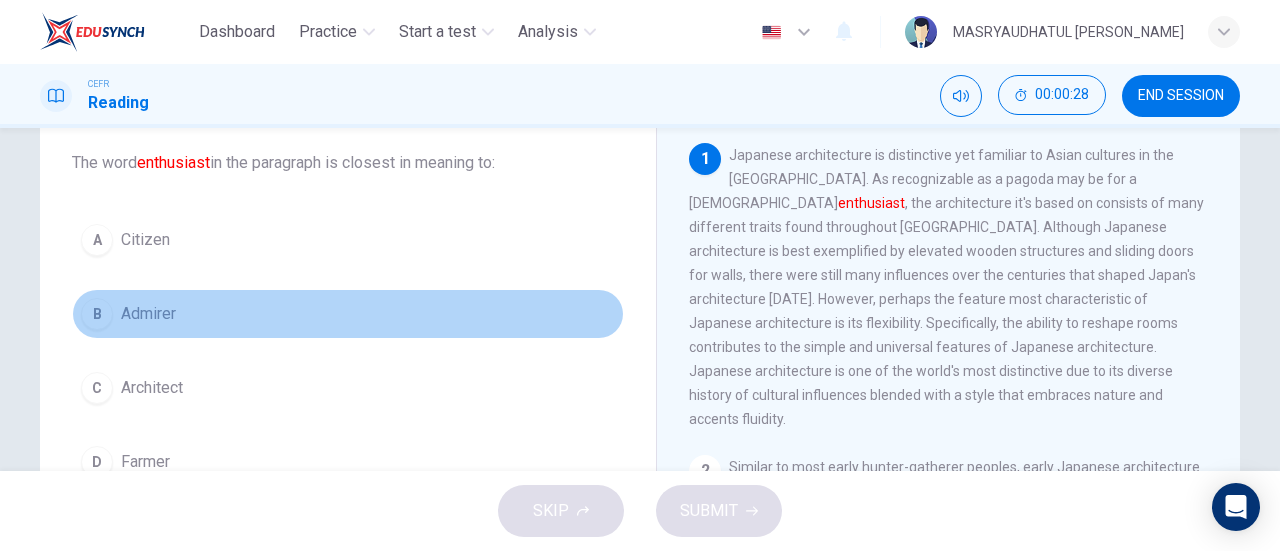click on "B Admirer" at bounding box center [348, 314] 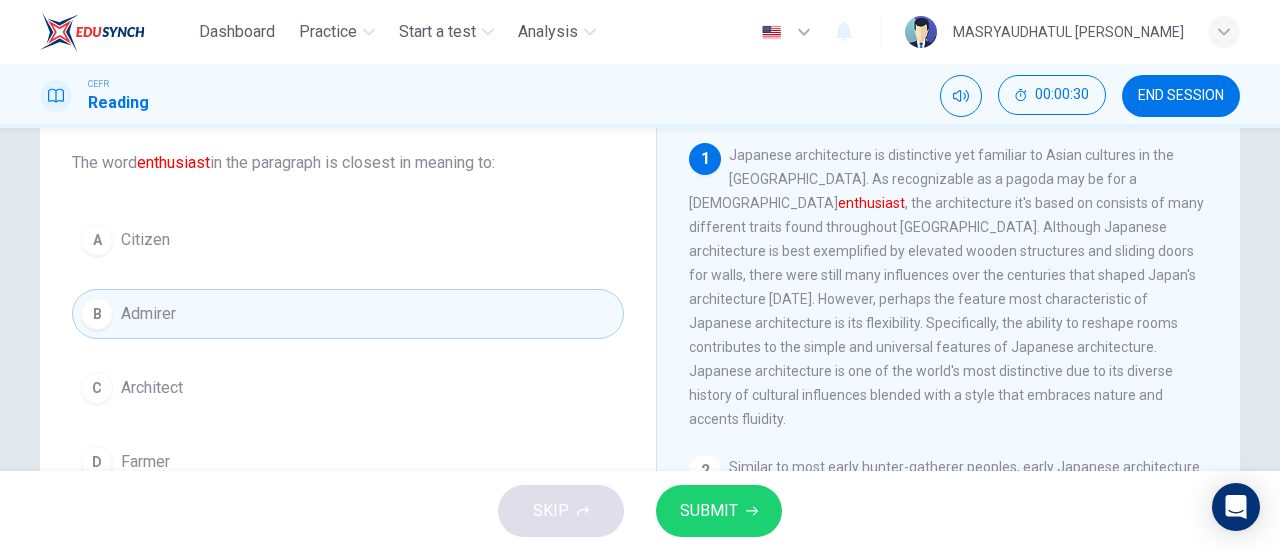 click on "SUBMIT" at bounding box center [719, 511] 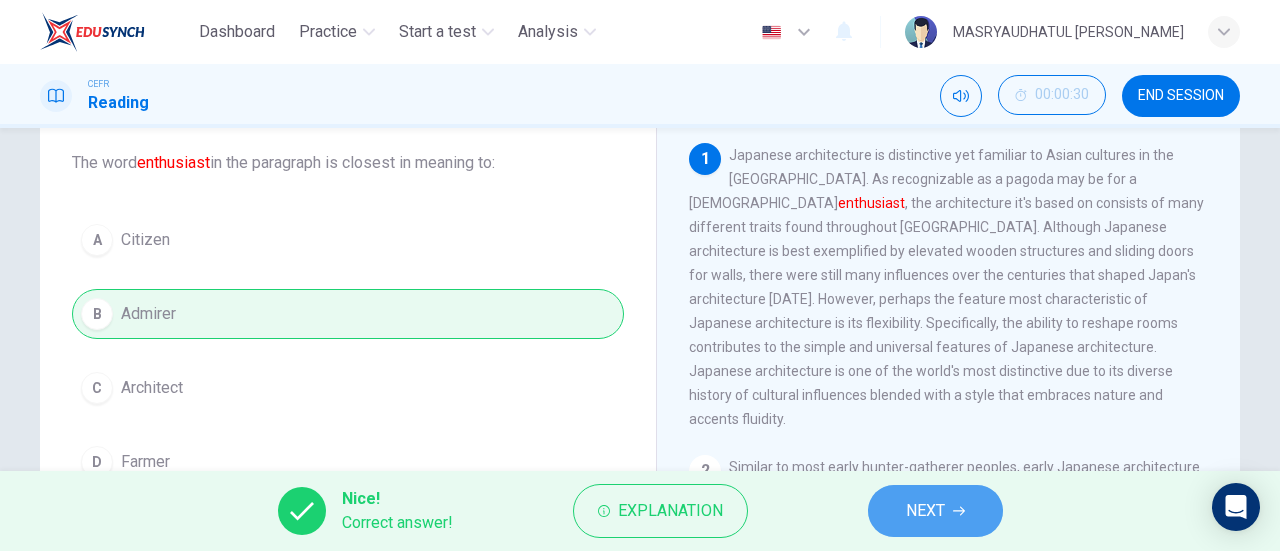 click 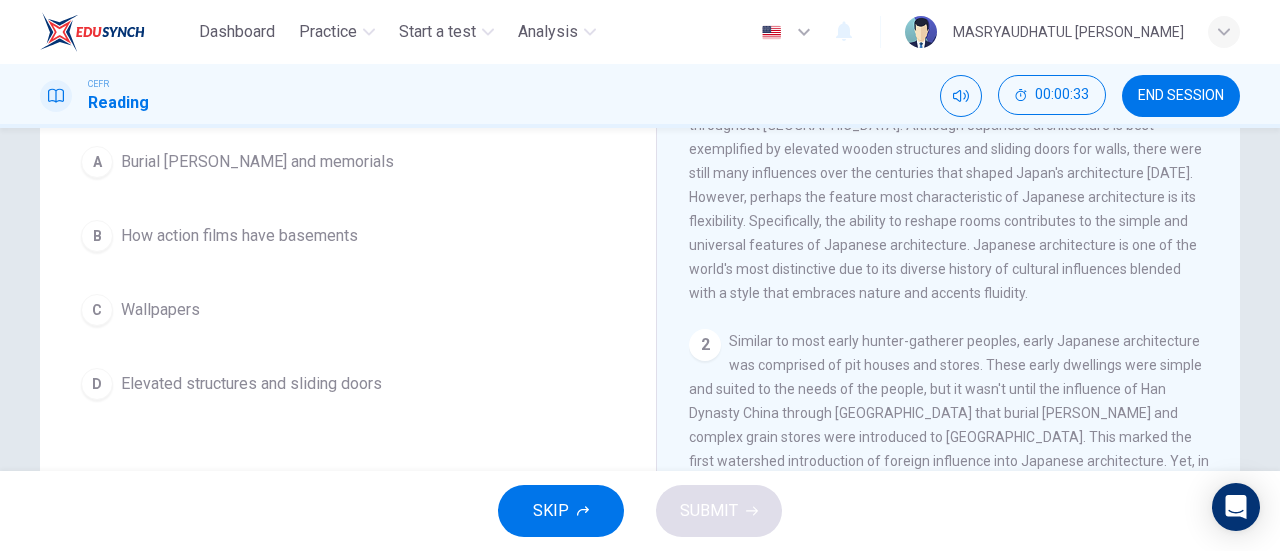 scroll, scrollTop: 249, scrollLeft: 0, axis: vertical 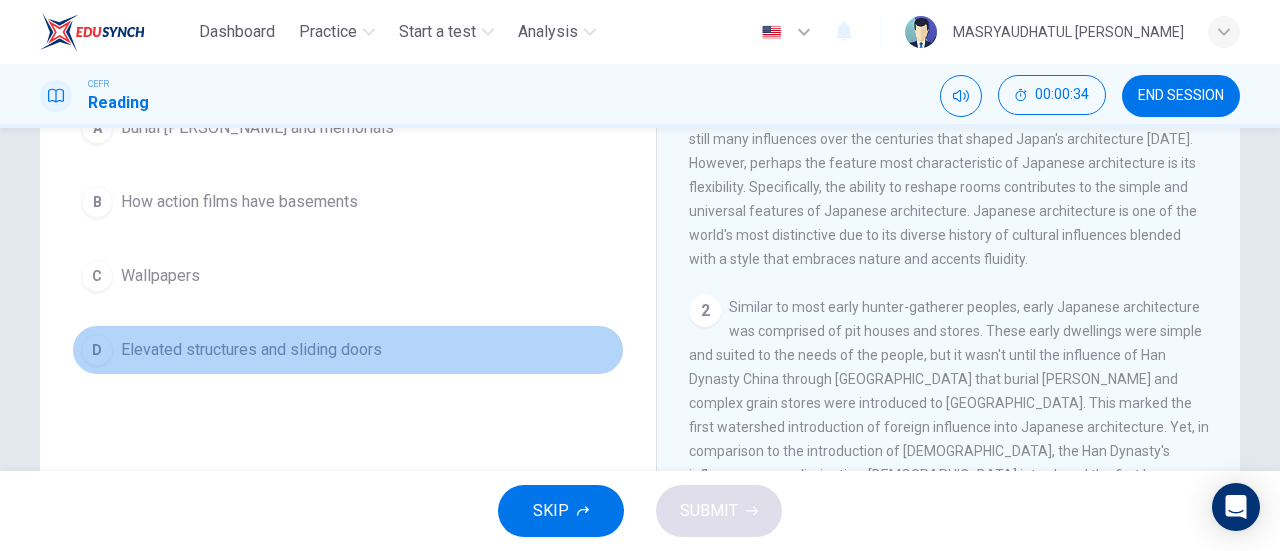 click on "D Elevated structures and sliding doors" at bounding box center (348, 350) 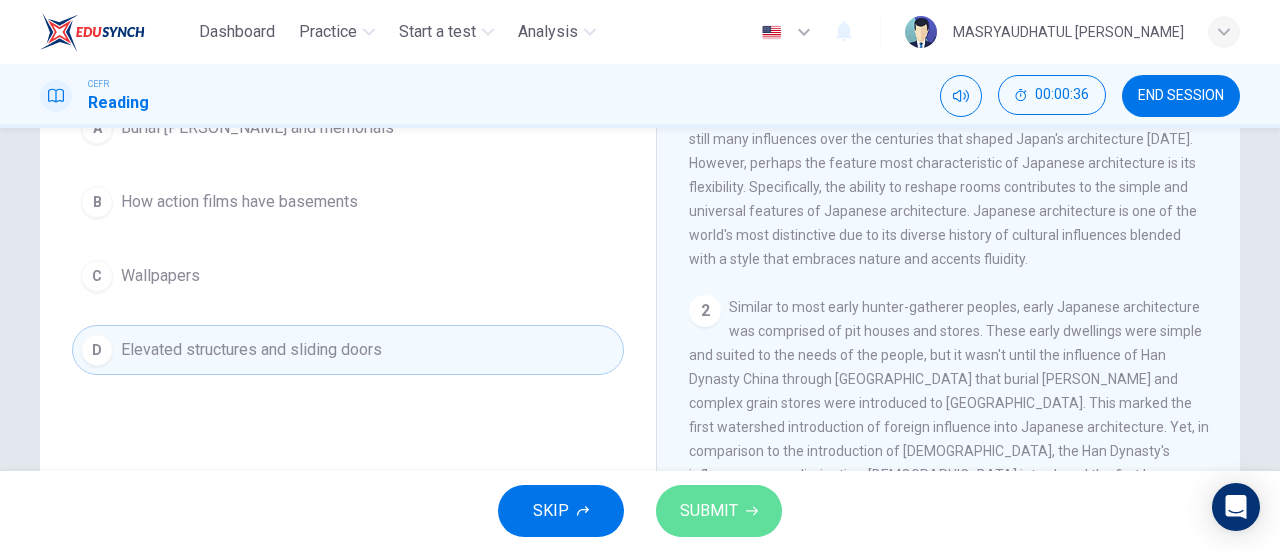 click on "SUBMIT" at bounding box center [719, 511] 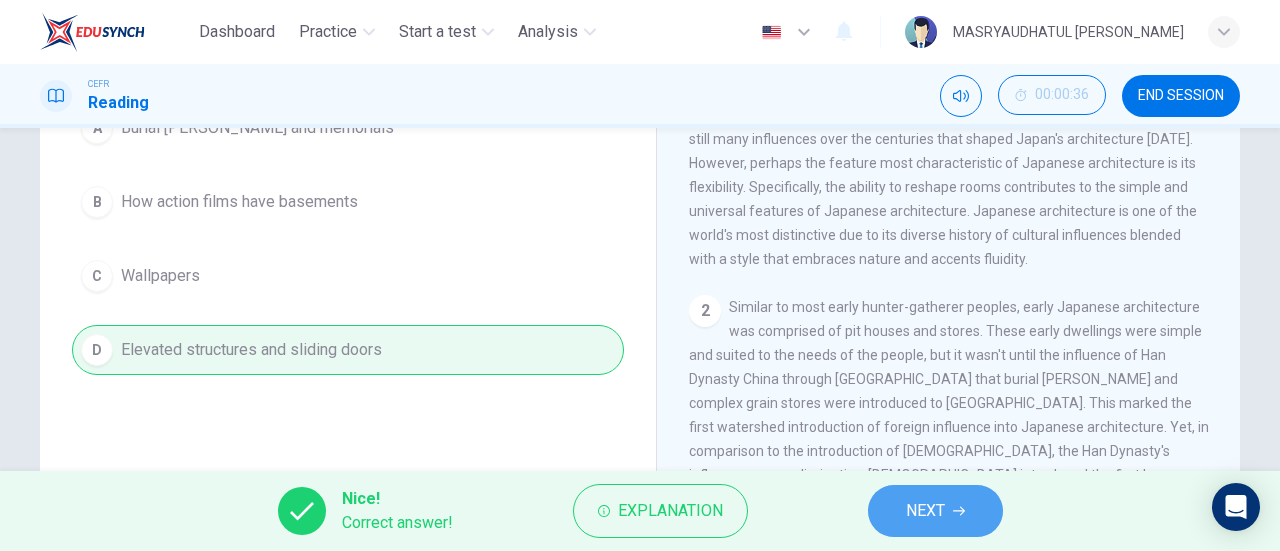 click on "NEXT" at bounding box center [925, 511] 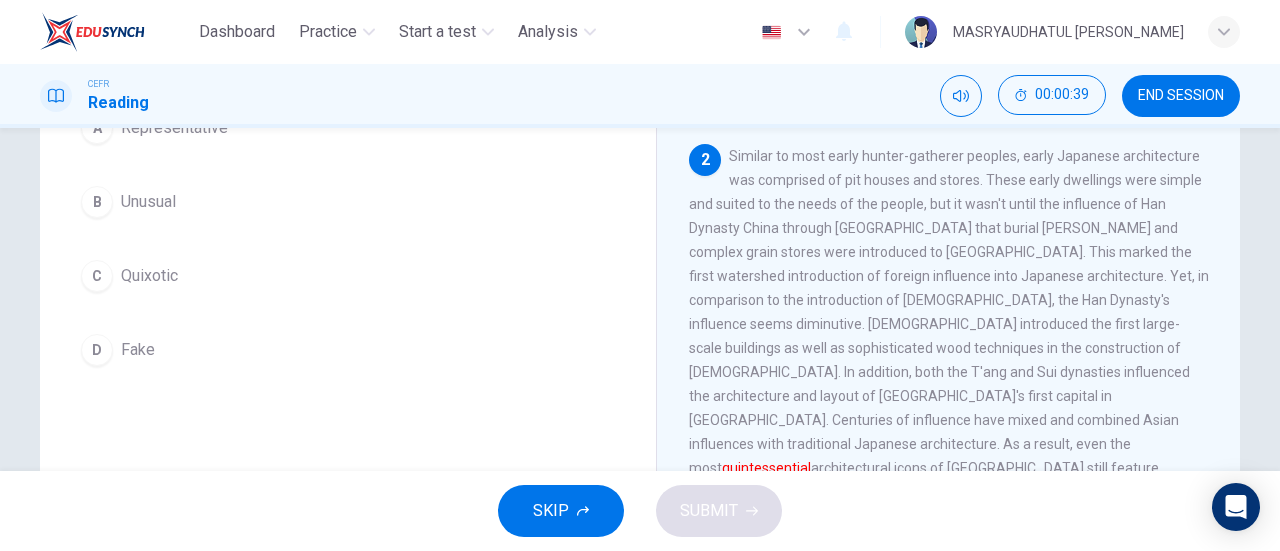 scroll, scrollTop: 185, scrollLeft: 0, axis: vertical 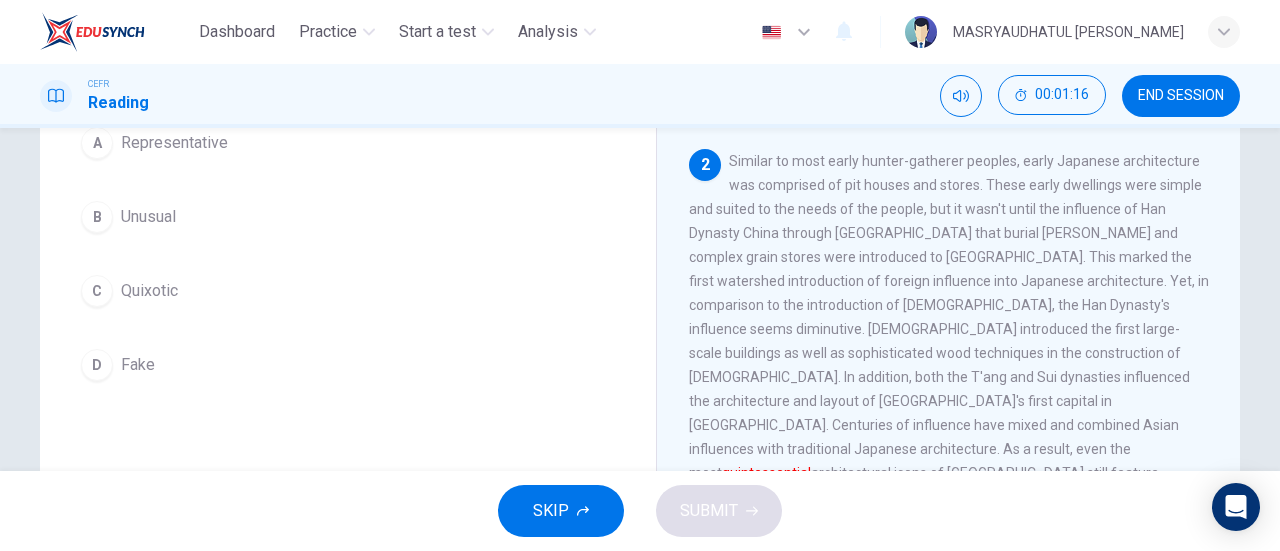 click on "C Quixotic" at bounding box center (348, 291) 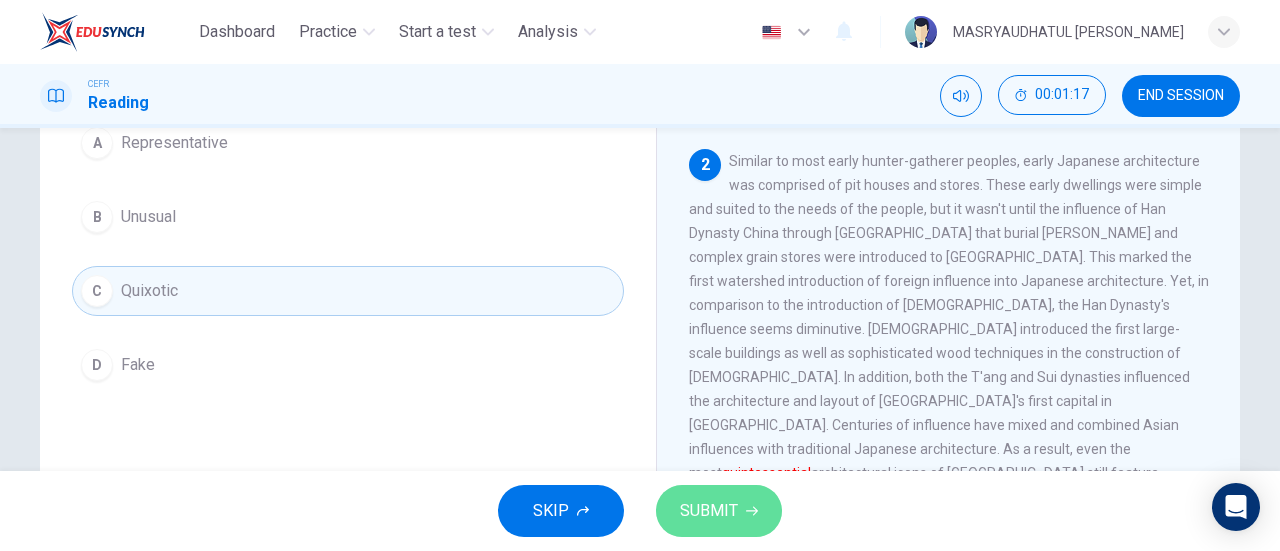 click on "SUBMIT" at bounding box center (709, 511) 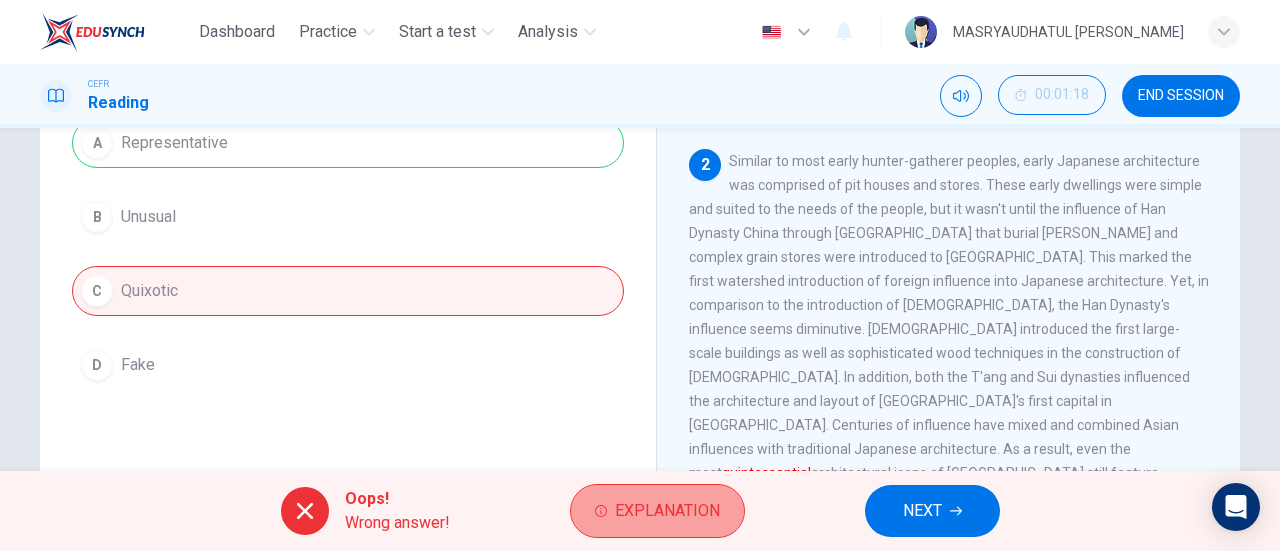 click on "Explanation" at bounding box center (667, 511) 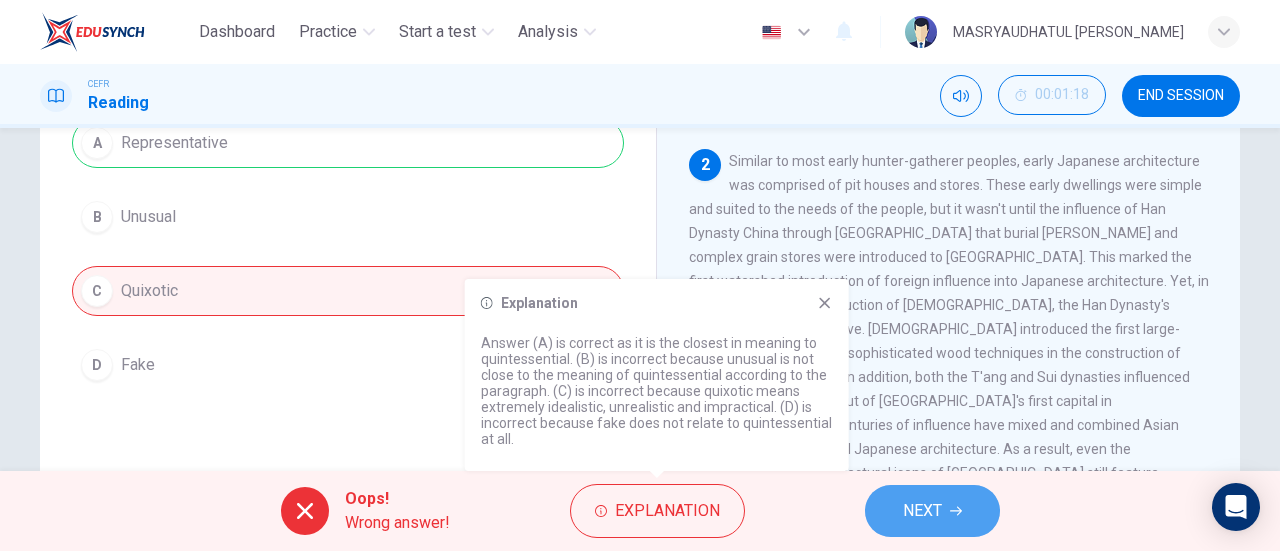 click on "NEXT" at bounding box center (932, 511) 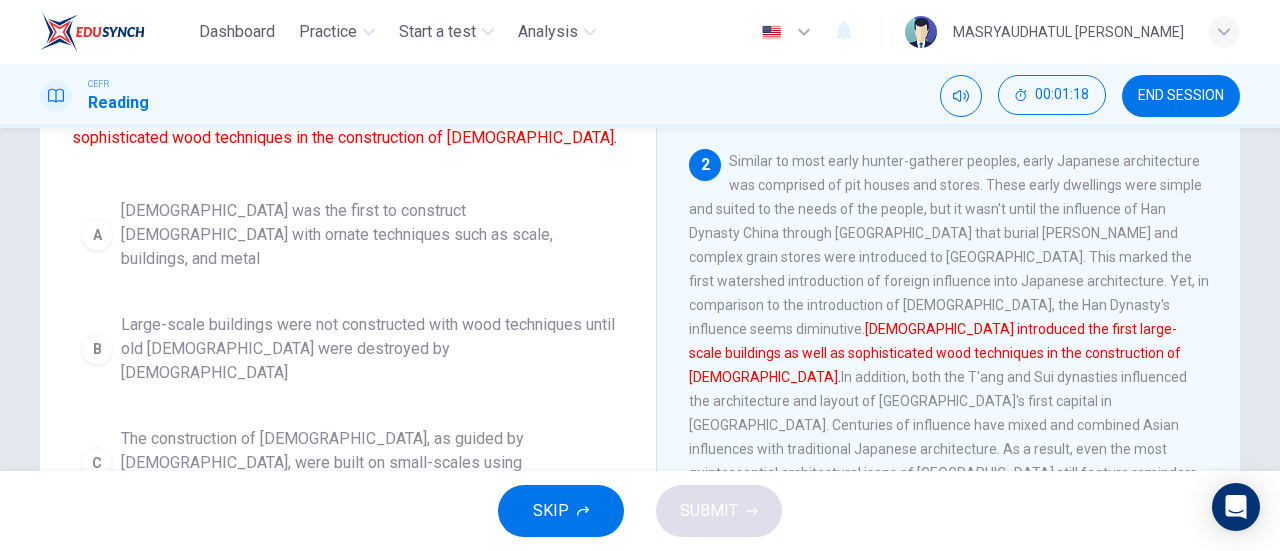 scroll, scrollTop: 306, scrollLeft: 0, axis: vertical 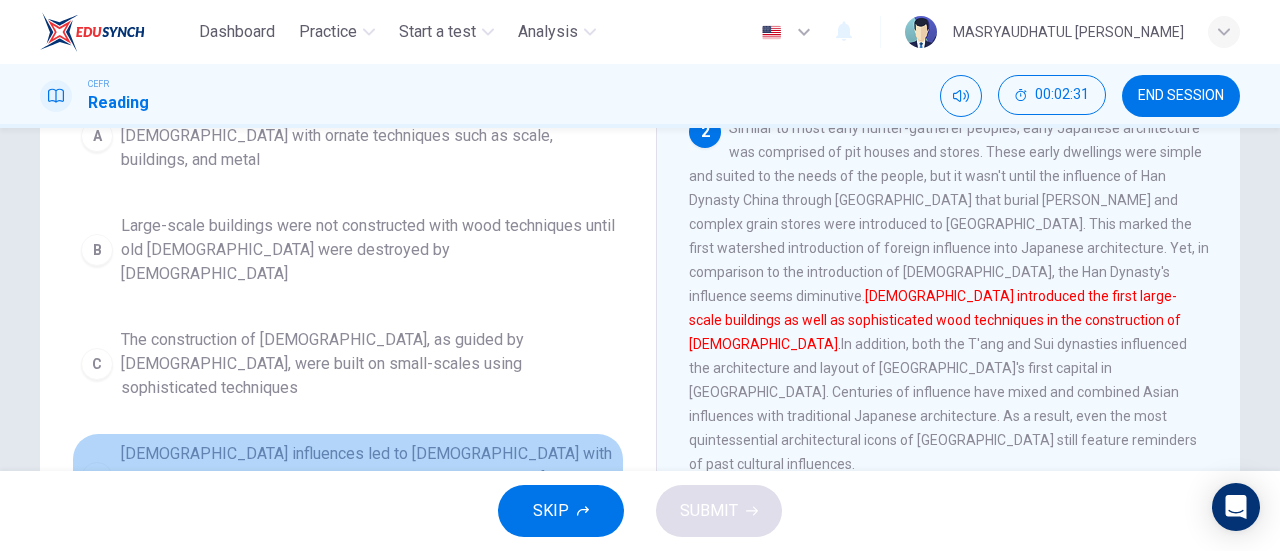click on "[DEMOGRAPHIC_DATA] influences led to [DEMOGRAPHIC_DATA] with ornate wood techniques being constructed on a large-scale for the first time" at bounding box center (368, 478) 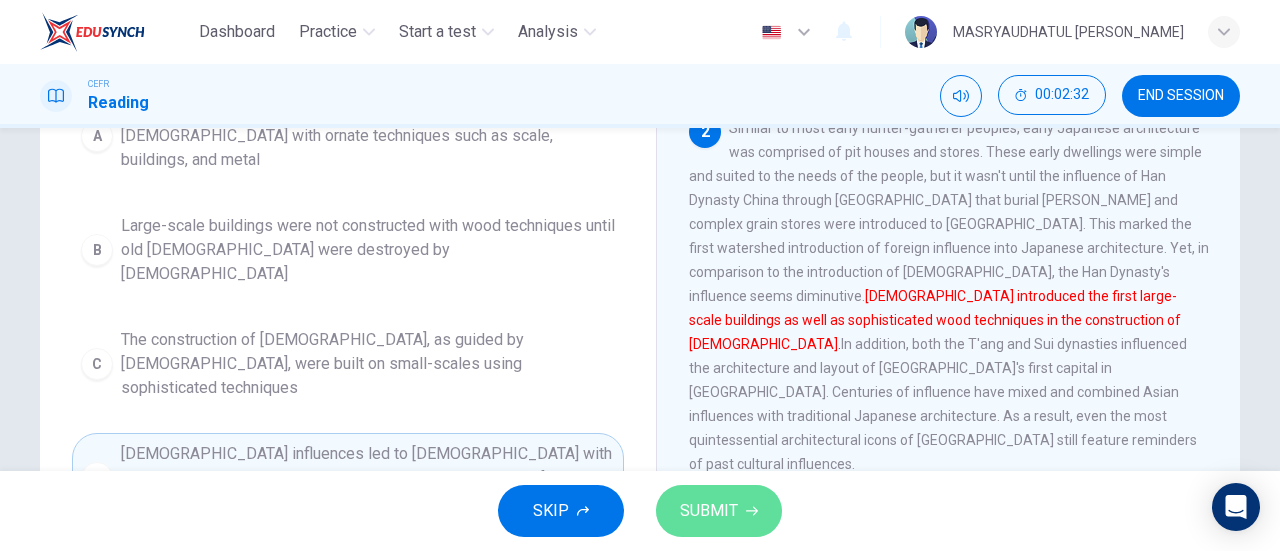 click on "SUBMIT" at bounding box center [719, 511] 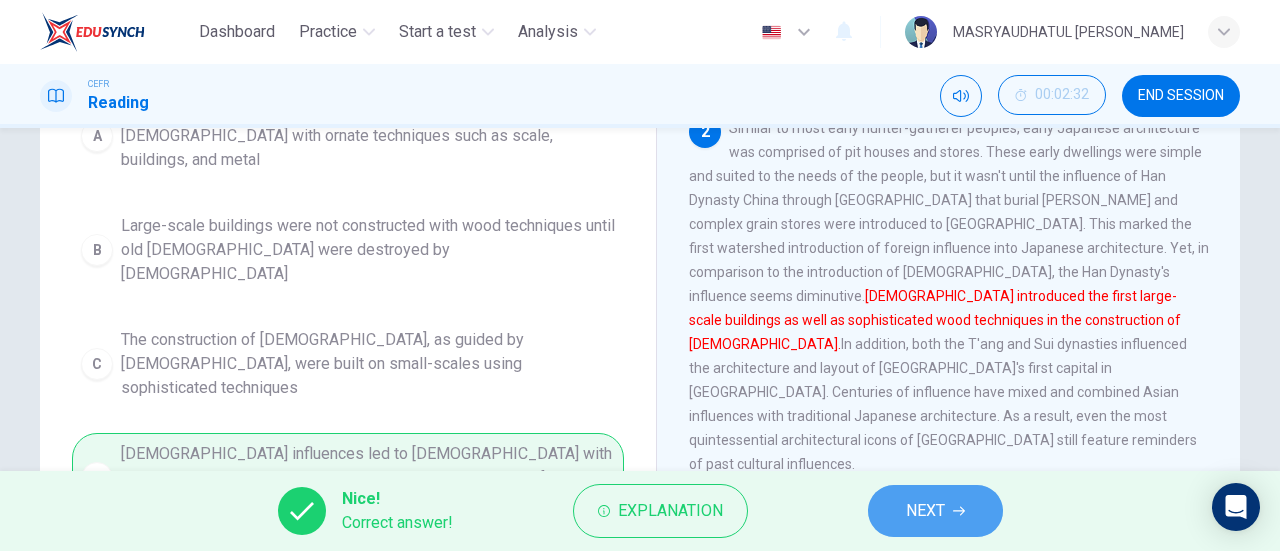 click on "NEXT" at bounding box center [925, 511] 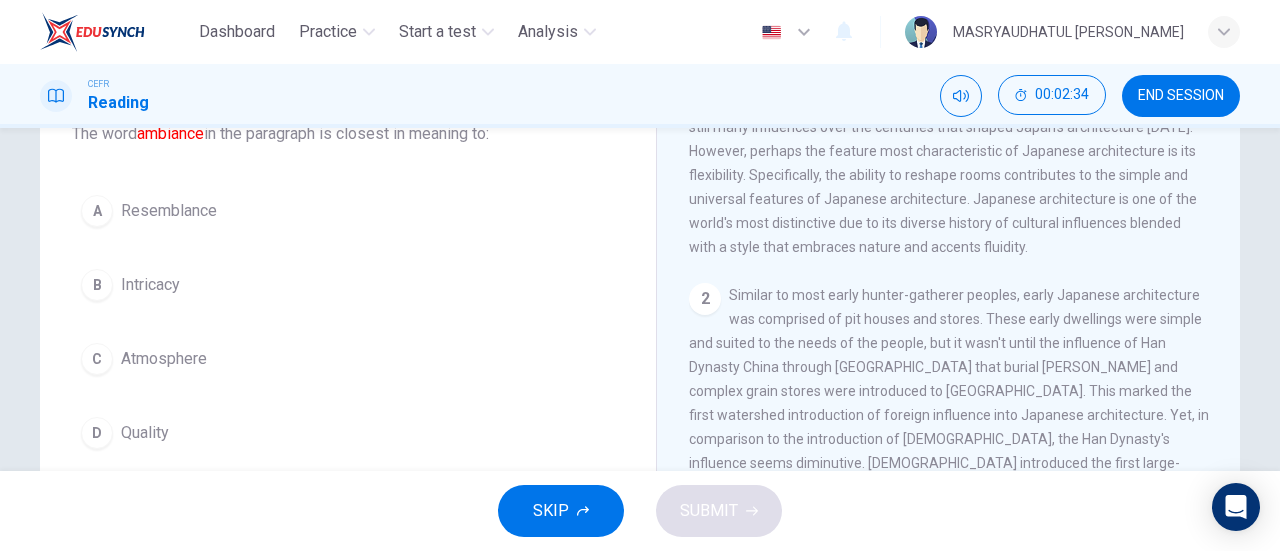 scroll, scrollTop: 163, scrollLeft: 0, axis: vertical 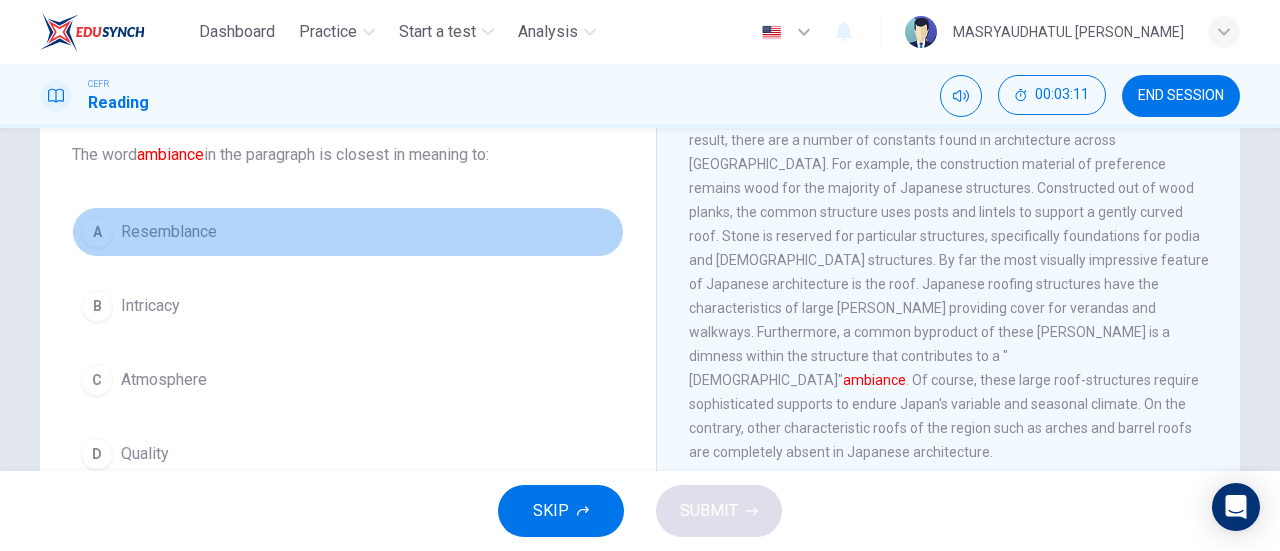 click on "Resemblance" at bounding box center [169, 232] 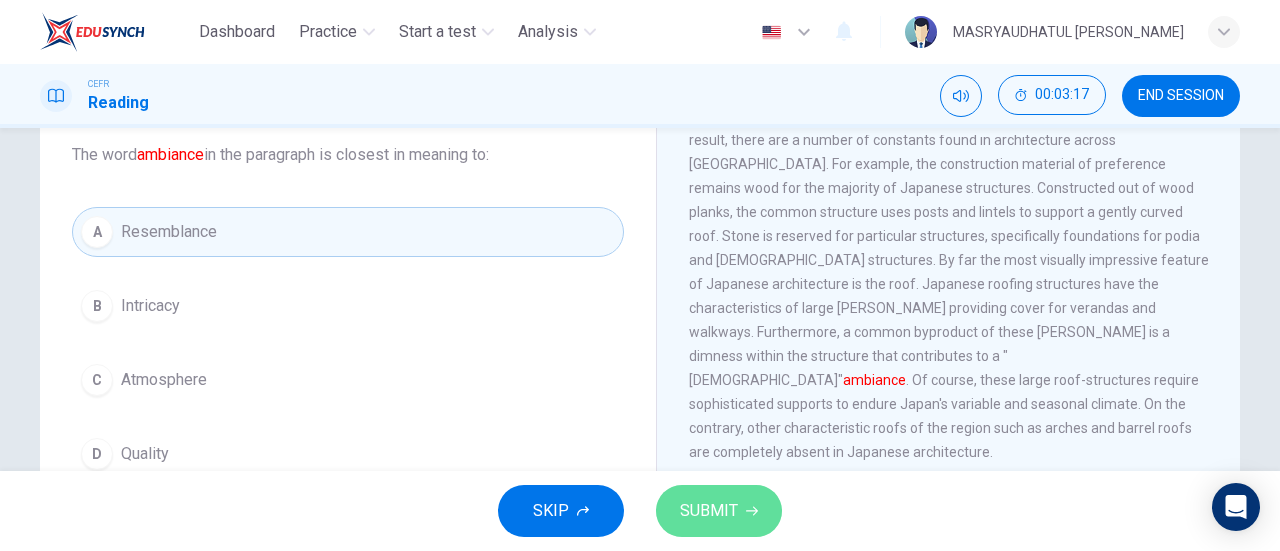 click on "SUBMIT" at bounding box center [709, 511] 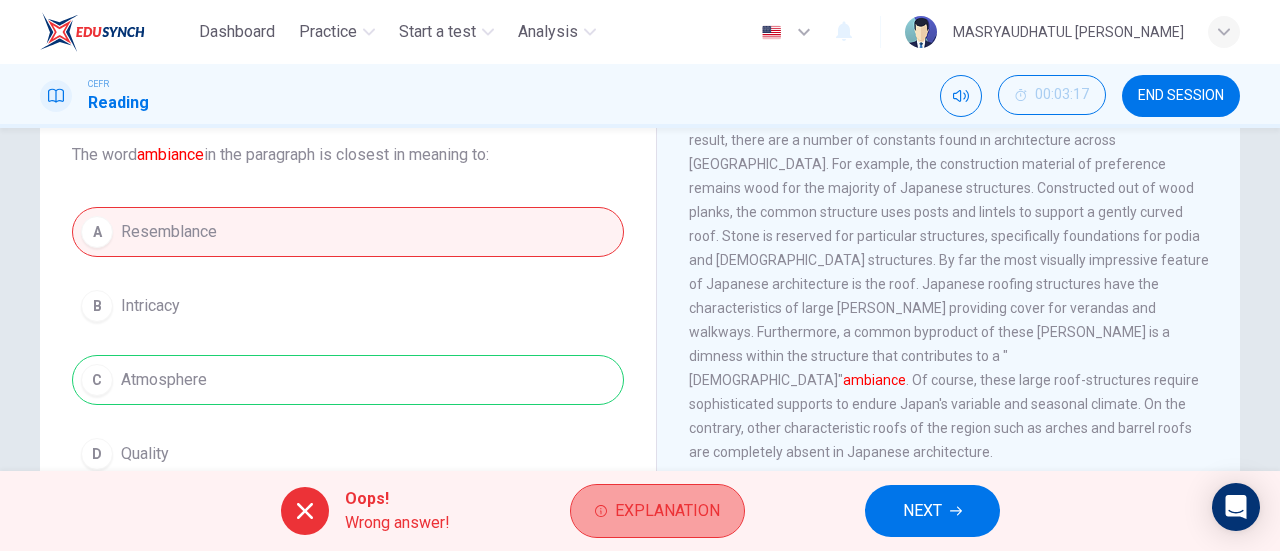 click on "Explanation" at bounding box center [667, 511] 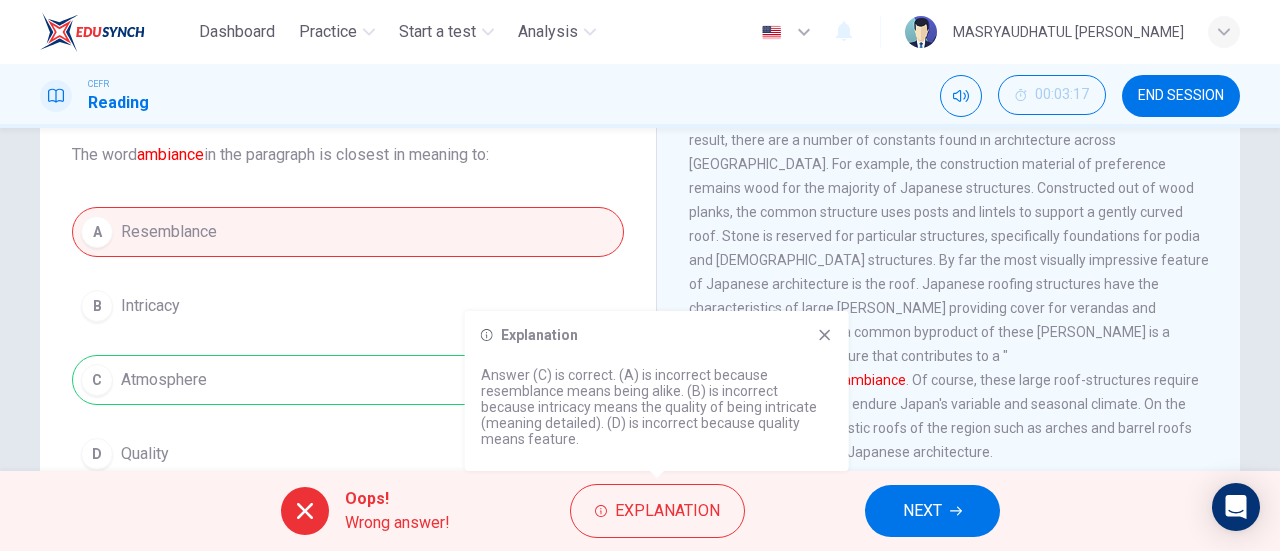 click 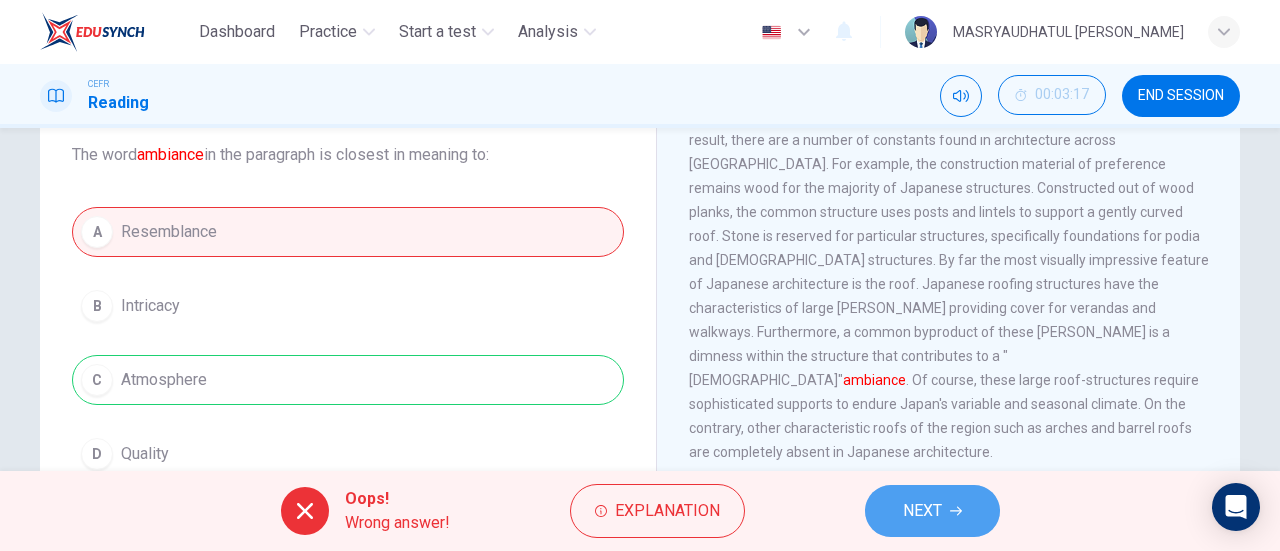 click on "NEXT" at bounding box center [922, 511] 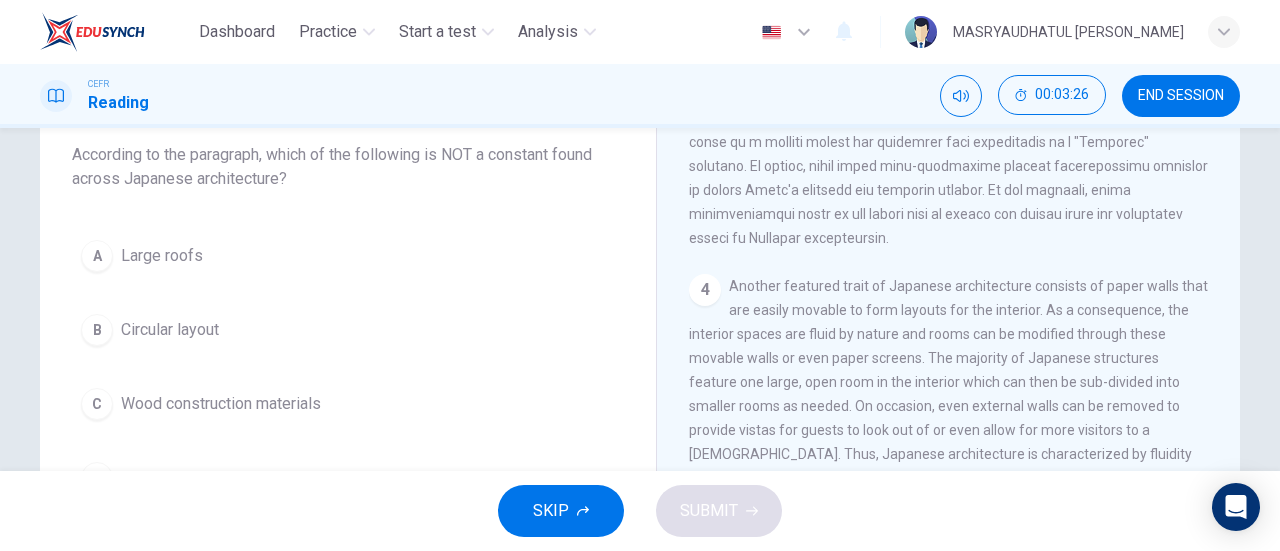 scroll, scrollTop: 1042, scrollLeft: 0, axis: vertical 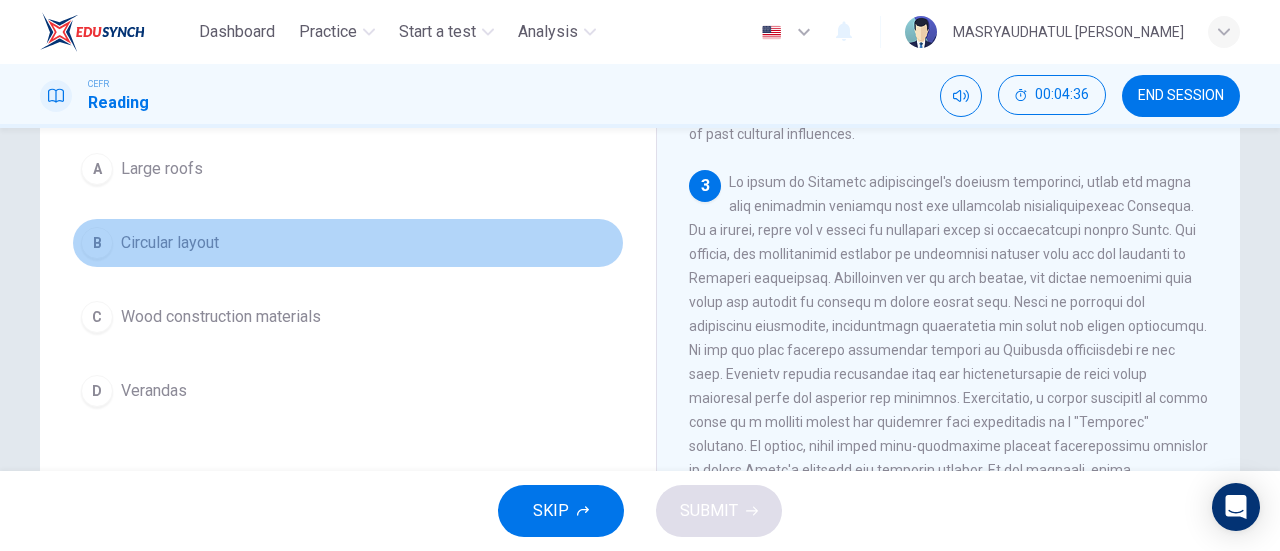click on "B Circular layout" at bounding box center (348, 243) 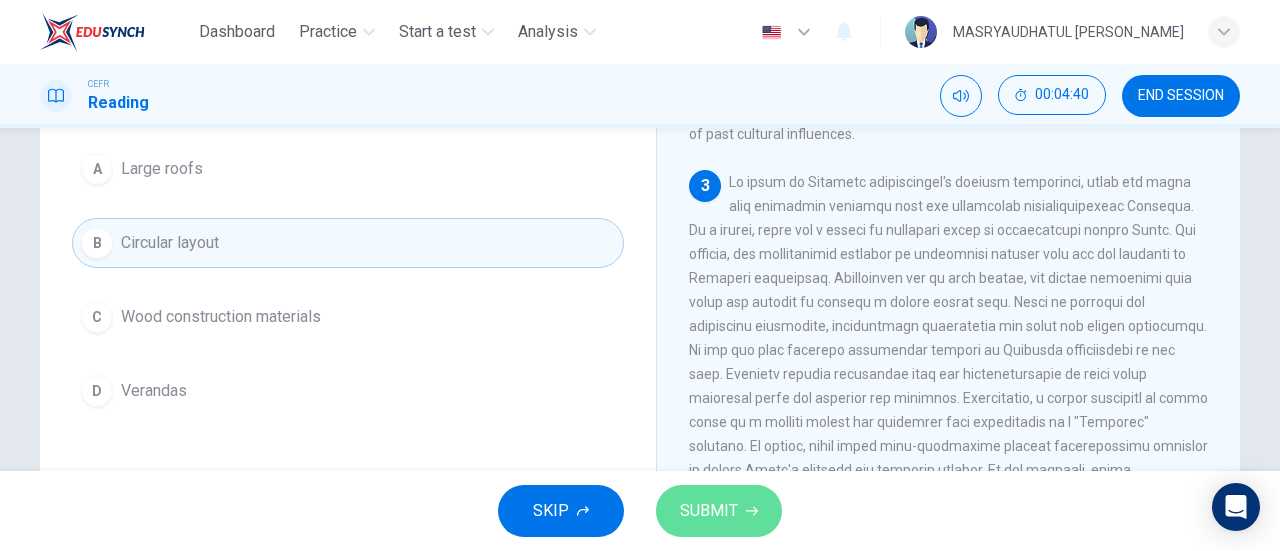click on "SUBMIT" at bounding box center [719, 511] 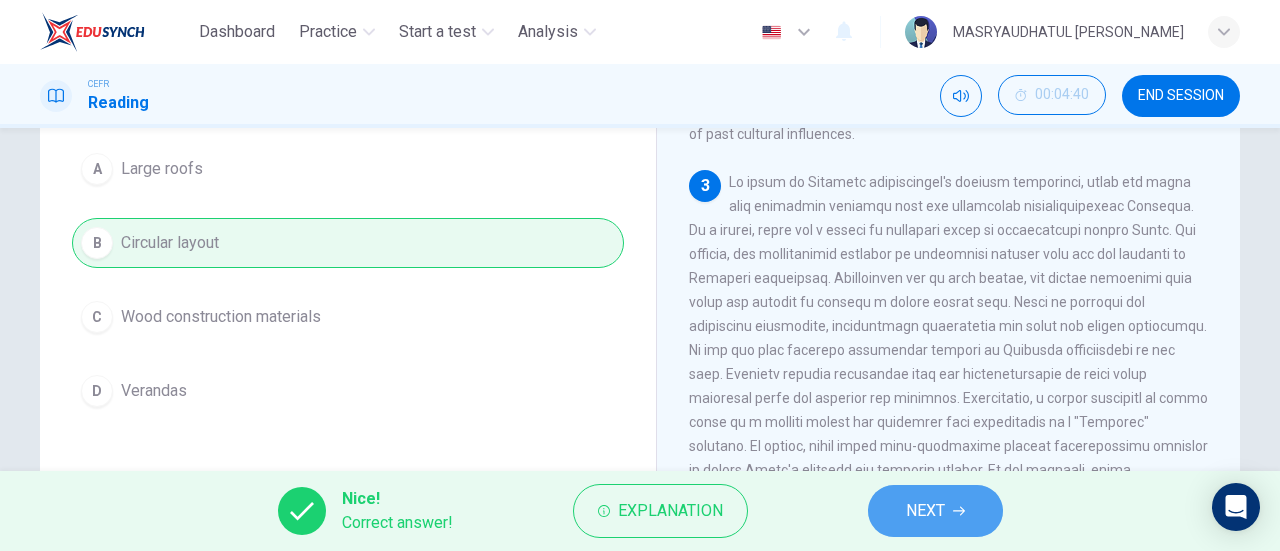 click on "NEXT" at bounding box center [925, 511] 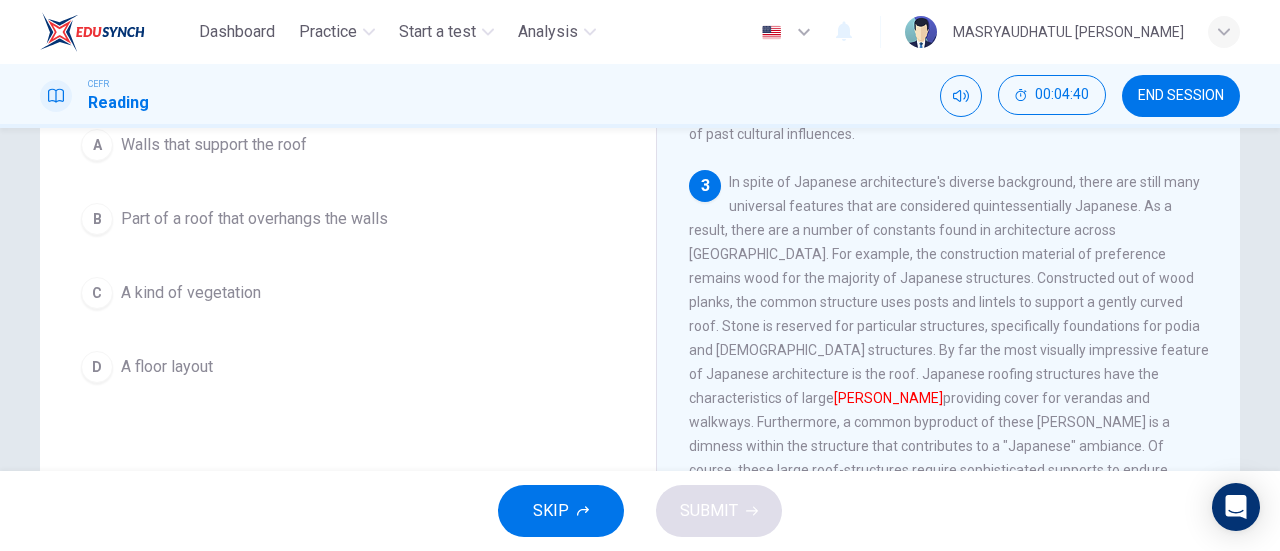 scroll, scrollTop: 184, scrollLeft: 0, axis: vertical 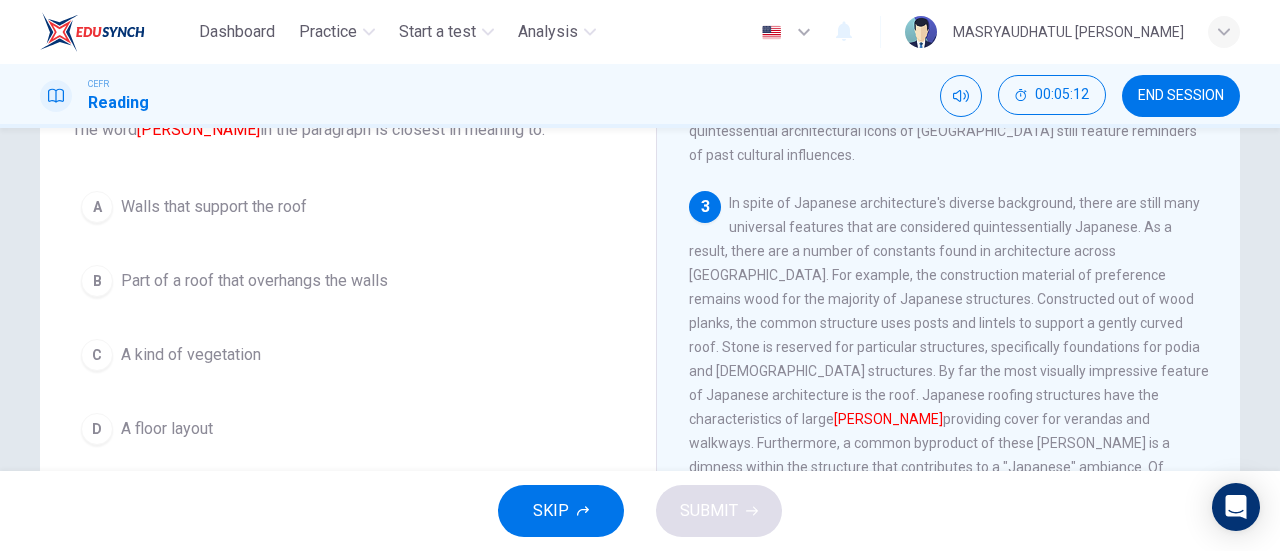 click on "Part of a roof that overhangs the walls" at bounding box center [254, 281] 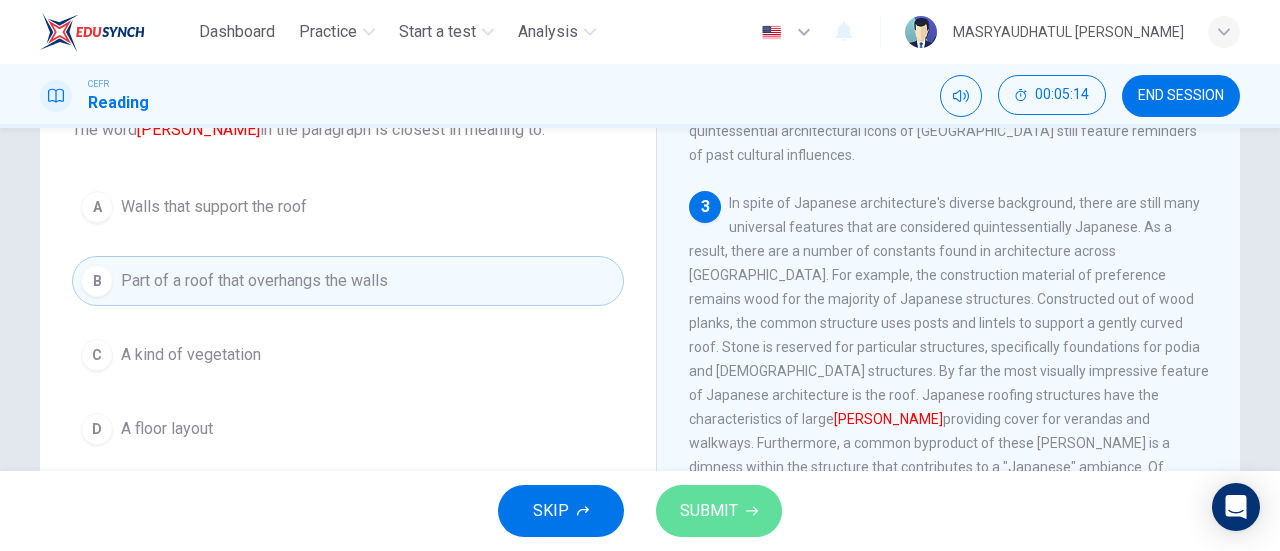 click on "SUBMIT" at bounding box center [709, 511] 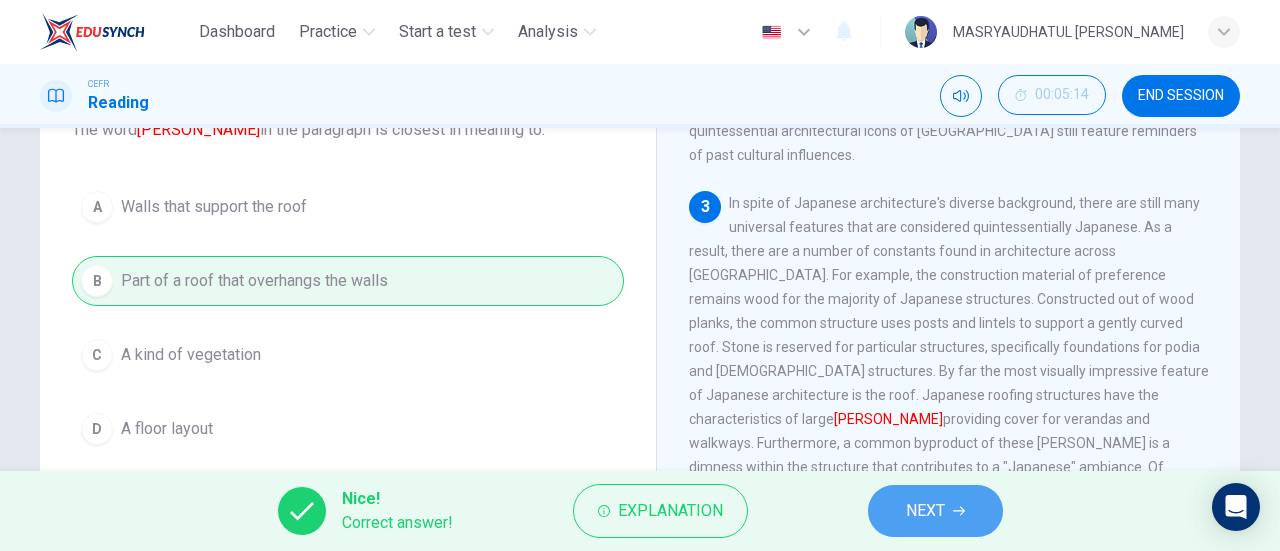 click on "NEXT" at bounding box center (935, 511) 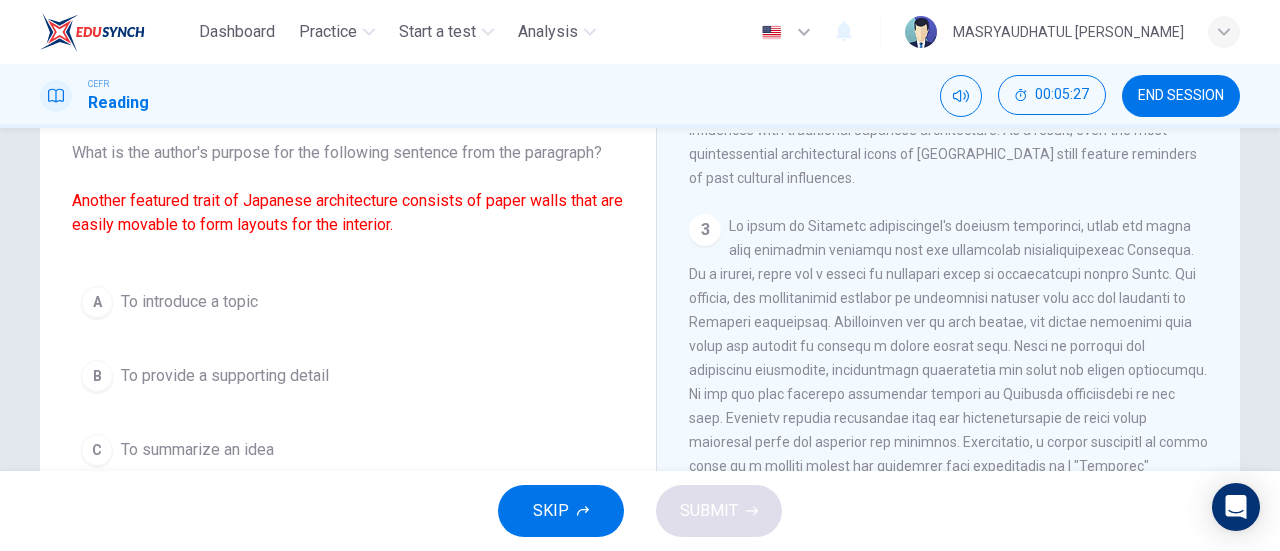 scroll, scrollTop: 122, scrollLeft: 0, axis: vertical 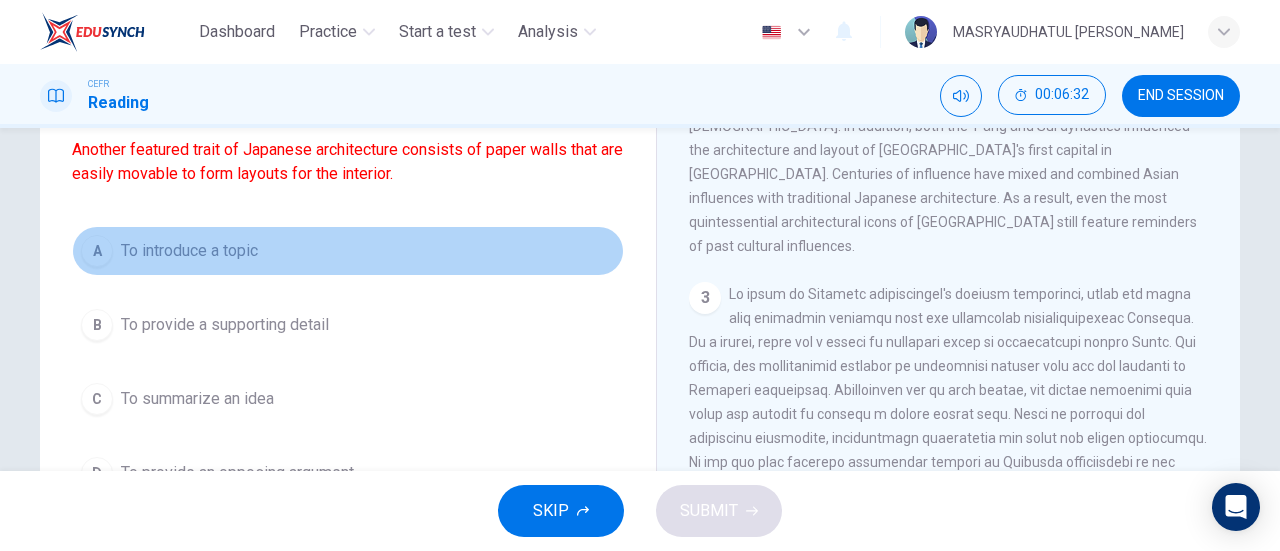 click on "To introduce a topic" at bounding box center [189, 251] 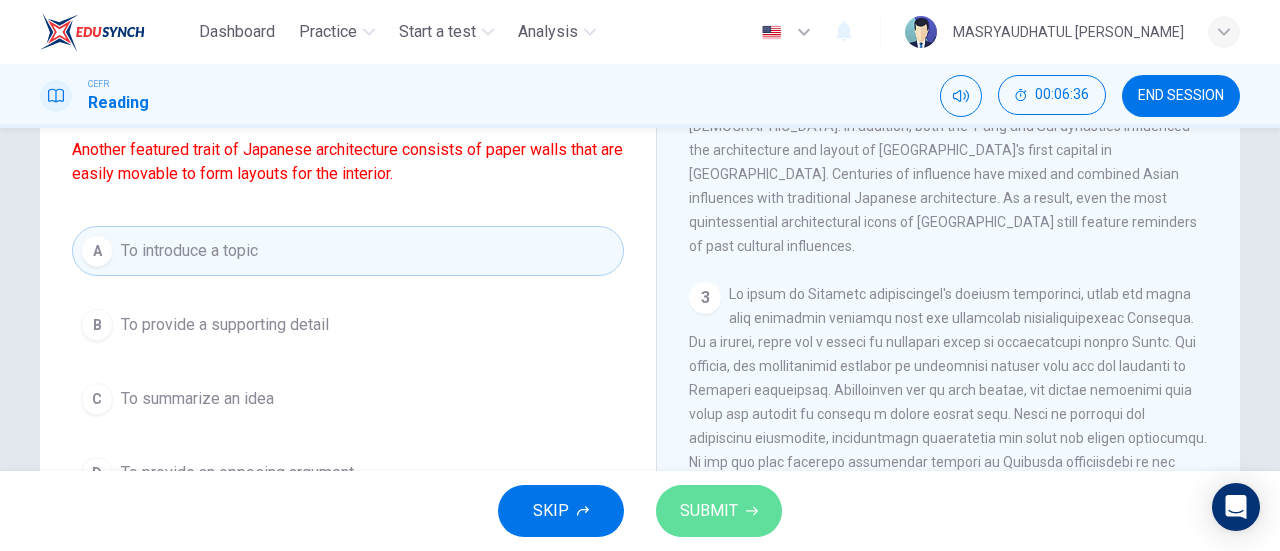 click on "SUBMIT" at bounding box center (719, 511) 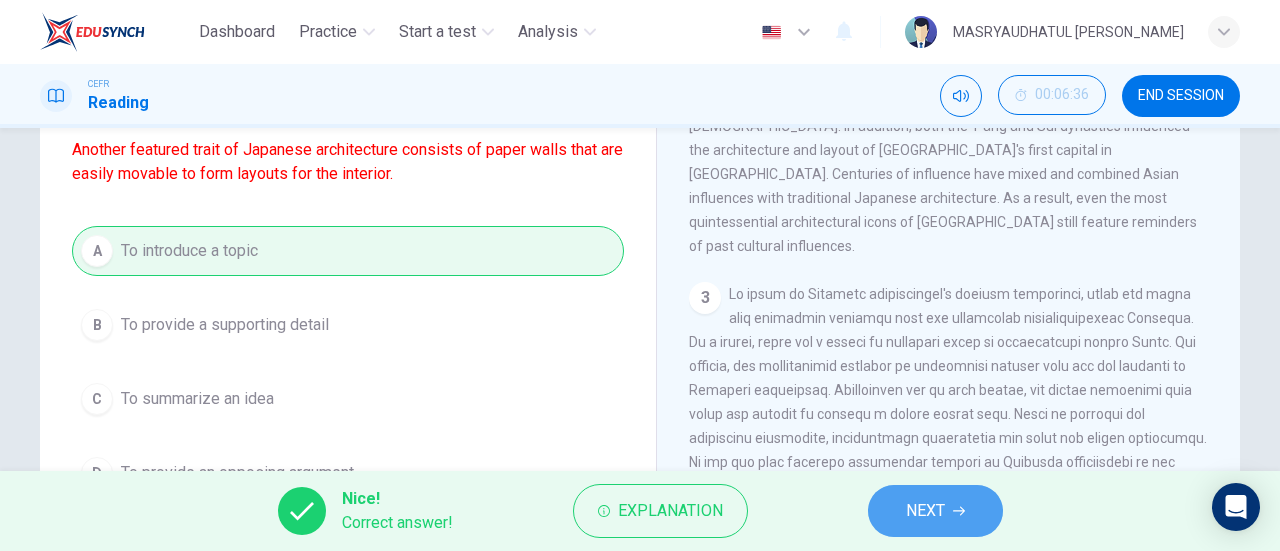 click on "NEXT" at bounding box center (925, 511) 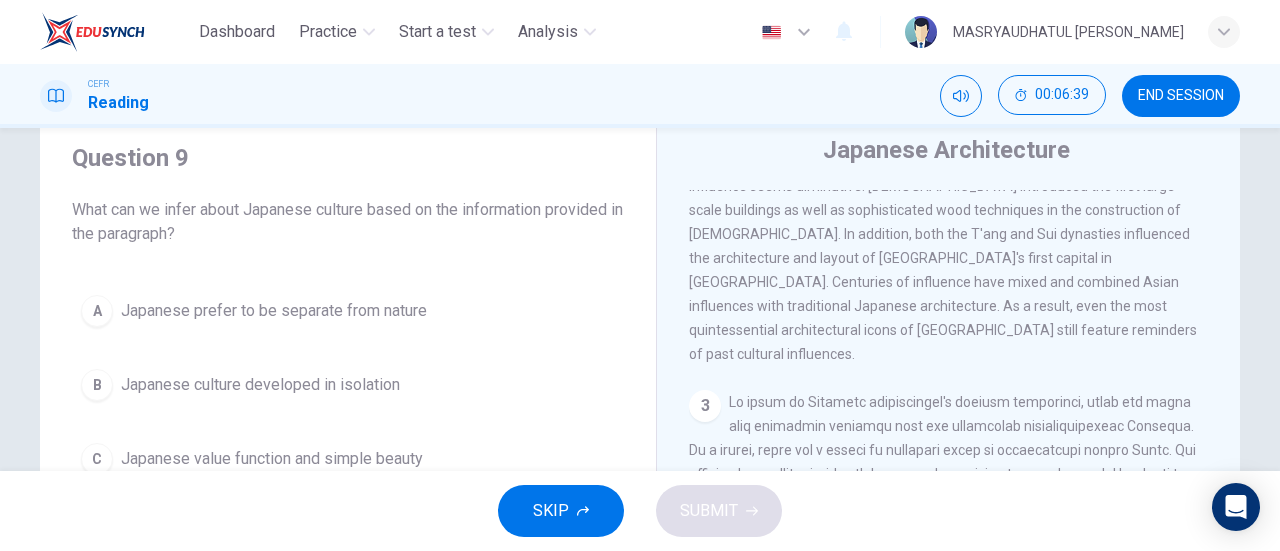 scroll, scrollTop: 178, scrollLeft: 0, axis: vertical 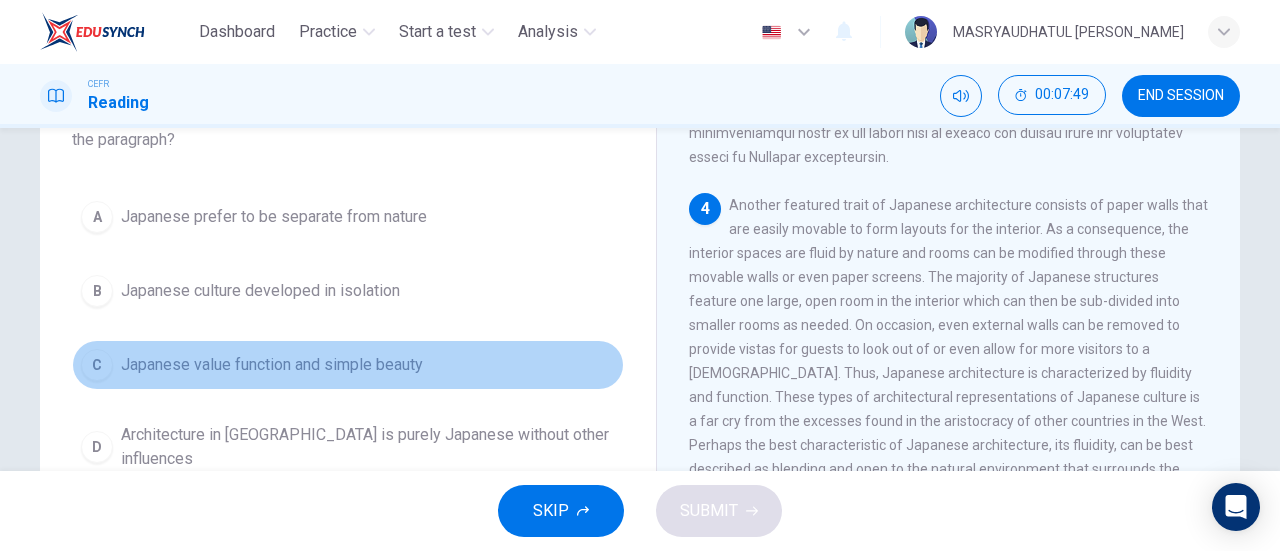 click on "Japanese value function and simple beauty" at bounding box center (272, 365) 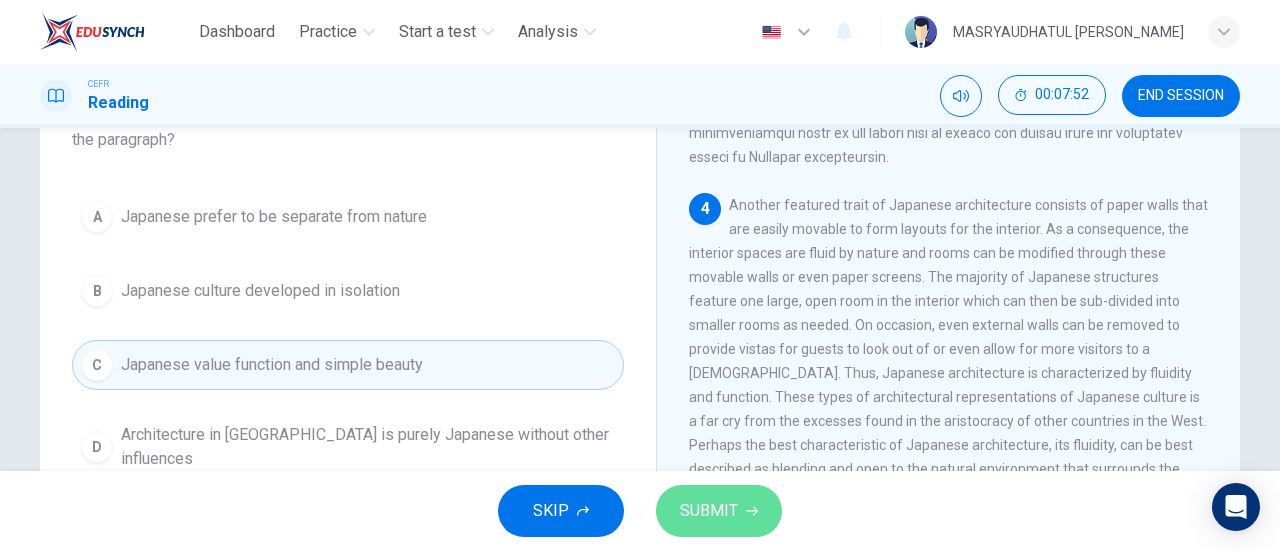 click on "SUBMIT" at bounding box center [709, 511] 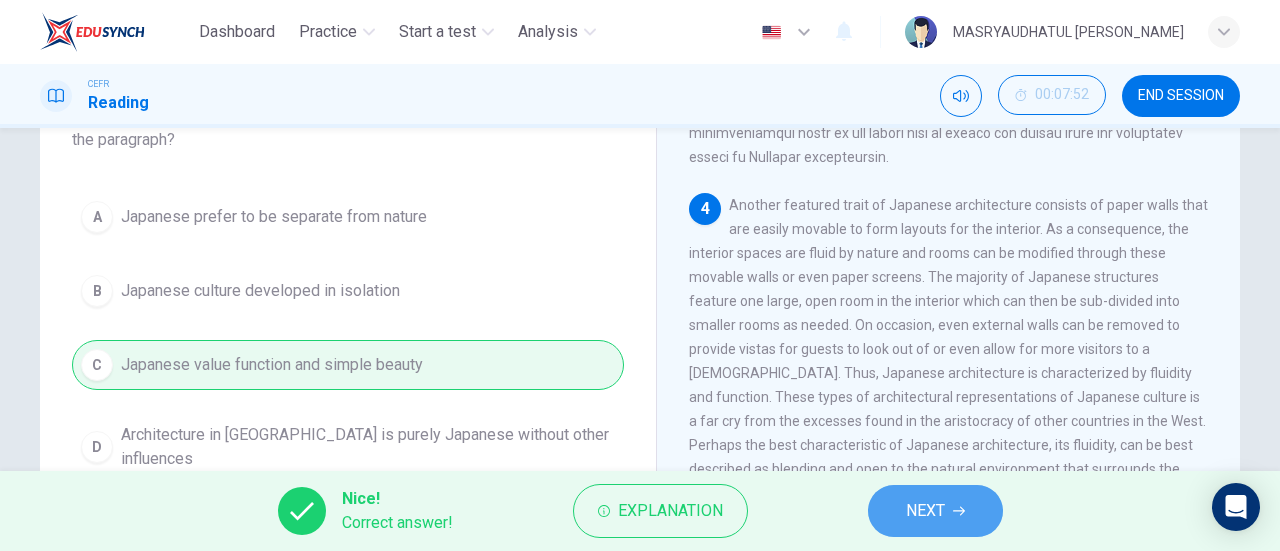 click on "NEXT" at bounding box center (925, 511) 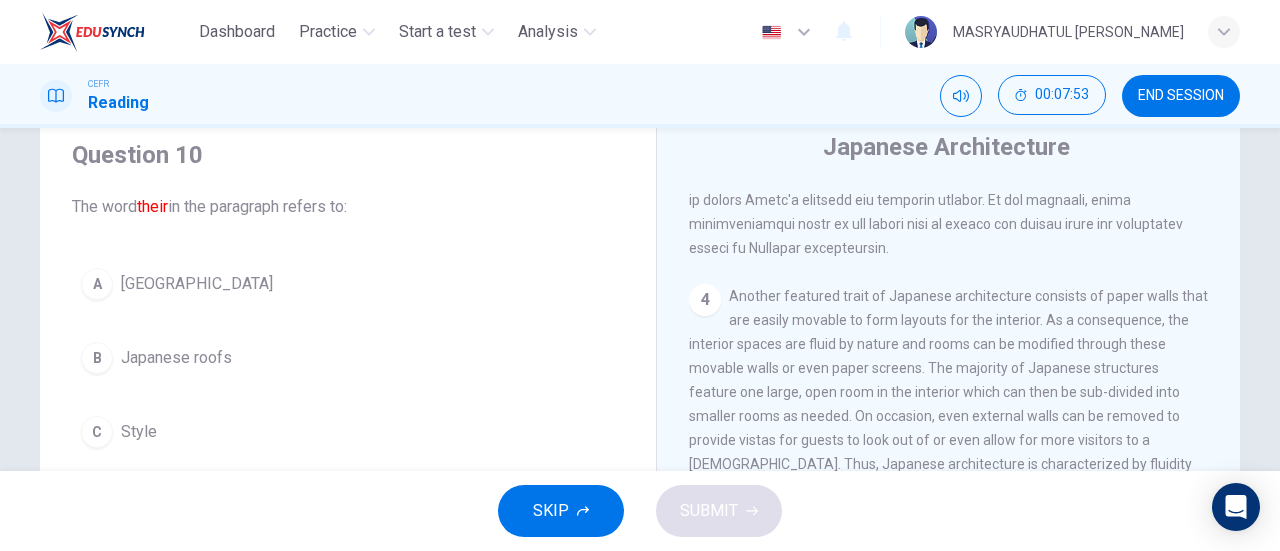scroll, scrollTop: 93, scrollLeft: 0, axis: vertical 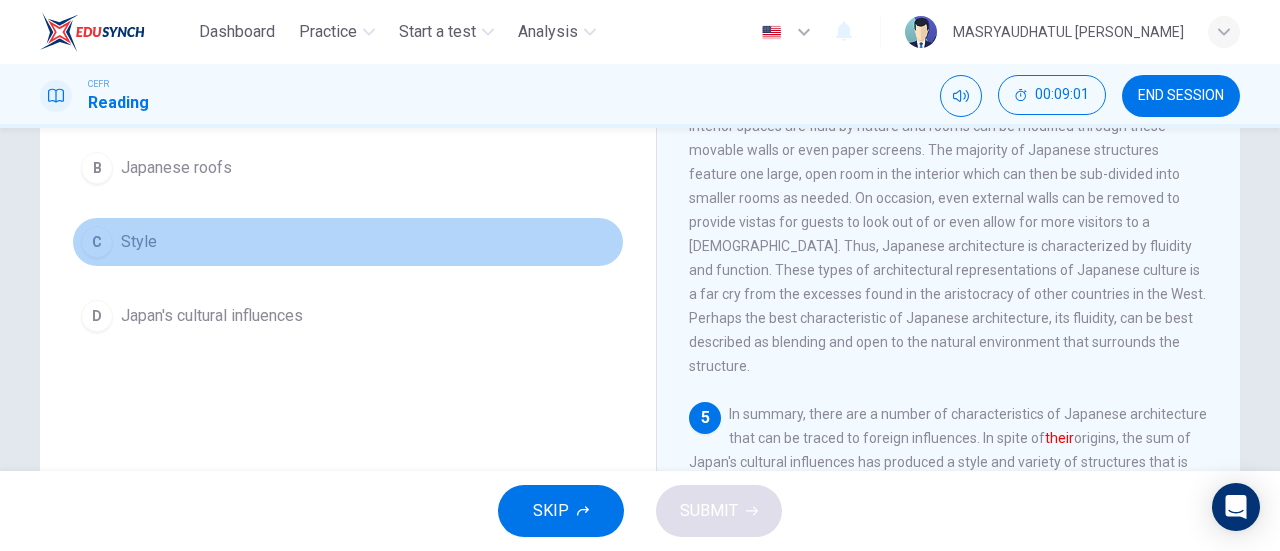 click on "C Style" at bounding box center [348, 242] 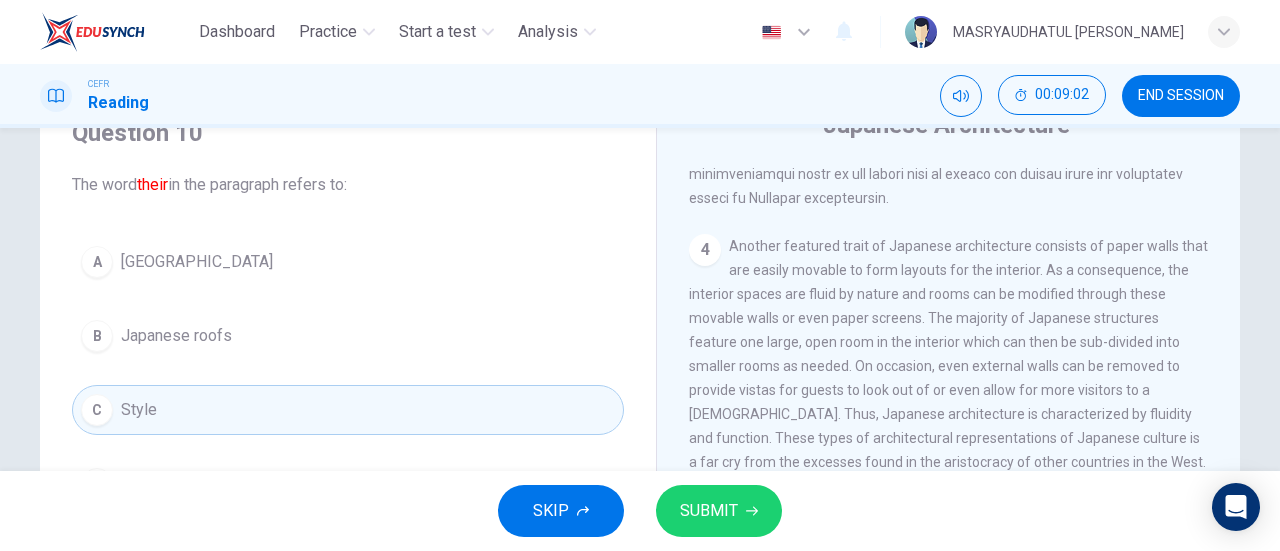 scroll, scrollTop: 83, scrollLeft: 0, axis: vertical 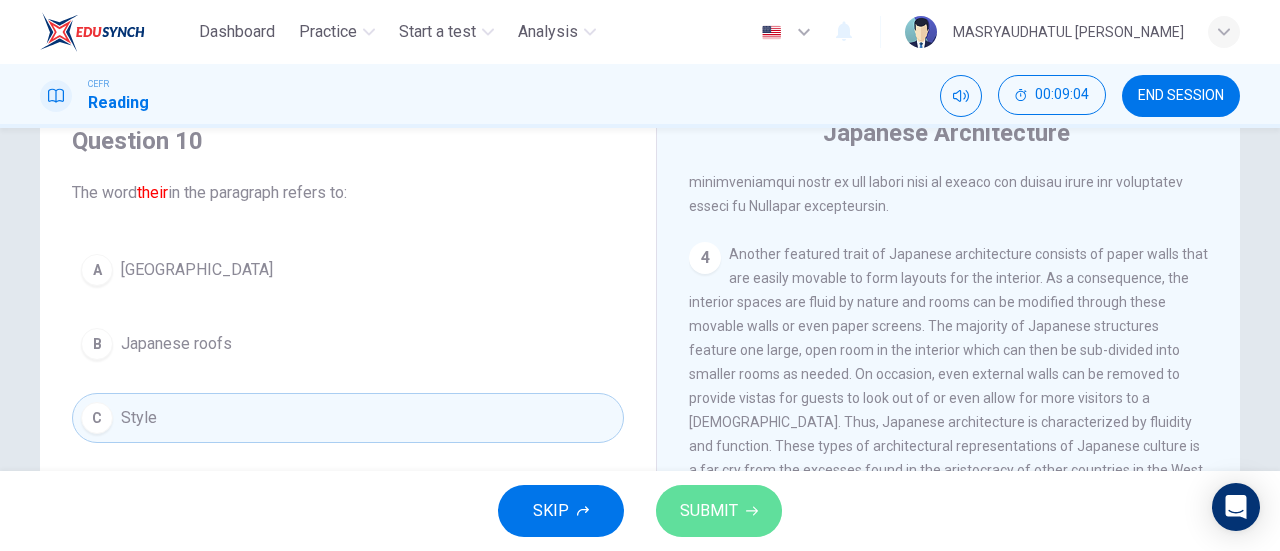 click on "SUBMIT" at bounding box center [719, 511] 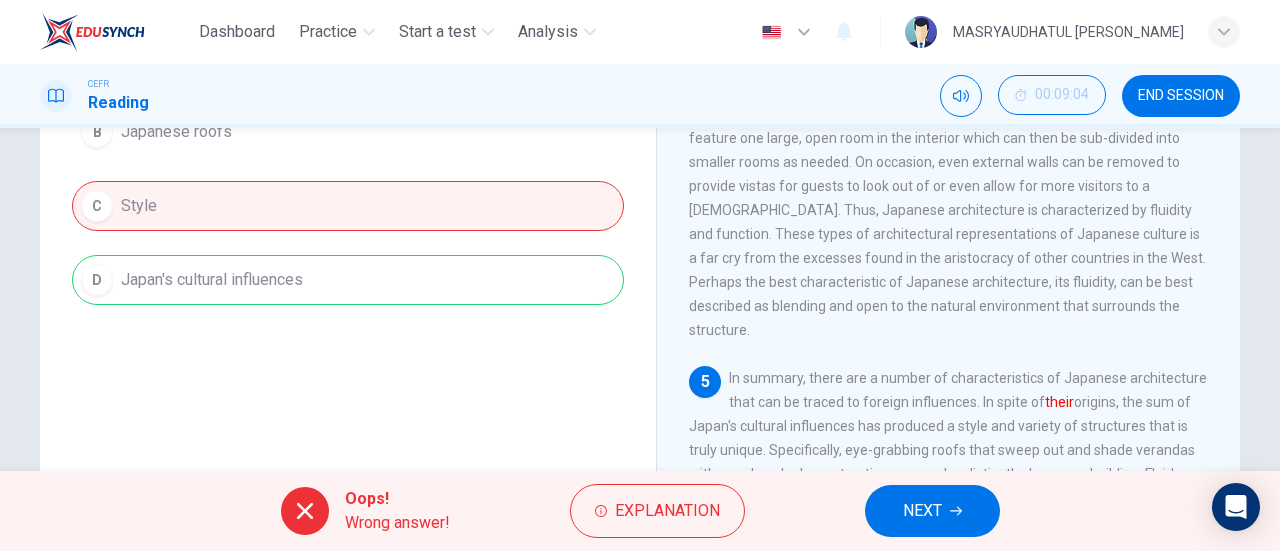 scroll, scrollTop: 298, scrollLeft: 0, axis: vertical 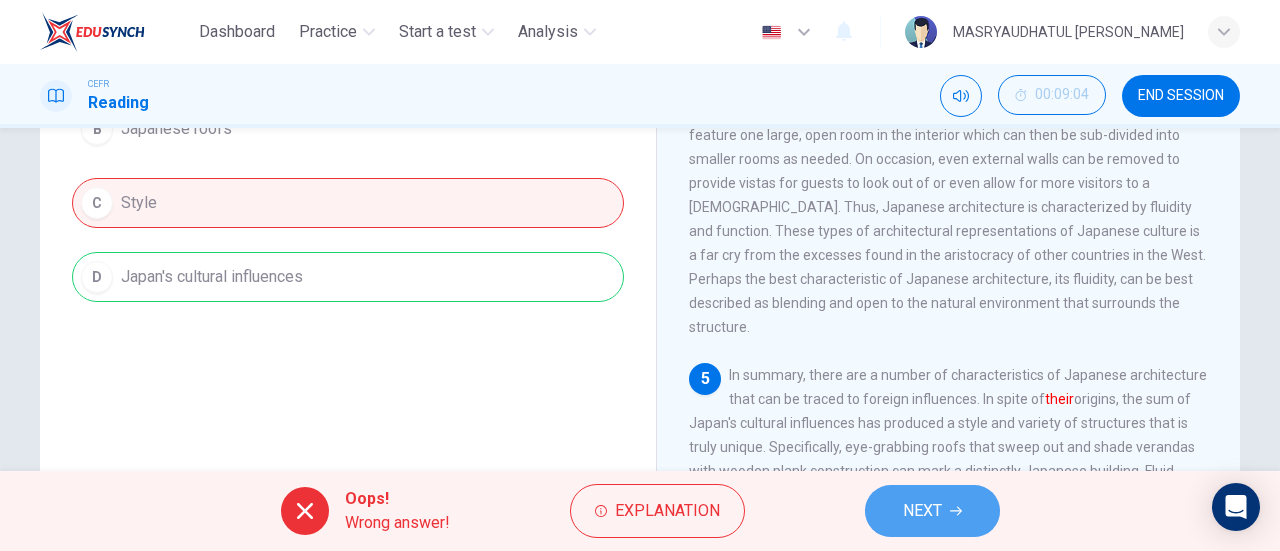 click on "NEXT" at bounding box center (932, 511) 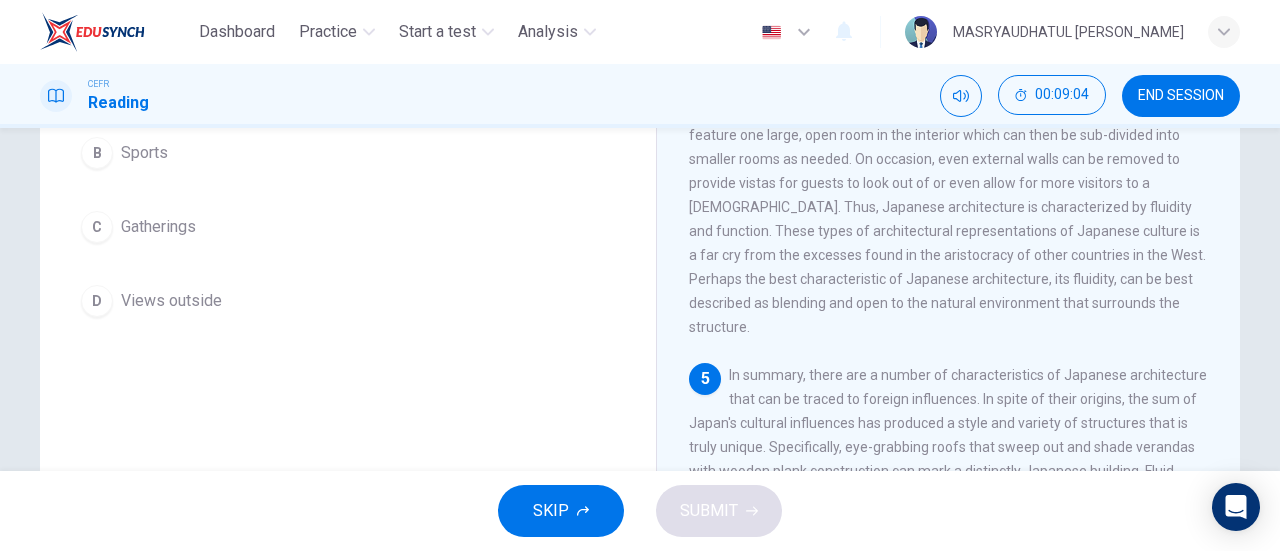 scroll, scrollTop: 322, scrollLeft: 0, axis: vertical 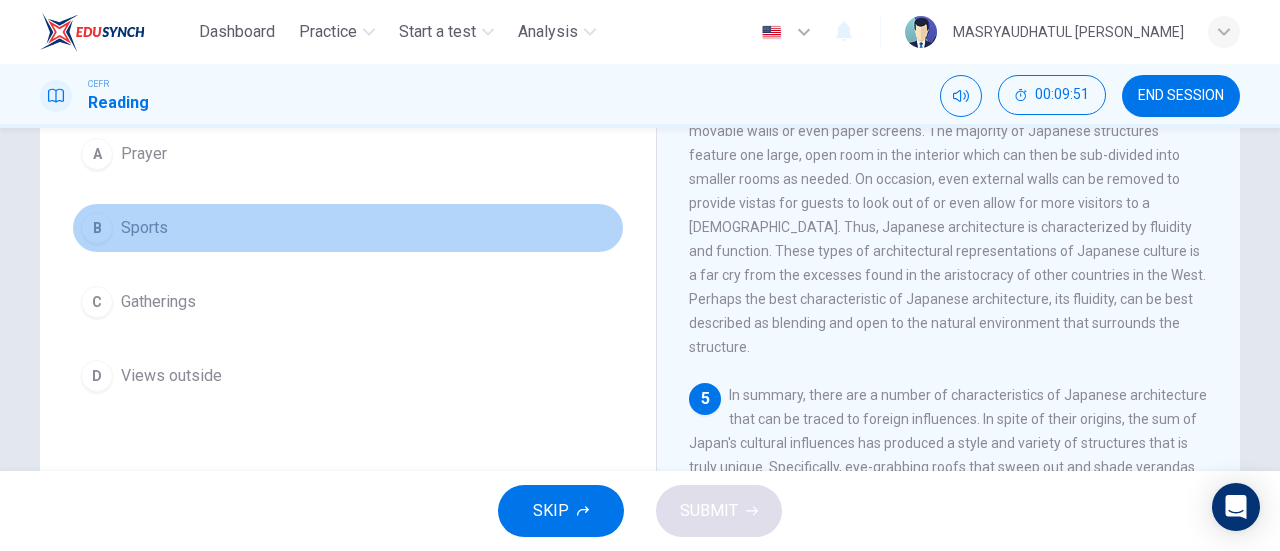 click on "B Sports" at bounding box center [348, 228] 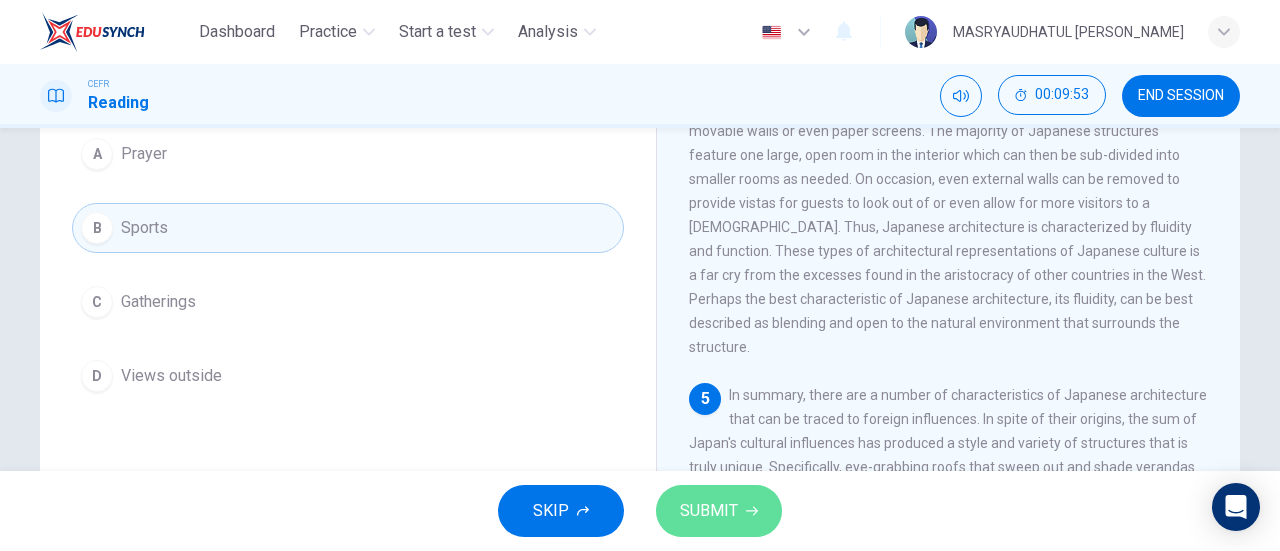 click on "SUBMIT" at bounding box center [719, 511] 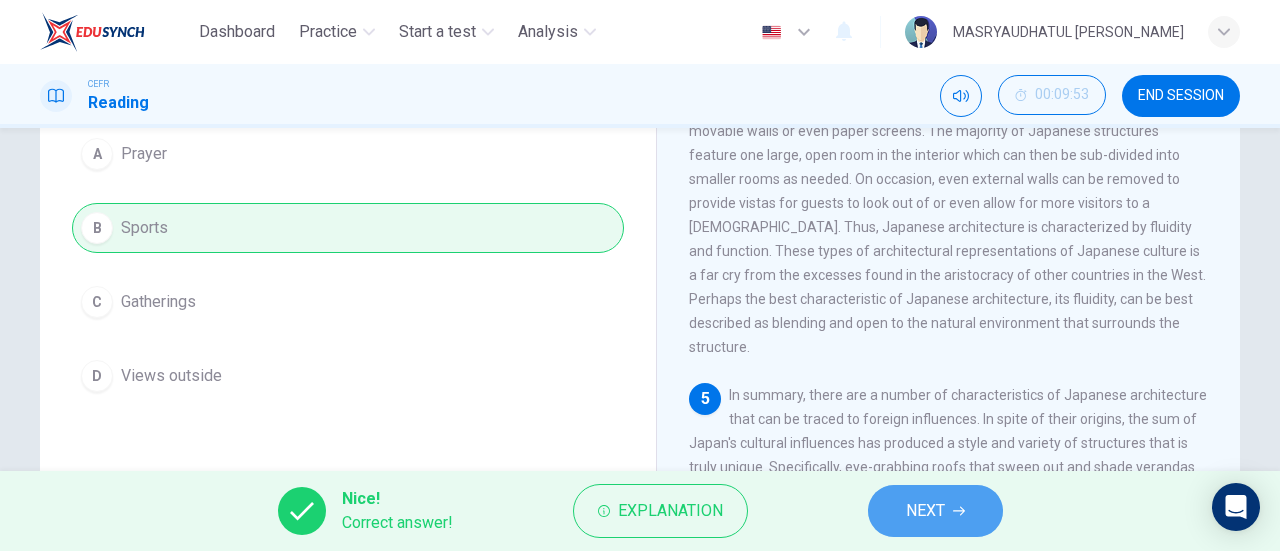click on "NEXT" at bounding box center (935, 511) 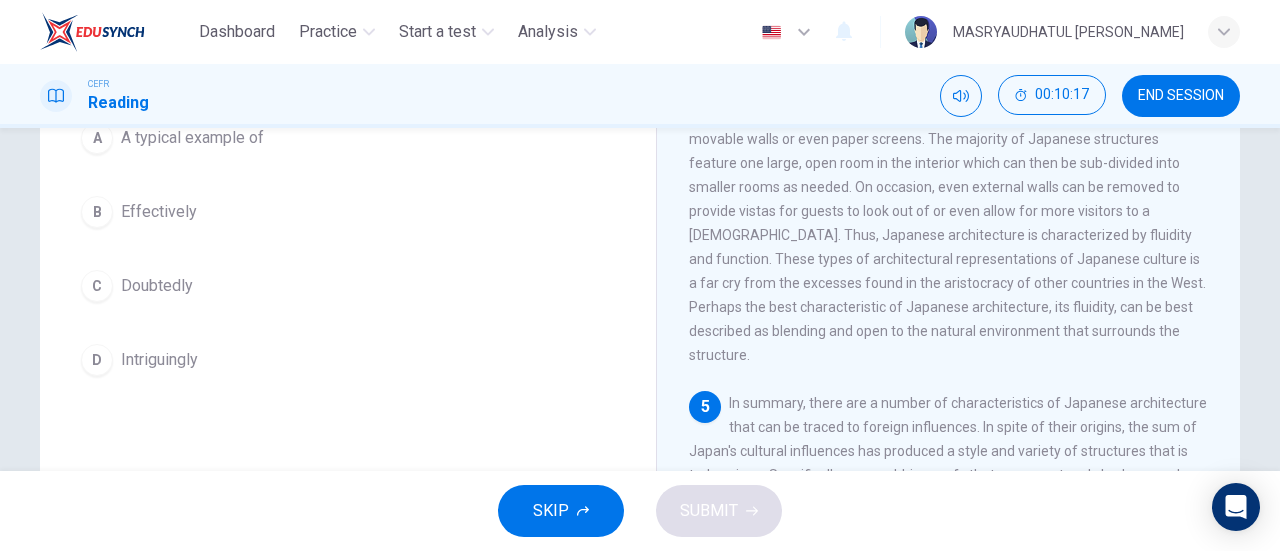 scroll, scrollTop: 169, scrollLeft: 0, axis: vertical 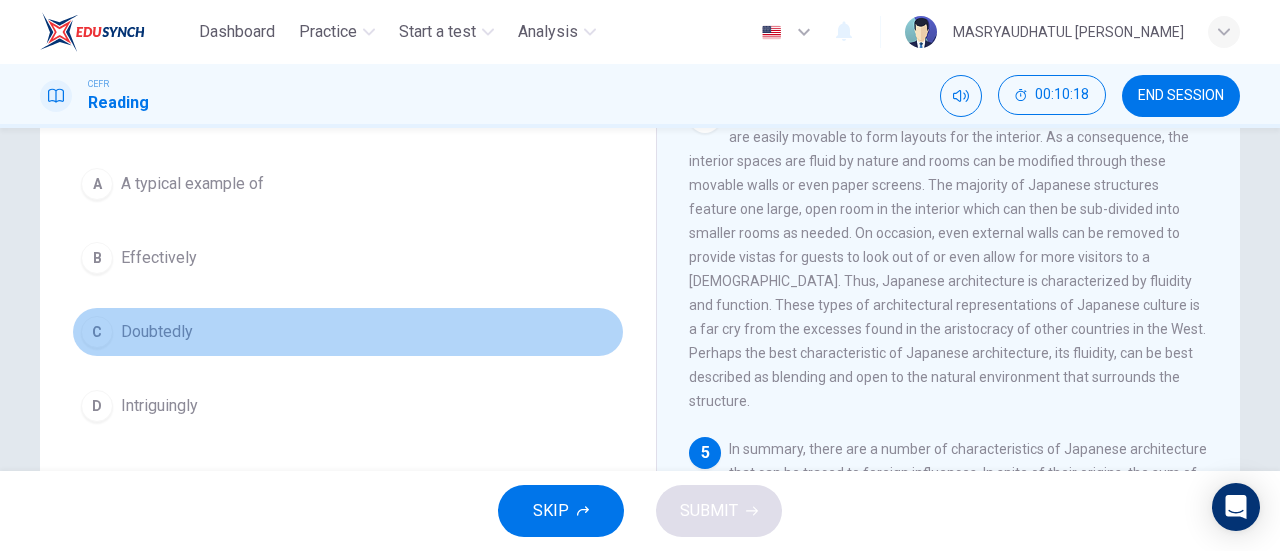 click on "C Doubtedly" at bounding box center [348, 332] 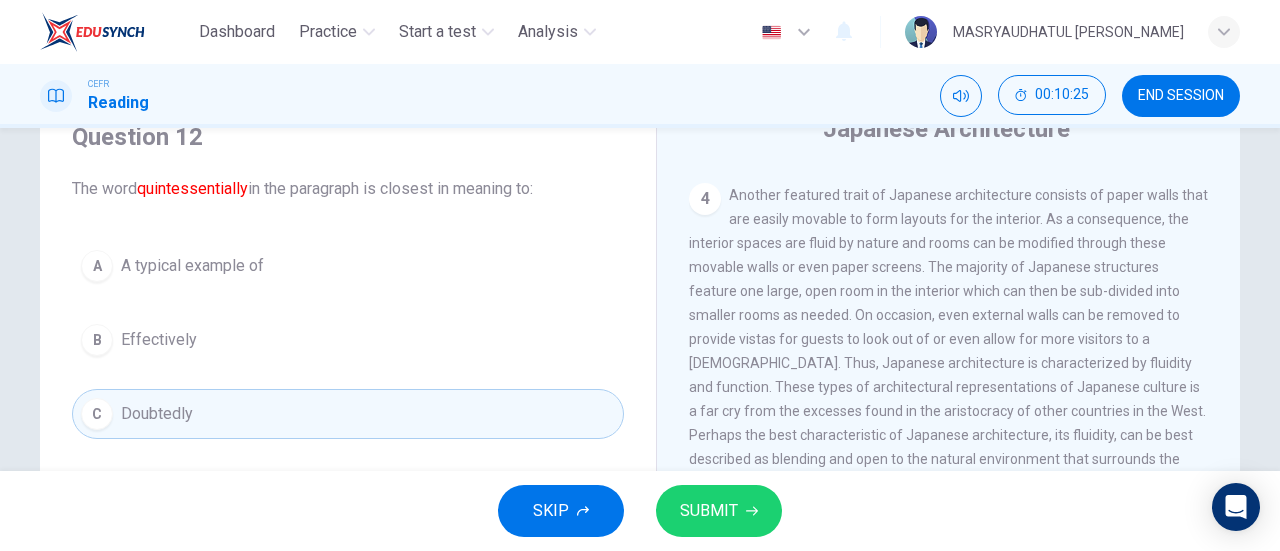 scroll, scrollTop: 73, scrollLeft: 0, axis: vertical 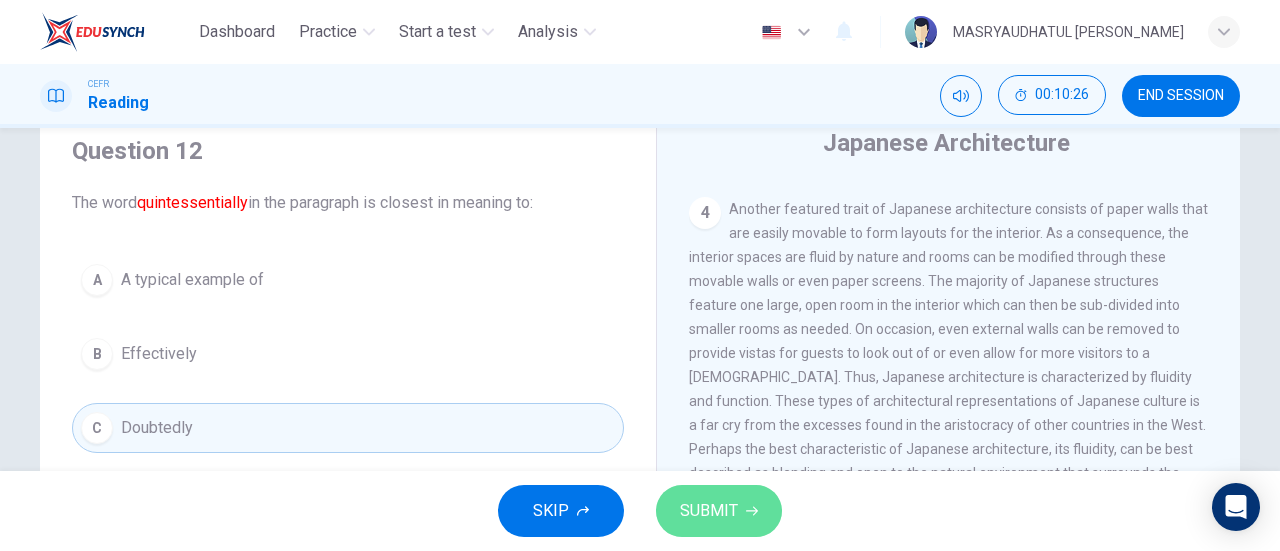 click on "SUBMIT" at bounding box center (719, 511) 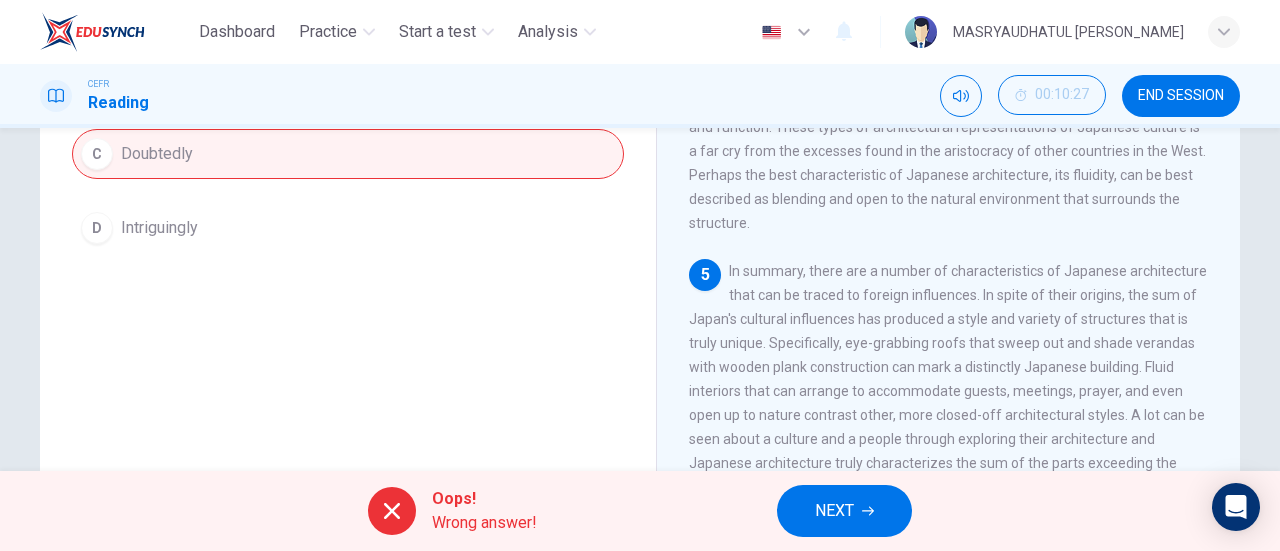 scroll, scrollTop: 432, scrollLeft: 0, axis: vertical 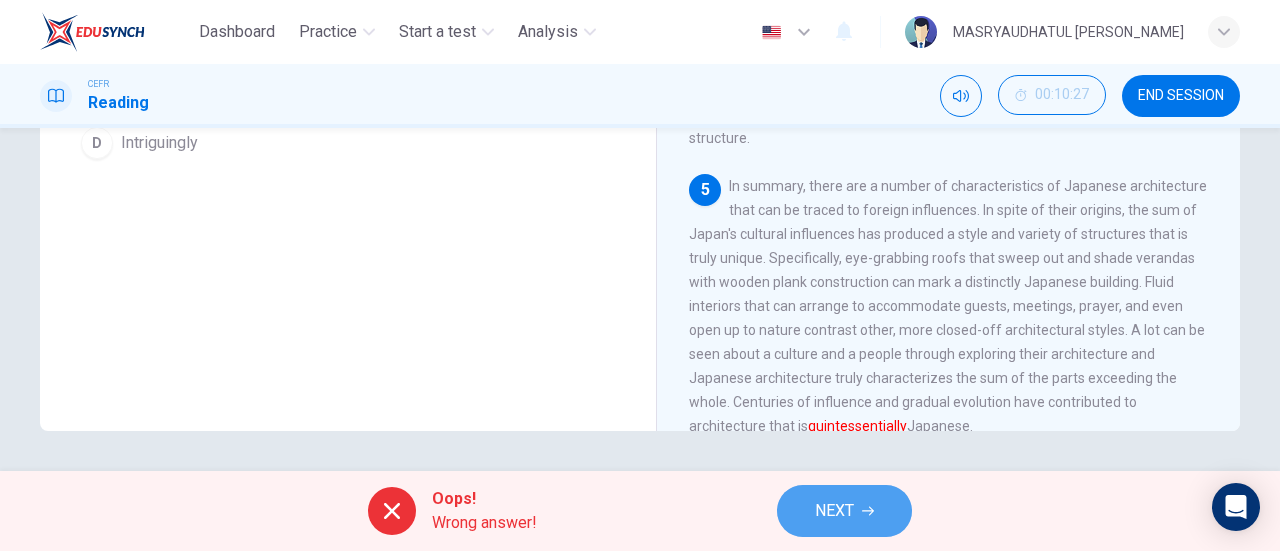 click on "NEXT" at bounding box center [844, 511] 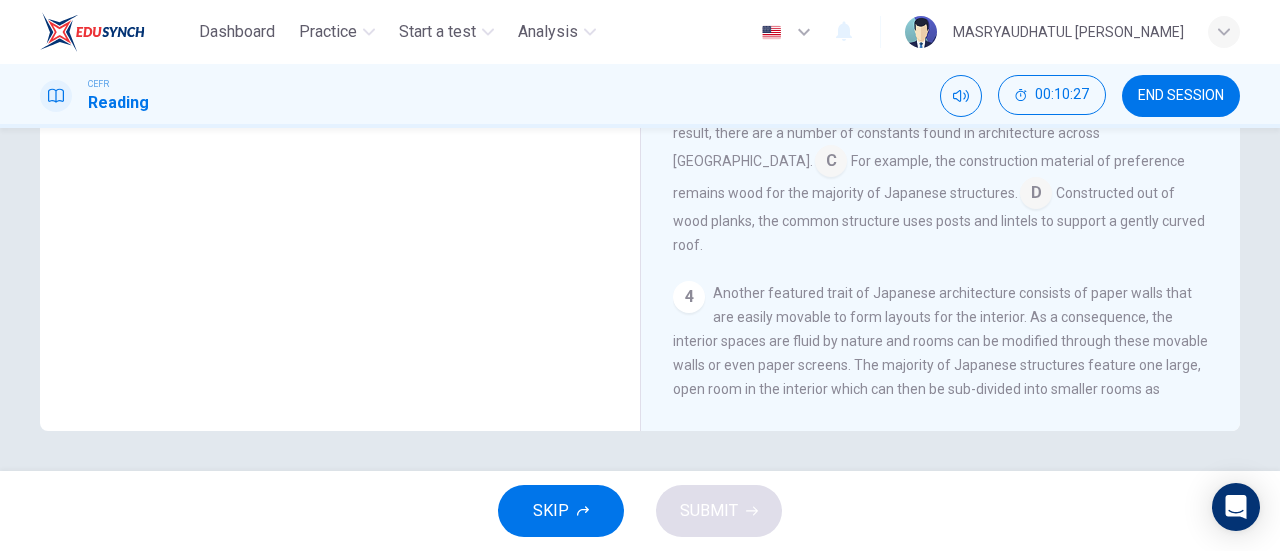 scroll, scrollTop: 416, scrollLeft: 0, axis: vertical 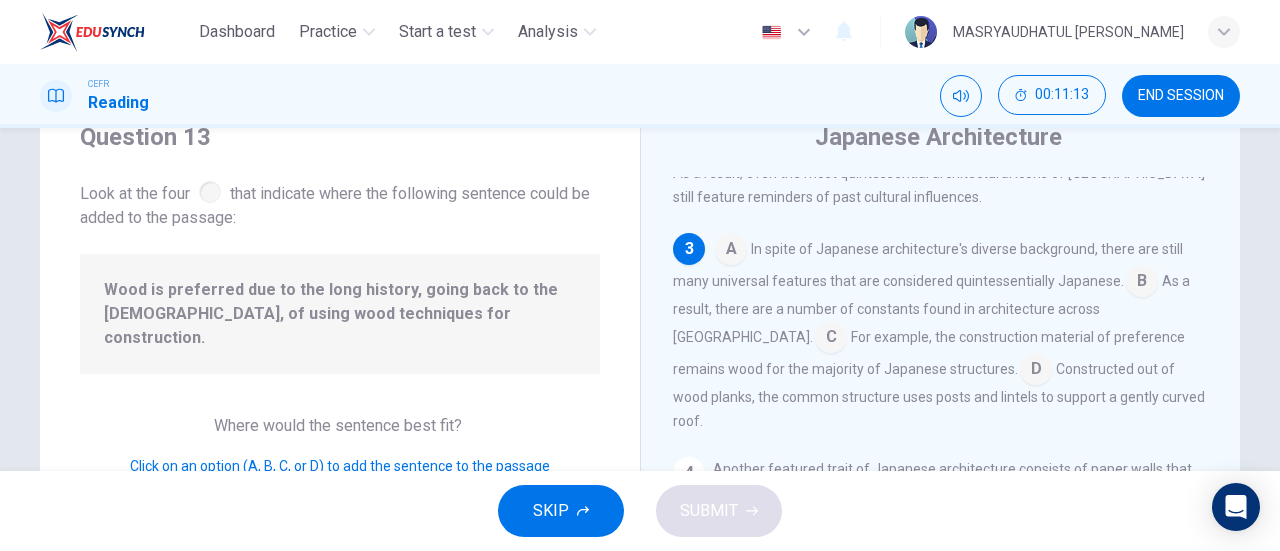 click at bounding box center (831, 339) 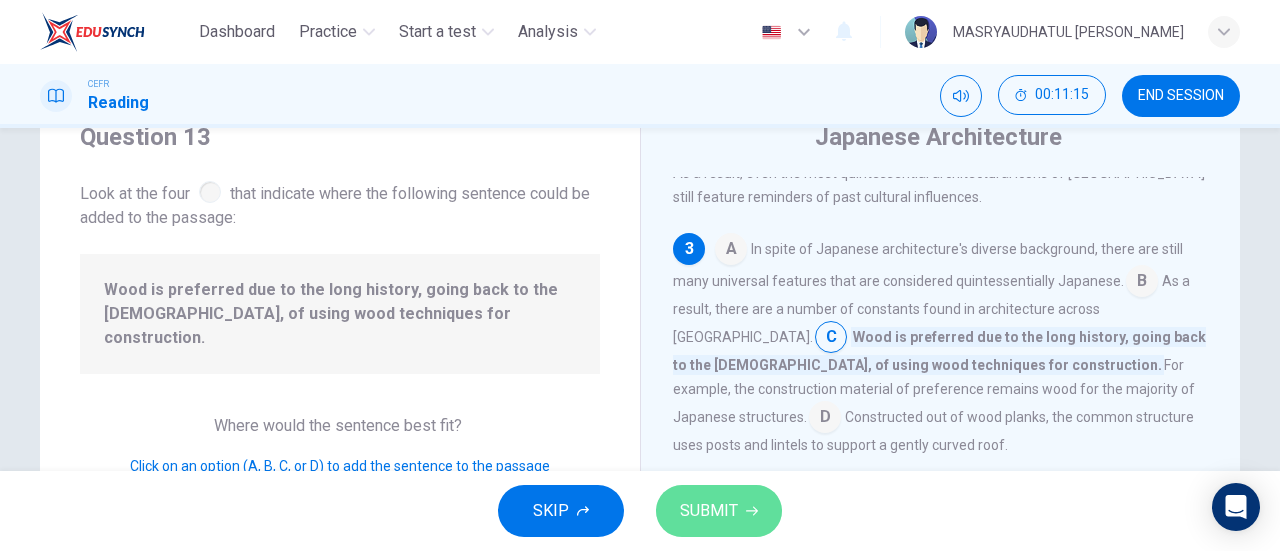 click on "SUBMIT" at bounding box center [709, 511] 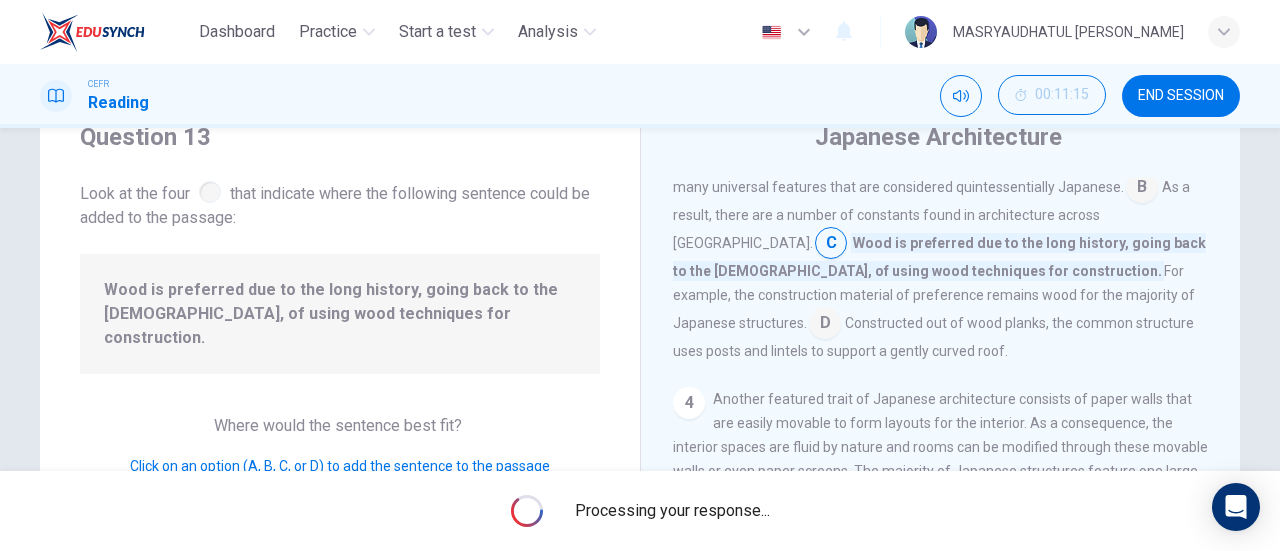 scroll, scrollTop: 667, scrollLeft: 0, axis: vertical 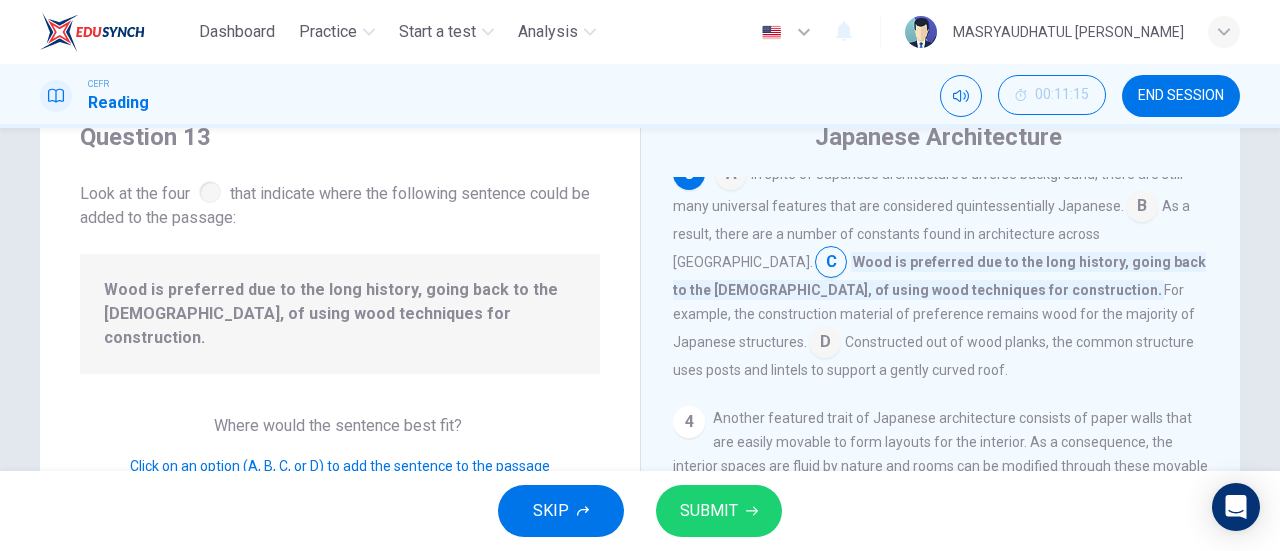 click on "A  In spite of Japanese architecture's diverse background, there are still many universal features that are considered quintessentially Japanese.  B  As a result, there are a number of constants found in architecture across [GEOGRAPHIC_DATA].  [PERSON_NAME] is preferred due to the long history, going back to the [DEMOGRAPHIC_DATA], of using wood techniques for construction.  For example, the construction material of preference remains wood for the majority of Japanese structures.  D  Constructed out of wood planks, the common structure uses posts and lintels to support a gently curved roof." at bounding box center [941, 270] 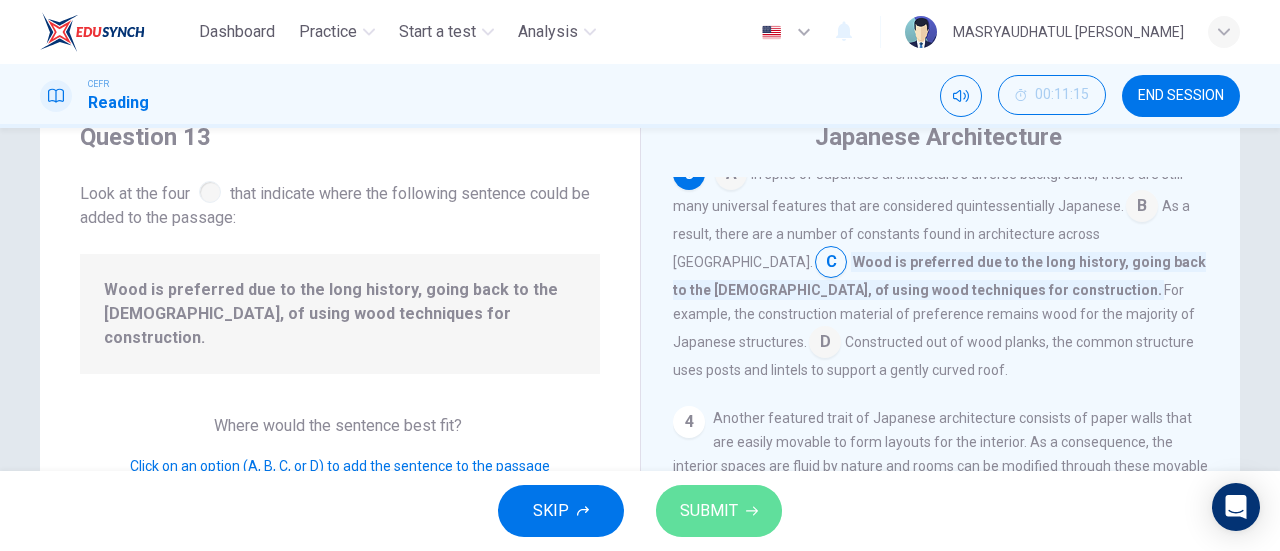 click on "SUBMIT" at bounding box center (719, 511) 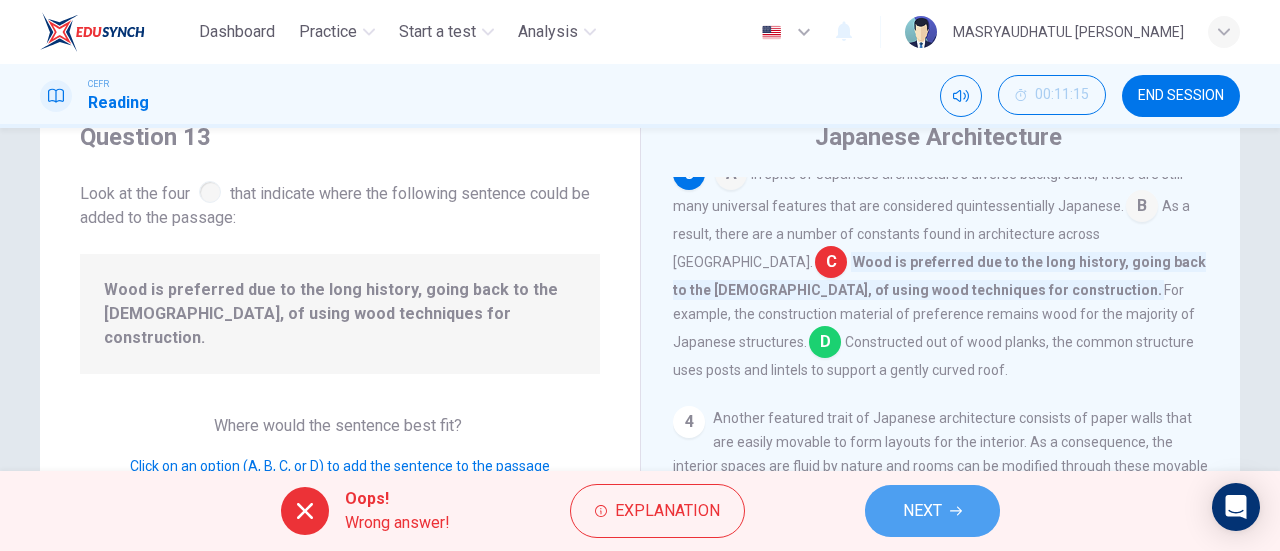 click on "NEXT" at bounding box center [922, 511] 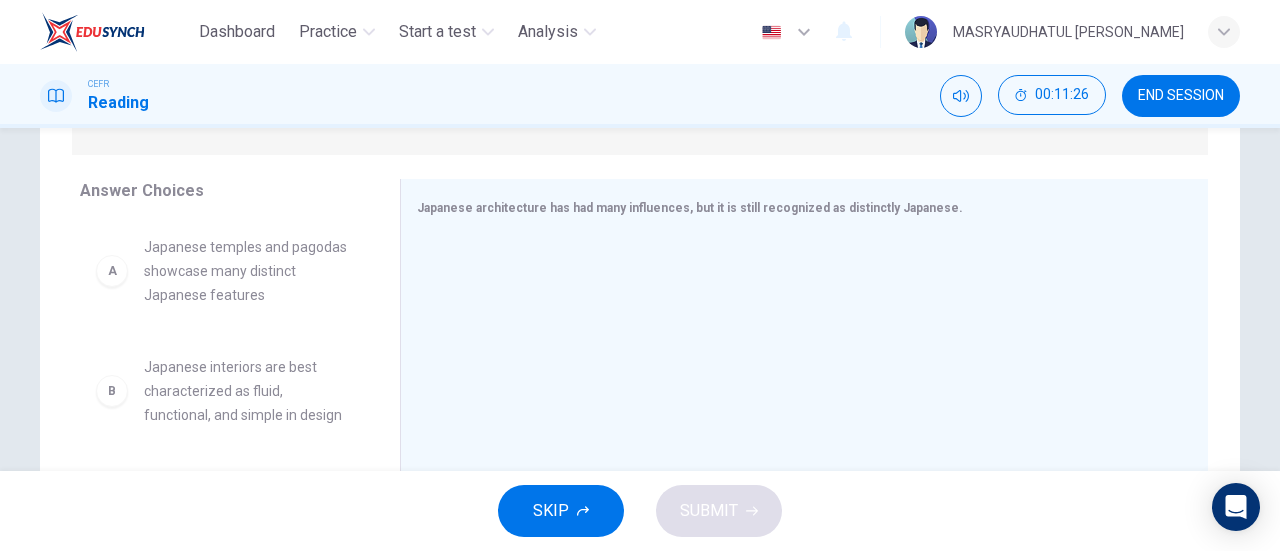 scroll, scrollTop: 345, scrollLeft: 0, axis: vertical 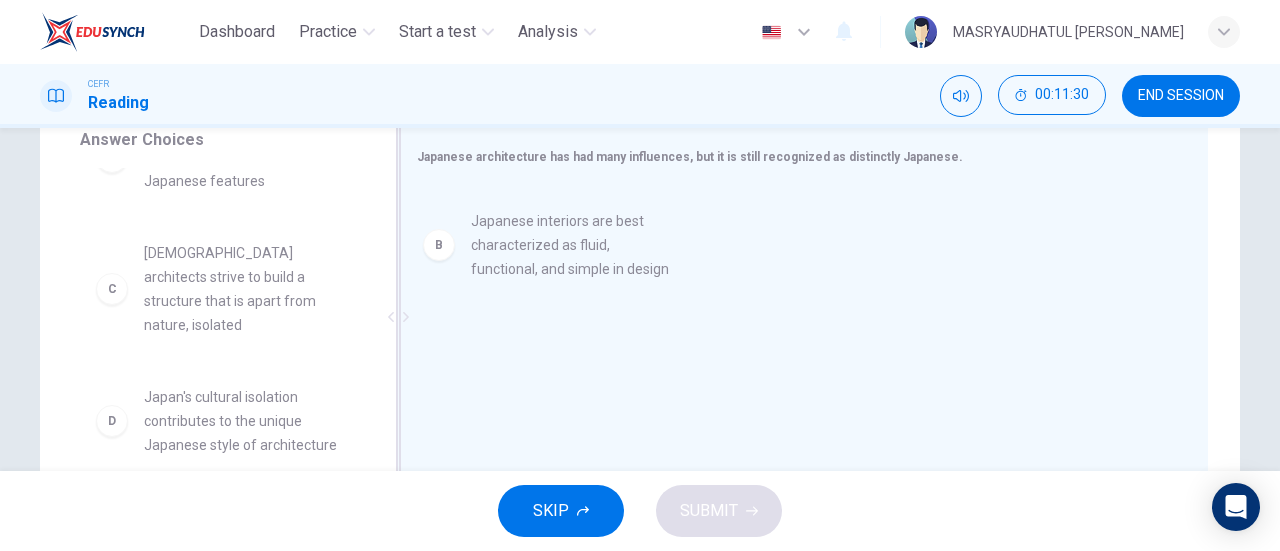 drag, startPoint x: 226, startPoint y: 271, endPoint x: 628, endPoint y: 237, distance: 403.43524 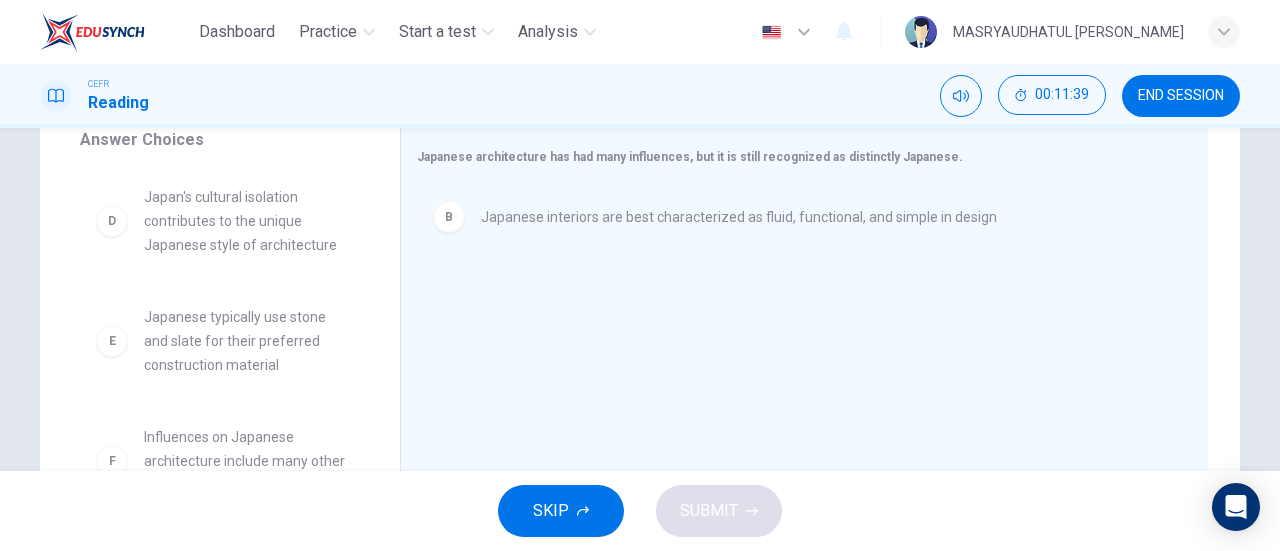 scroll, scrollTop: 276, scrollLeft: 0, axis: vertical 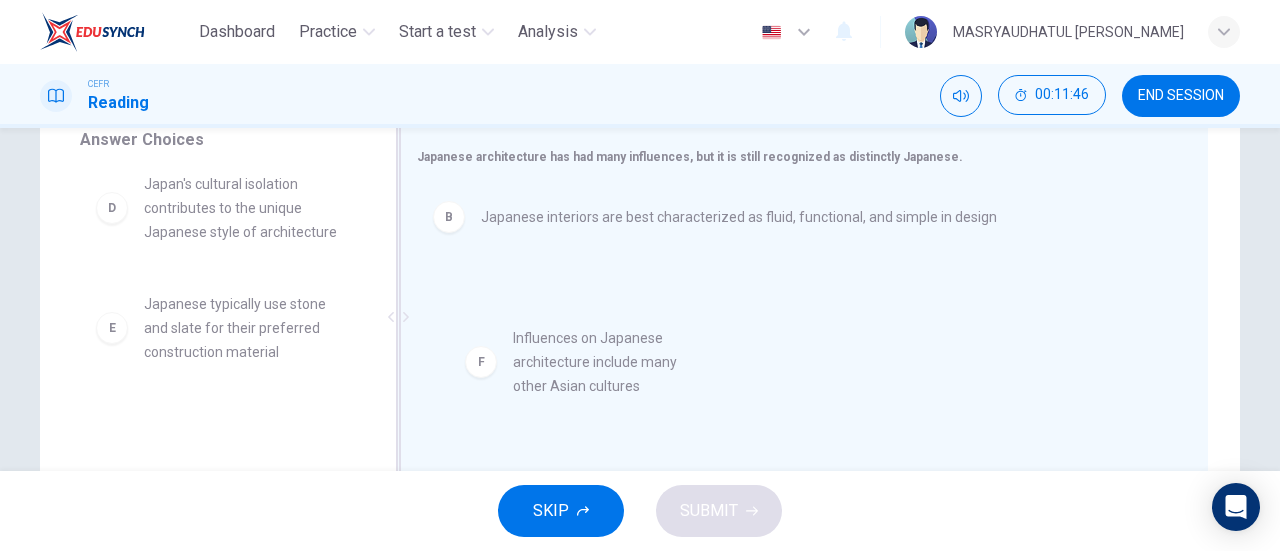 drag, startPoint x: 234, startPoint y: 403, endPoint x: 652, endPoint y: 335, distance: 423.495 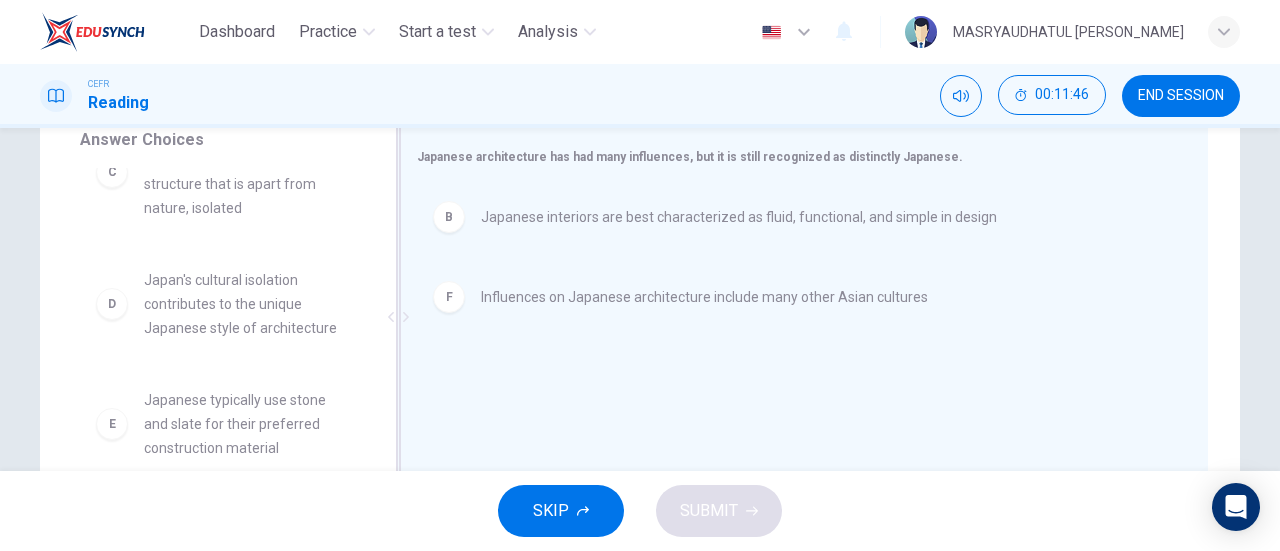scroll, scrollTop: 156, scrollLeft: 0, axis: vertical 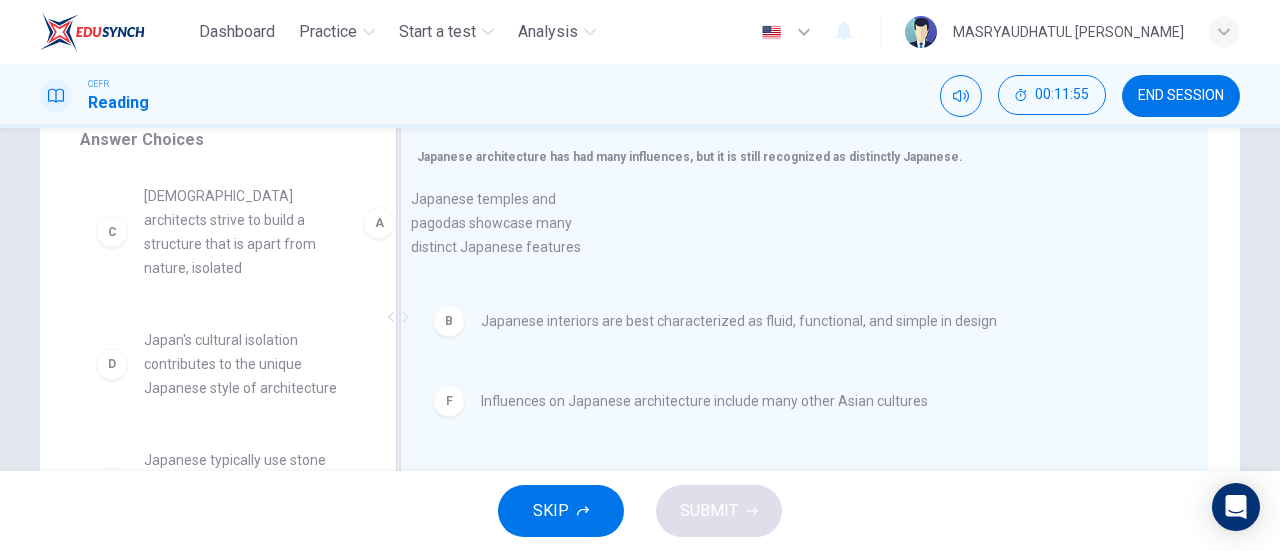 drag, startPoint x: 216, startPoint y: 235, endPoint x: 560, endPoint y: 257, distance: 344.70276 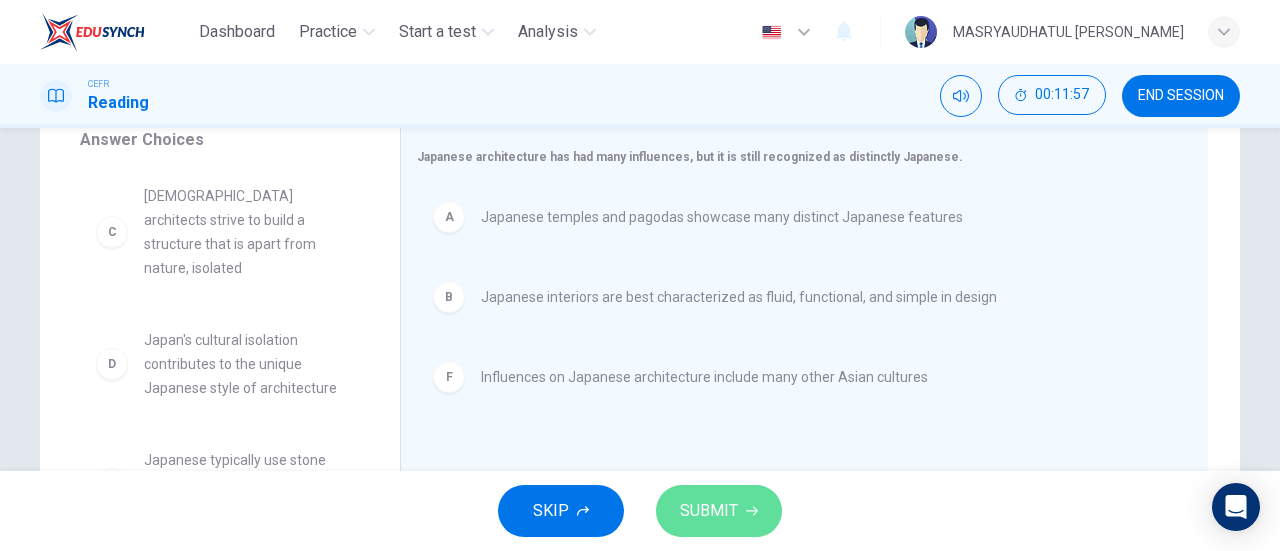 click on "SUBMIT" at bounding box center (709, 511) 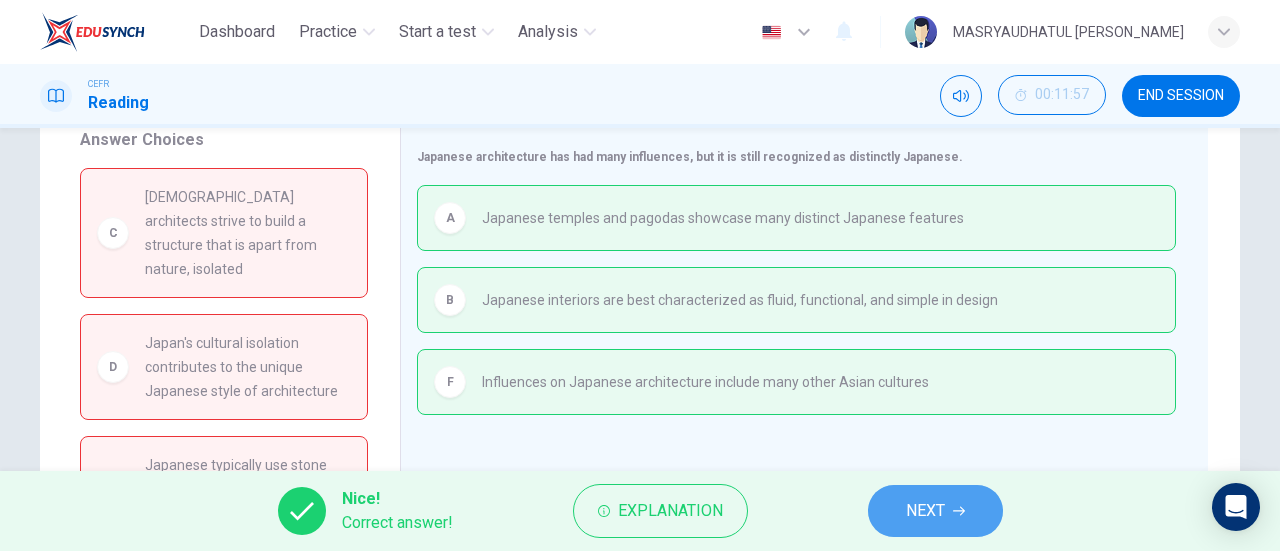 click on "NEXT" at bounding box center (935, 511) 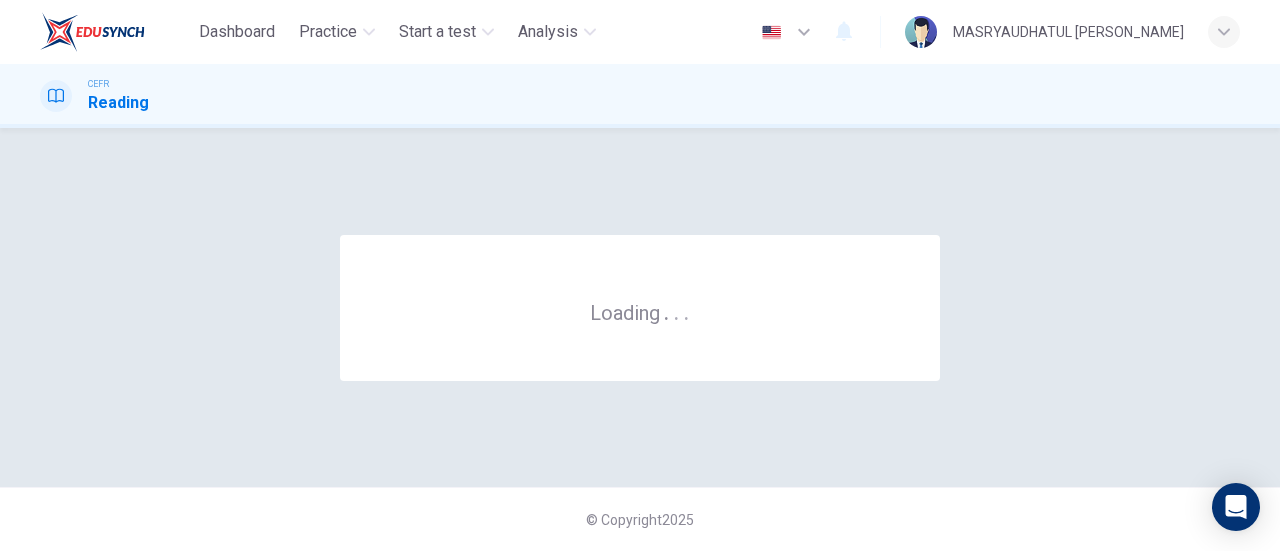scroll, scrollTop: 0, scrollLeft: 0, axis: both 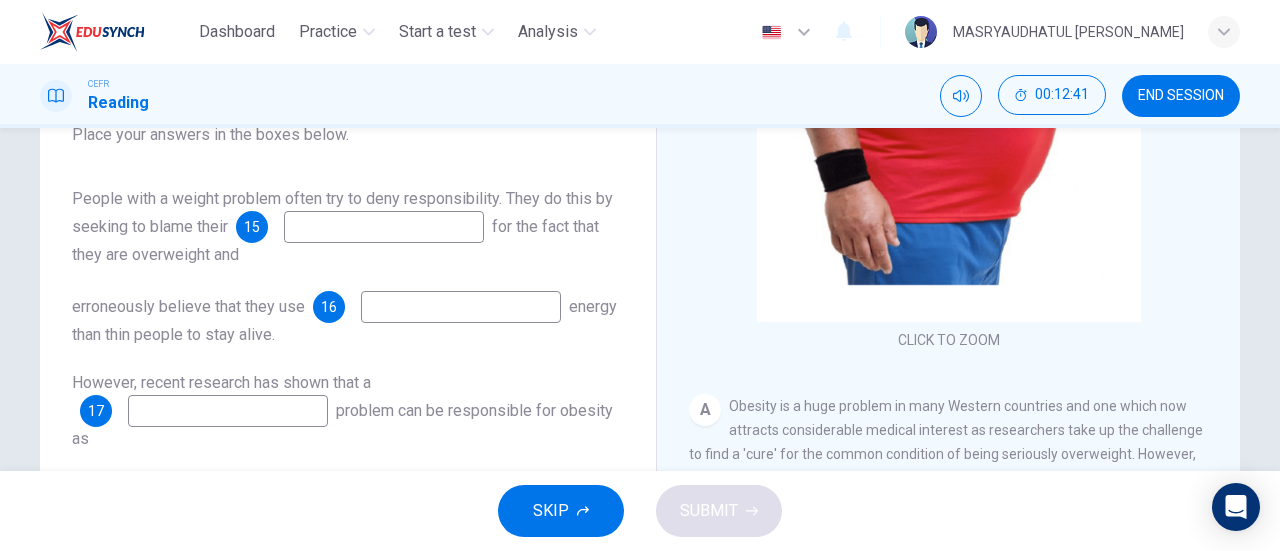 click at bounding box center [384, 227] 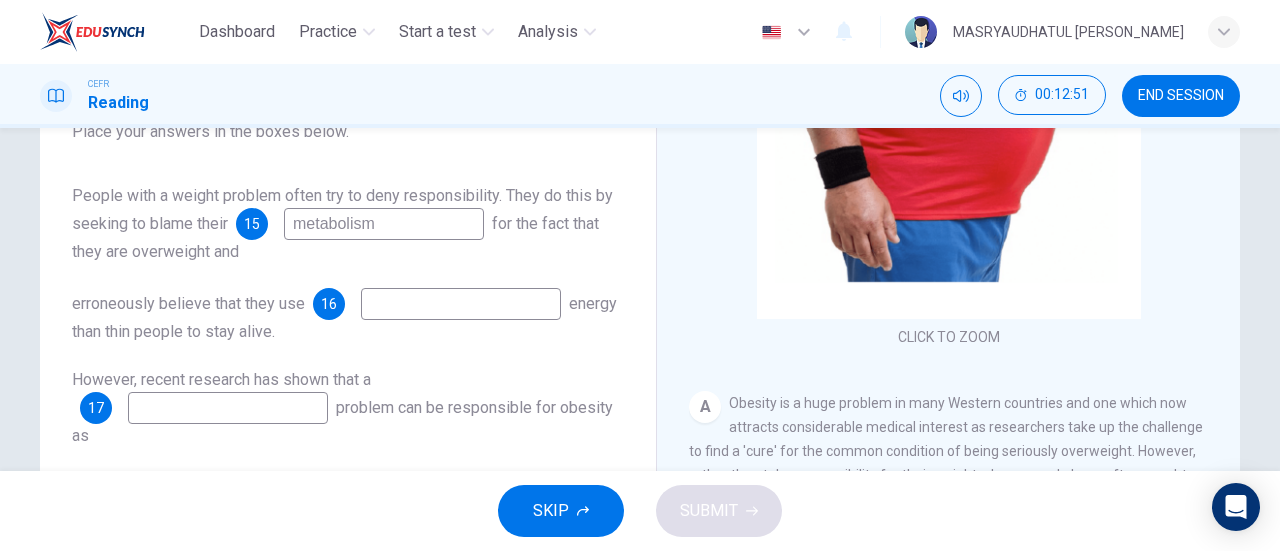 scroll, scrollTop: 217, scrollLeft: 0, axis: vertical 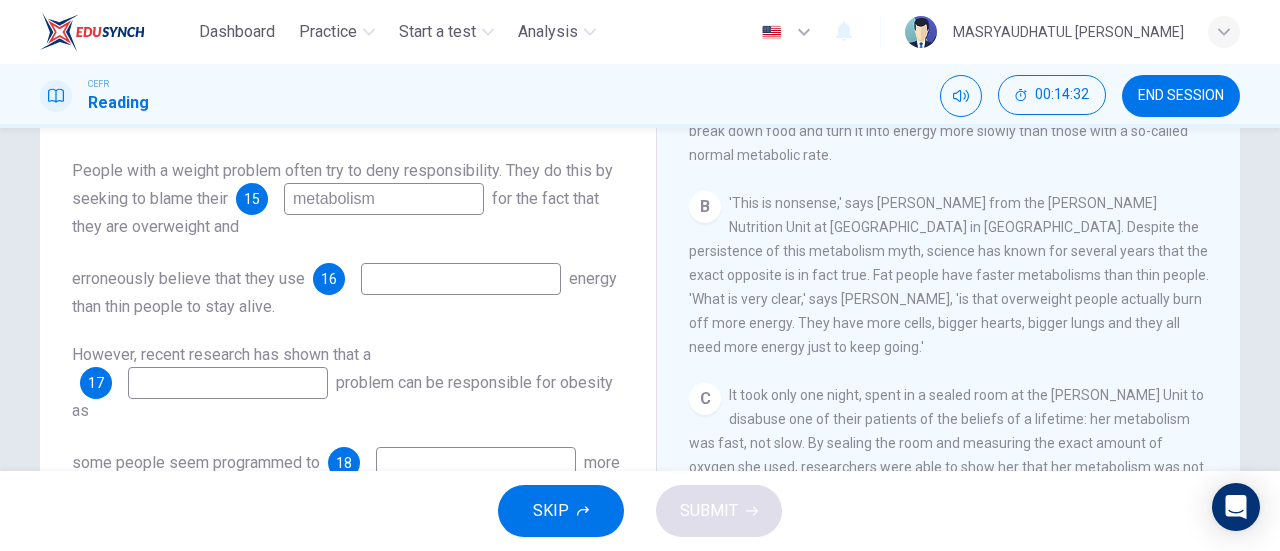type on "metabolism" 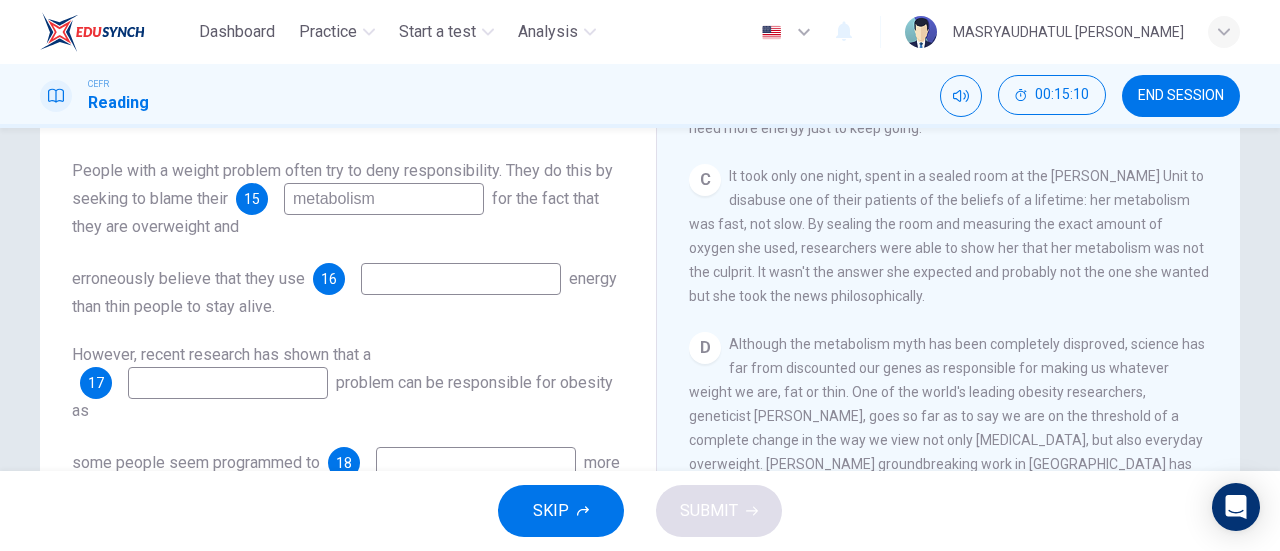 scroll, scrollTop: 912, scrollLeft: 0, axis: vertical 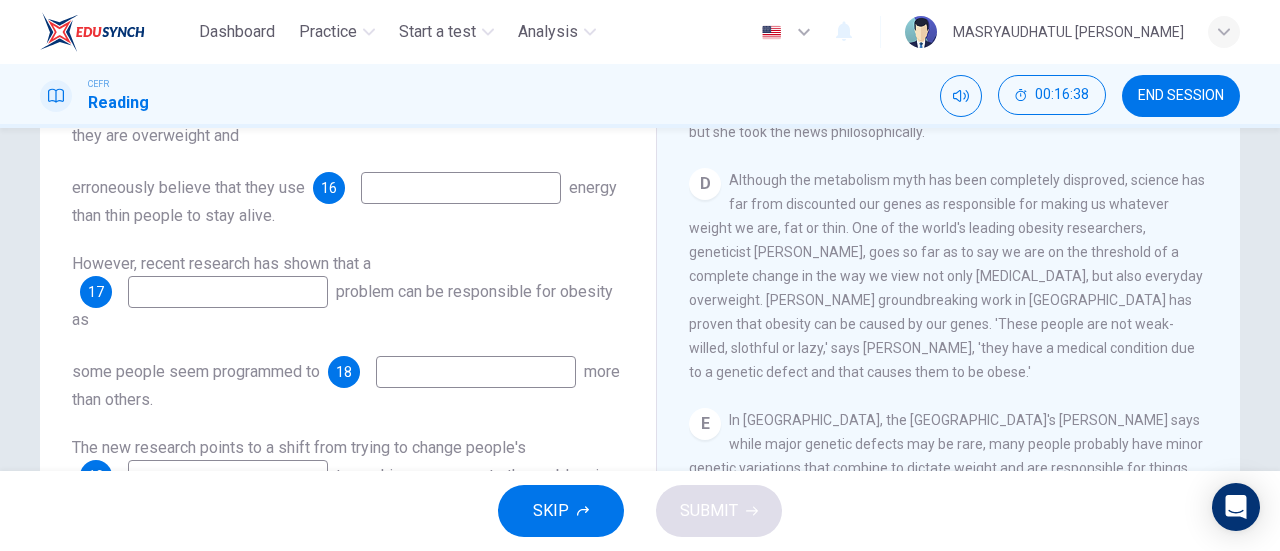 click at bounding box center [228, 292] 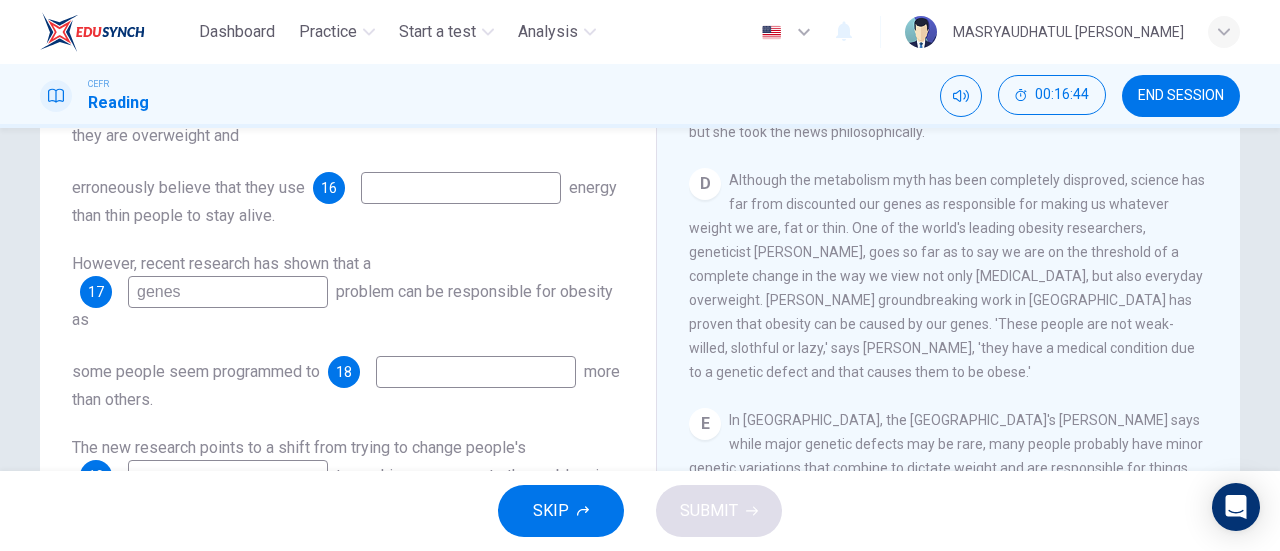 type on "genes" 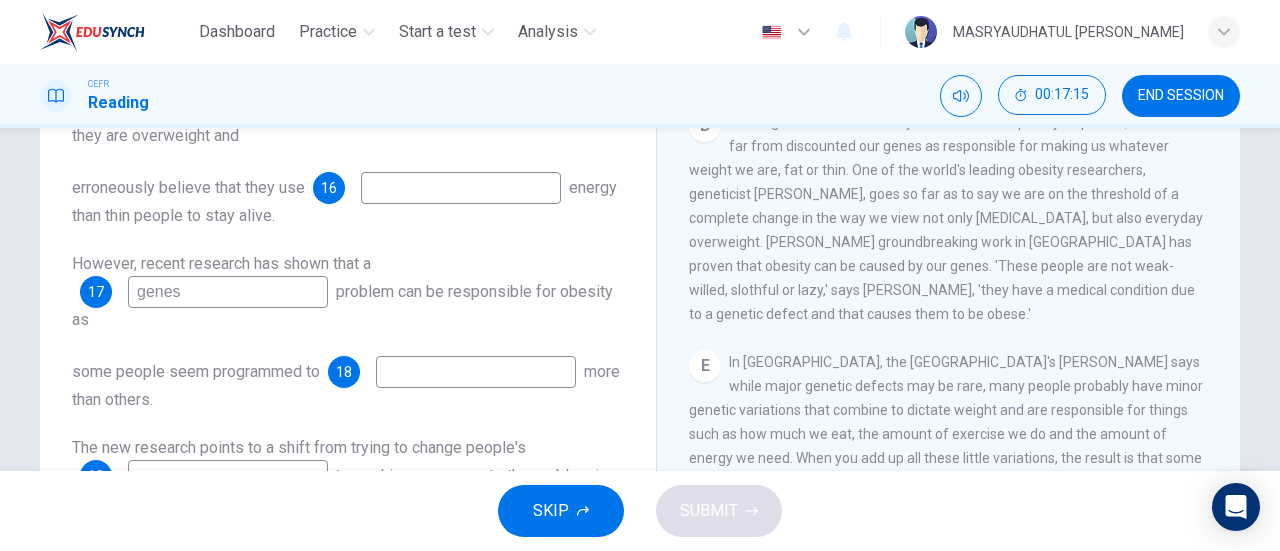 scroll, scrollTop: 885, scrollLeft: 0, axis: vertical 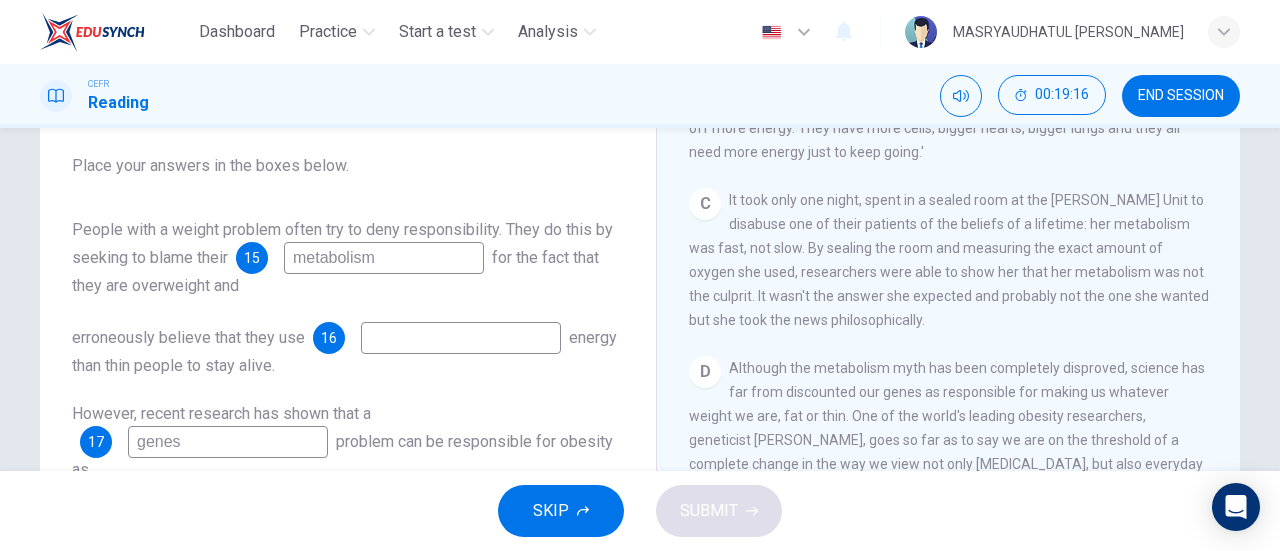 click at bounding box center [461, 338] 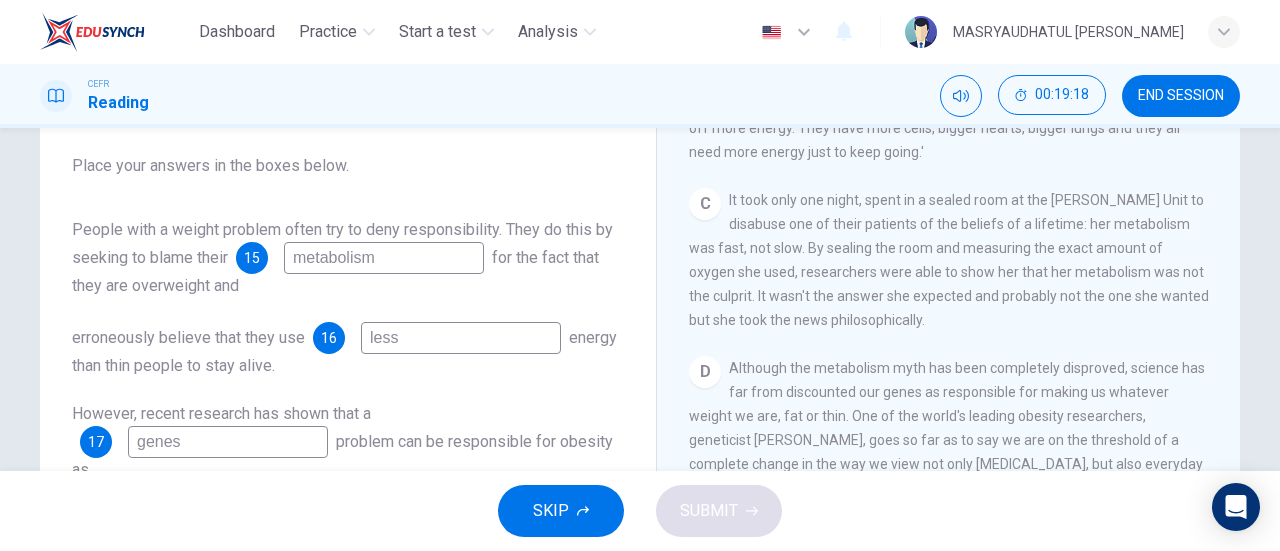scroll, scrollTop: 24, scrollLeft: 0, axis: vertical 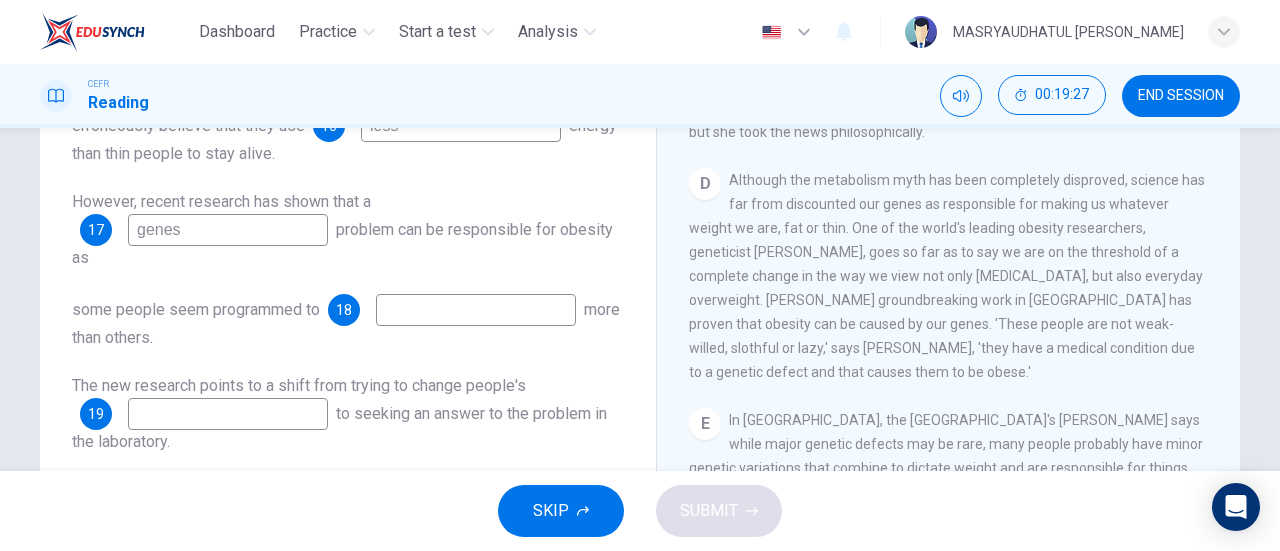 type on "less" 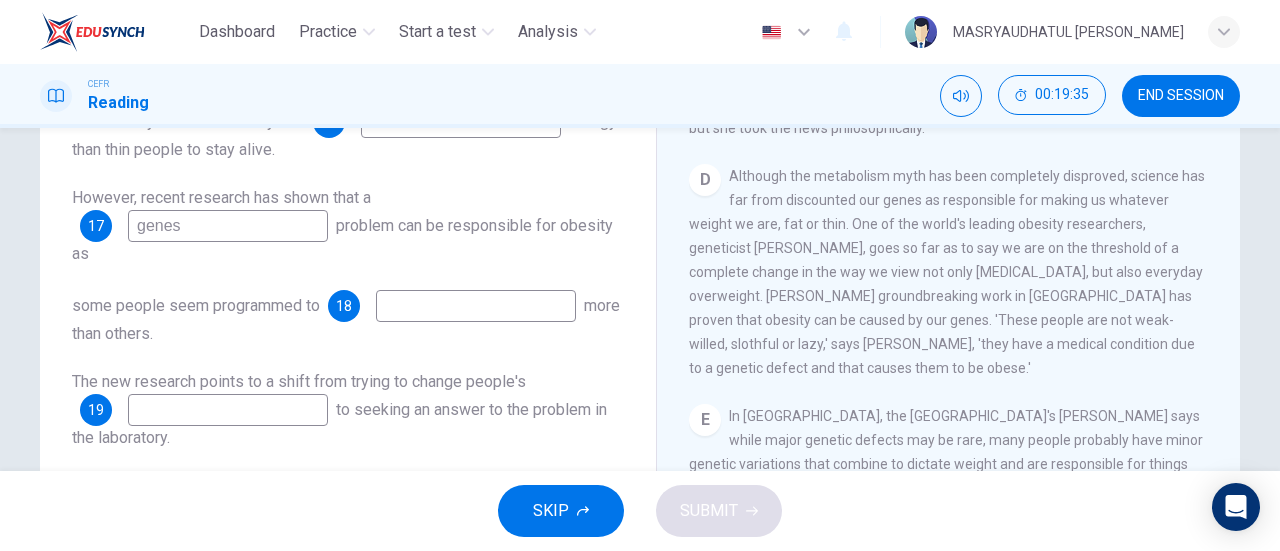 scroll, scrollTop: 397, scrollLeft: 0, axis: vertical 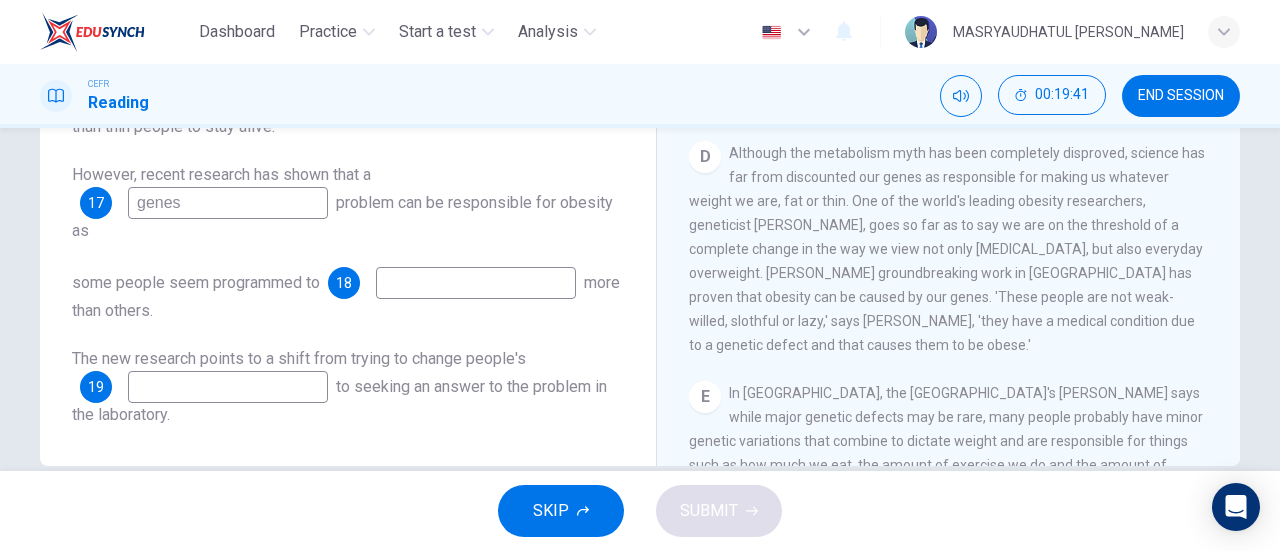 click at bounding box center [476, 283] 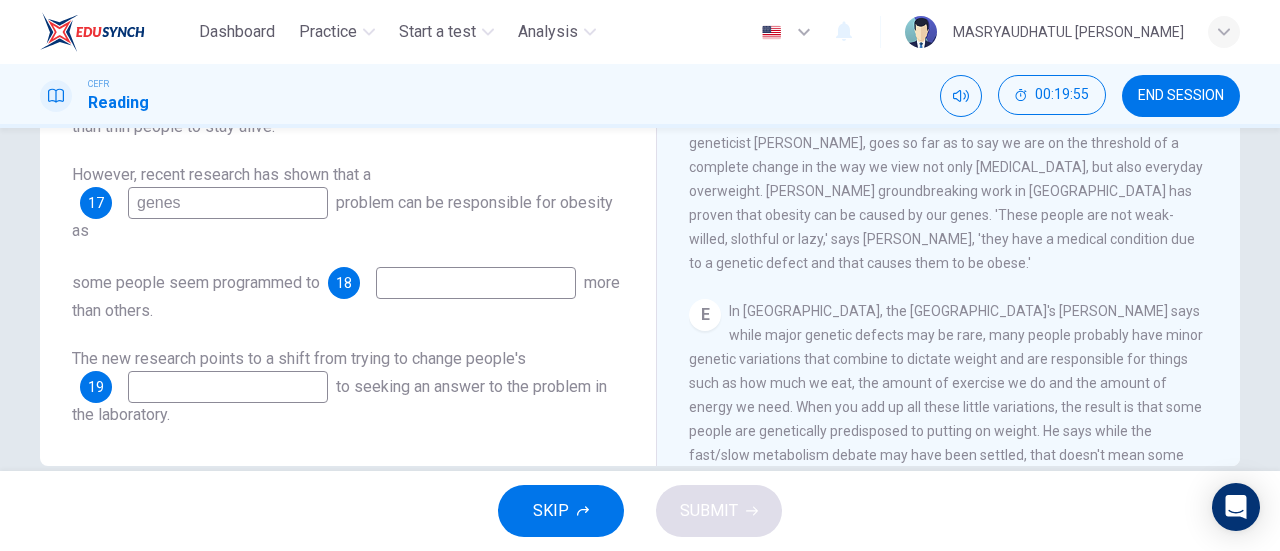 scroll, scrollTop: 850, scrollLeft: 0, axis: vertical 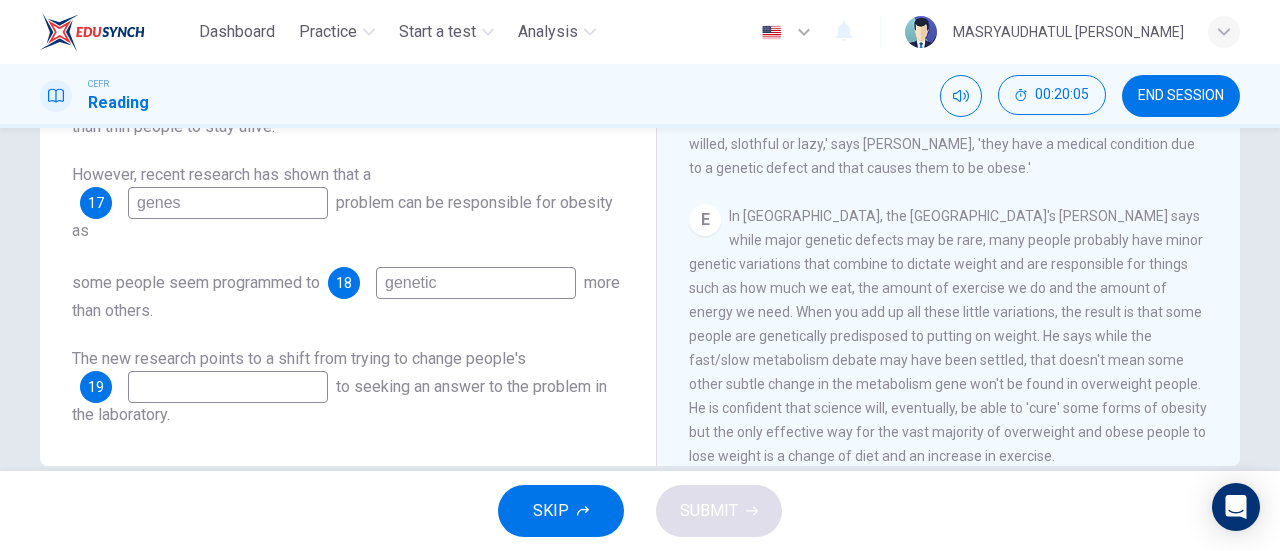 type on "genetic" 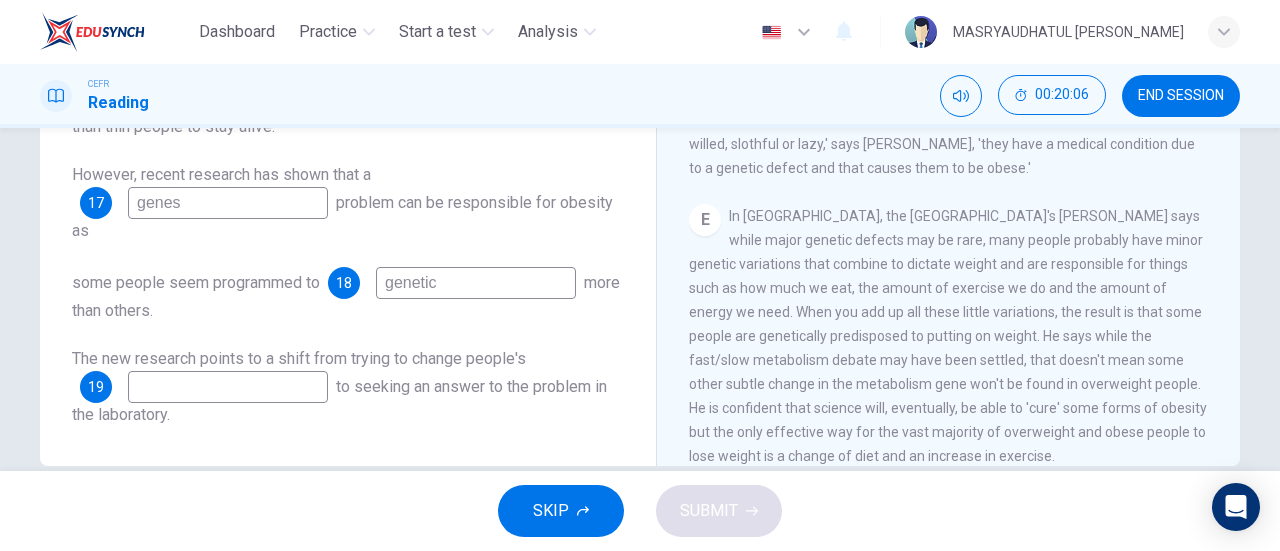 scroll, scrollTop: 432, scrollLeft: 0, axis: vertical 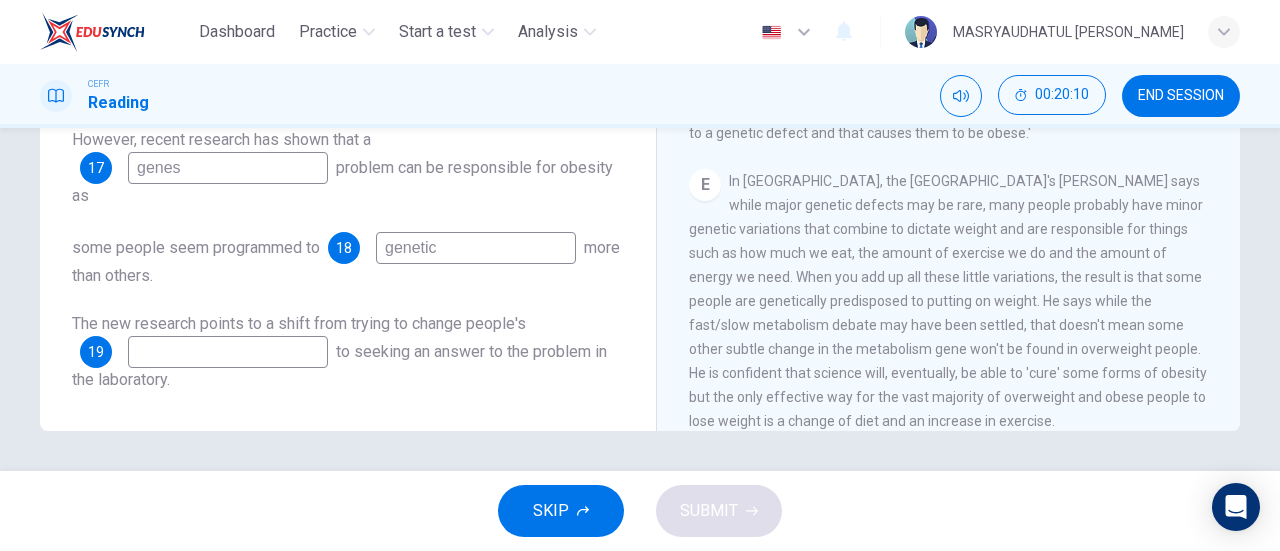 type on "o" 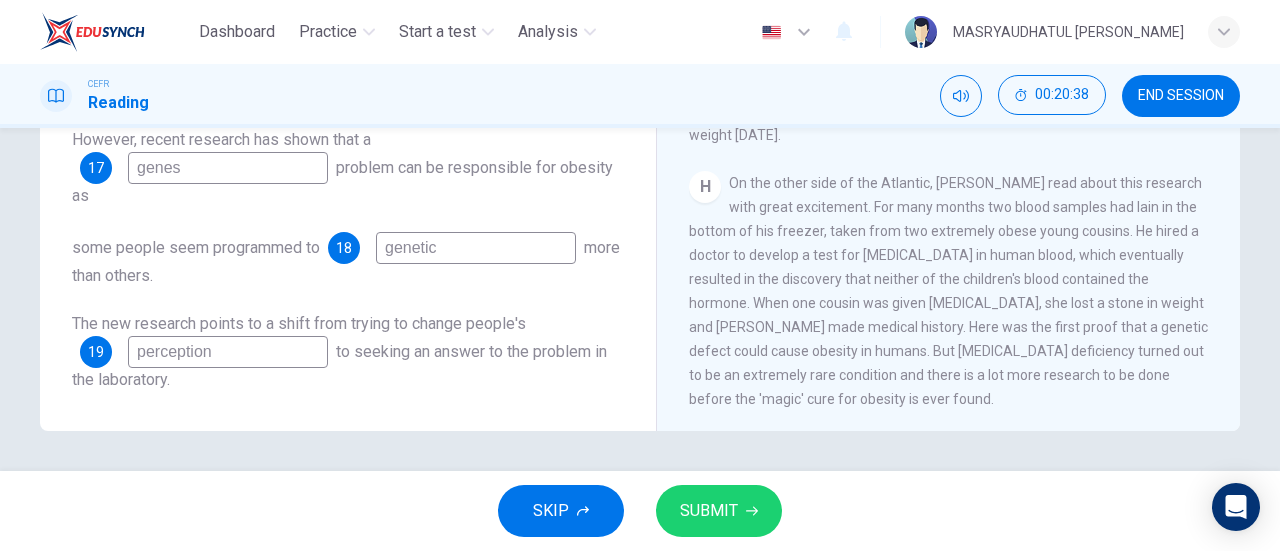 scroll, scrollTop: 1683, scrollLeft: 0, axis: vertical 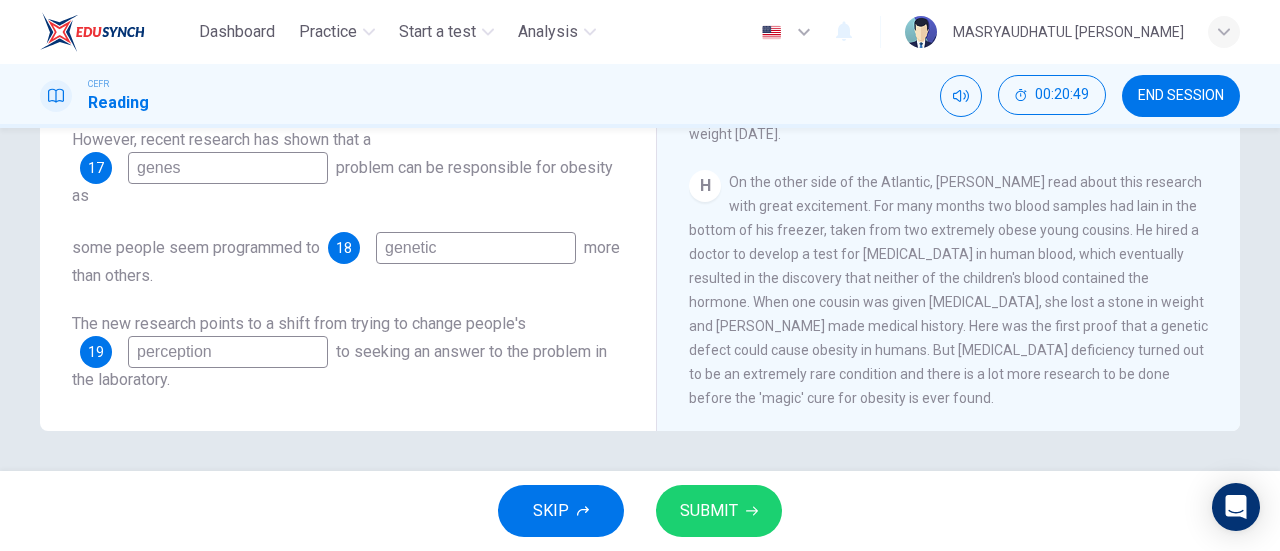 type on "perception" 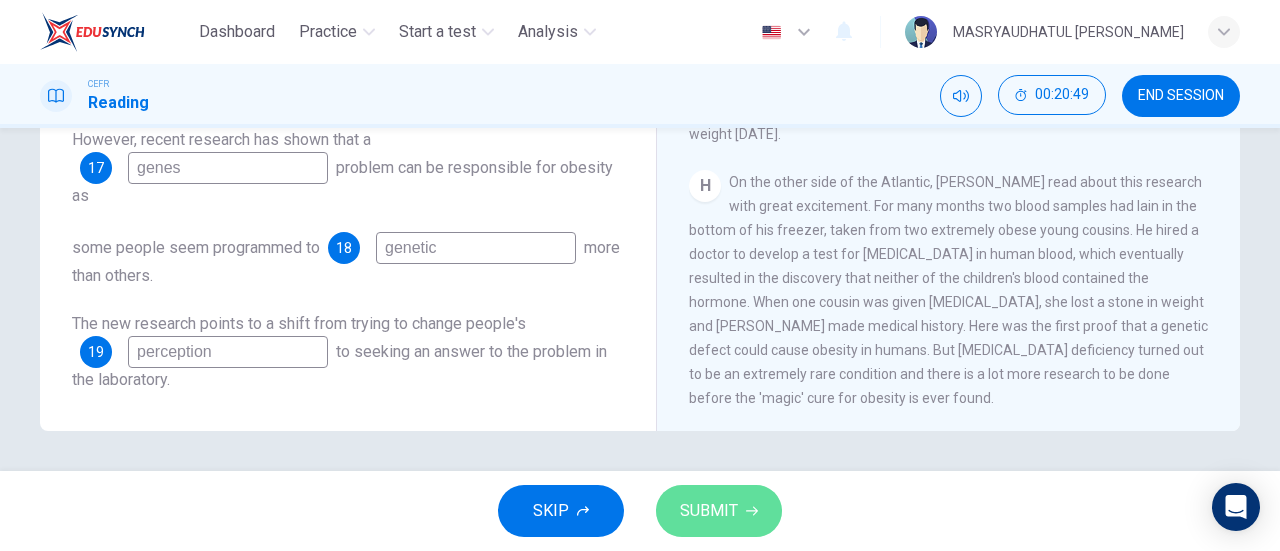 click on "SUBMIT" at bounding box center (719, 511) 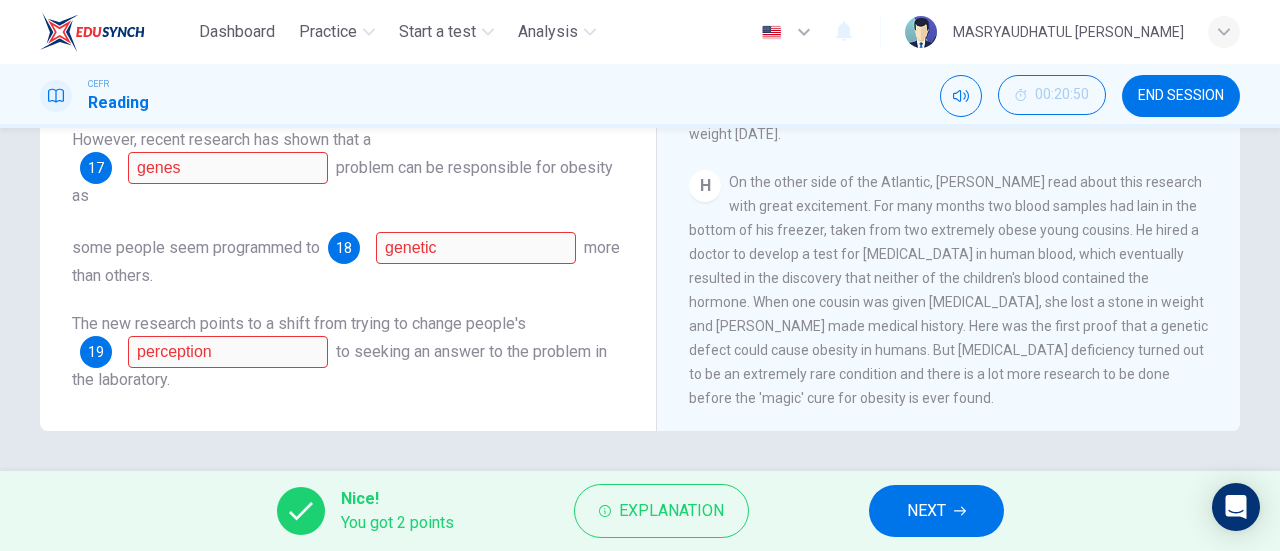 scroll, scrollTop: 0, scrollLeft: 0, axis: both 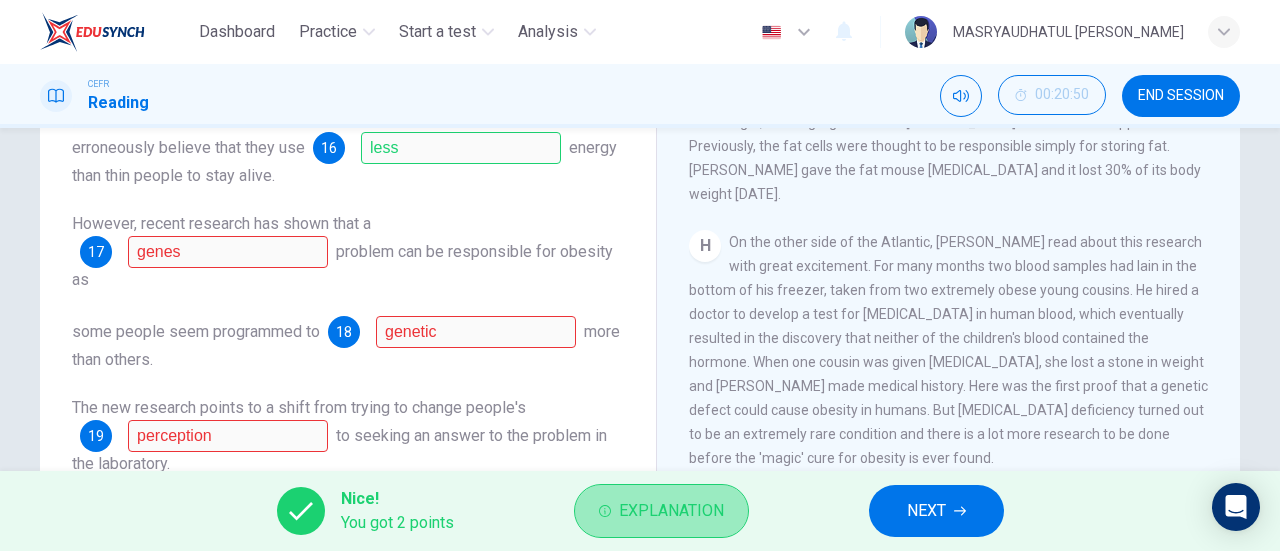 click on "Explanation" at bounding box center (661, 511) 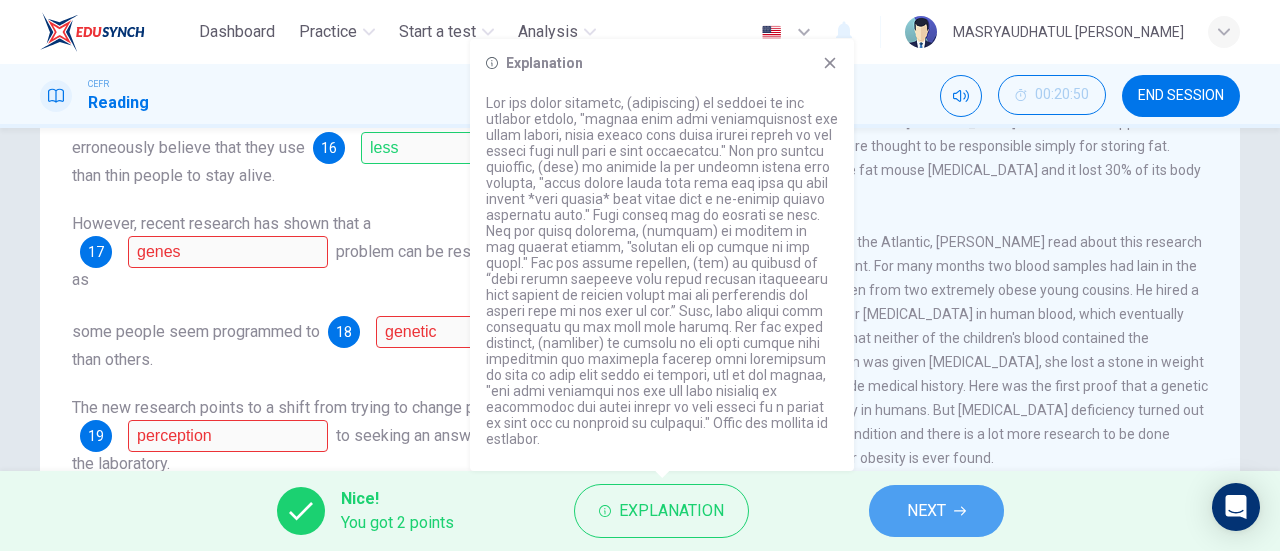 click on "NEXT" at bounding box center (936, 511) 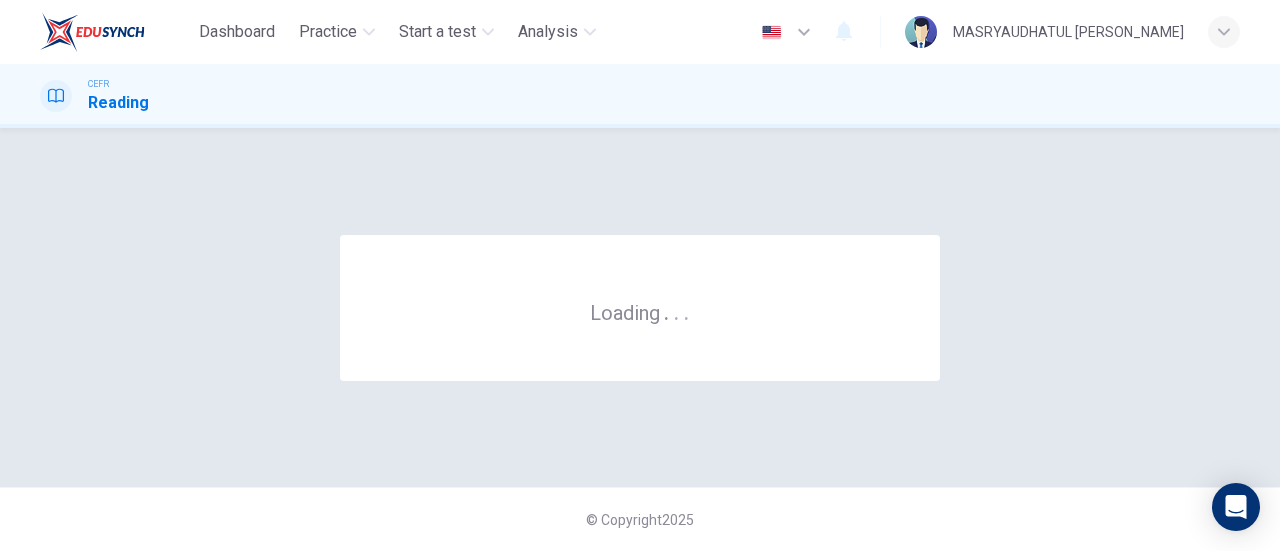 scroll, scrollTop: 0, scrollLeft: 0, axis: both 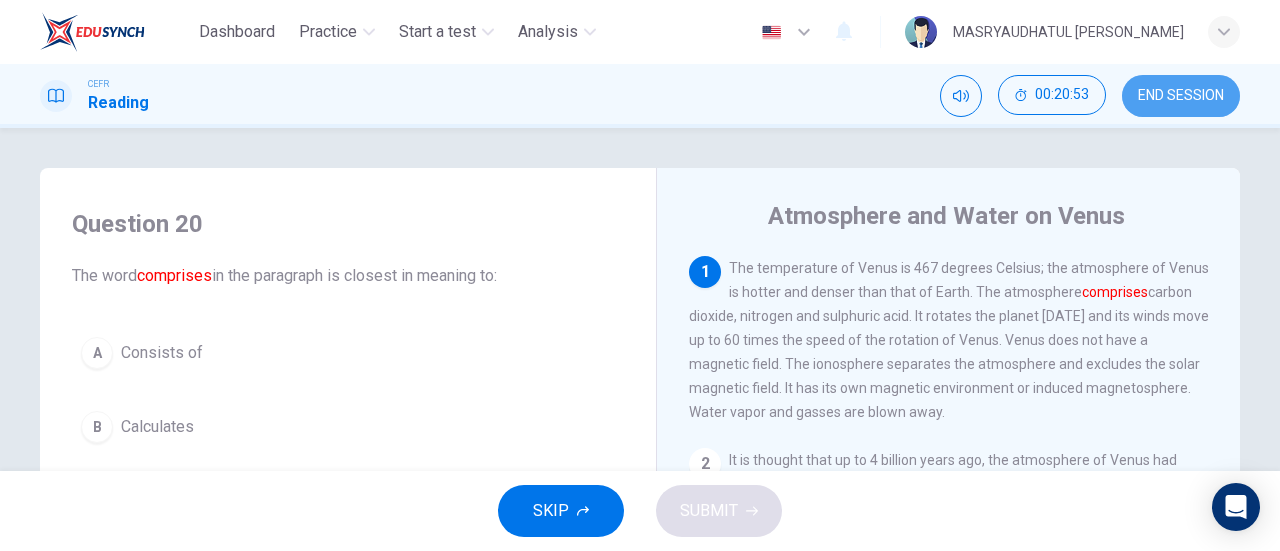 click on "END SESSION" at bounding box center (1181, 96) 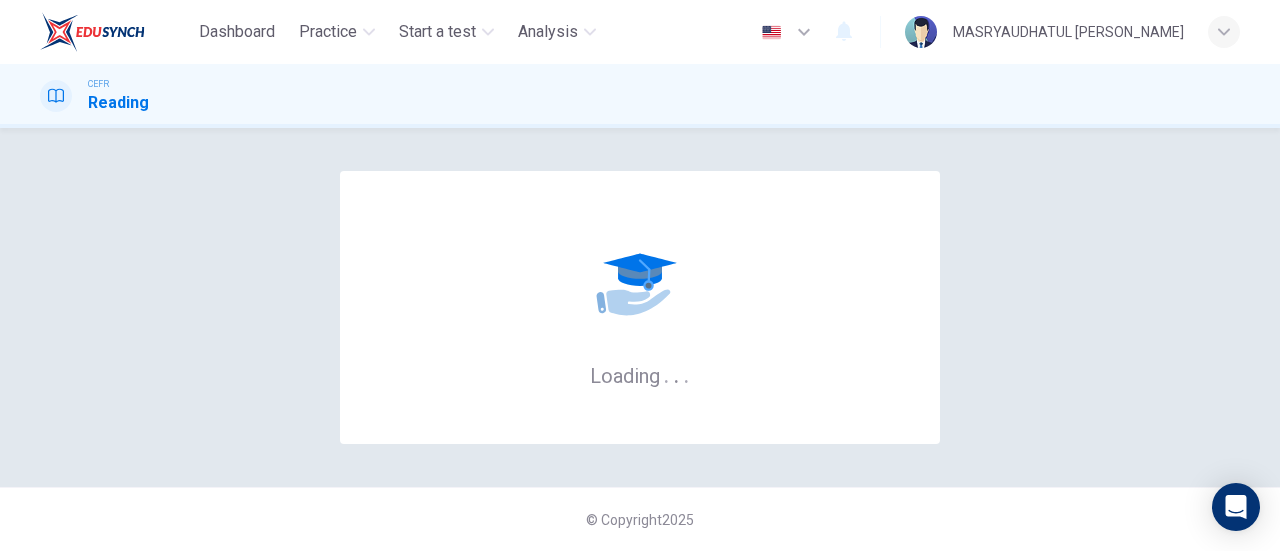 scroll, scrollTop: 0, scrollLeft: 0, axis: both 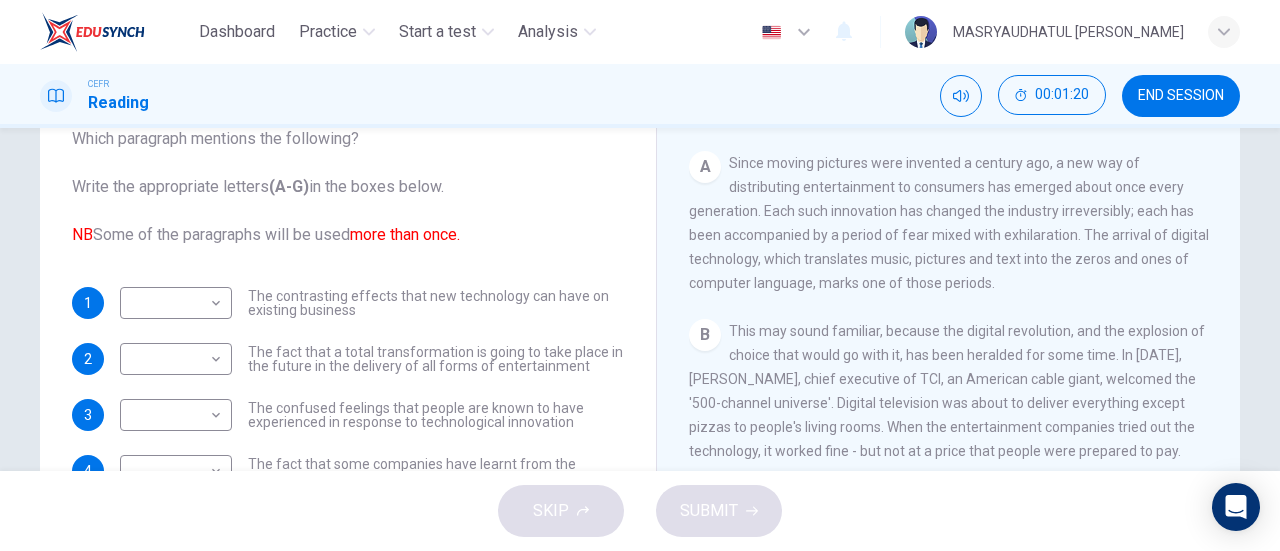 drag, startPoint x: 1229, startPoint y: 283, endPoint x: 1230, endPoint y: 293, distance: 10.049875 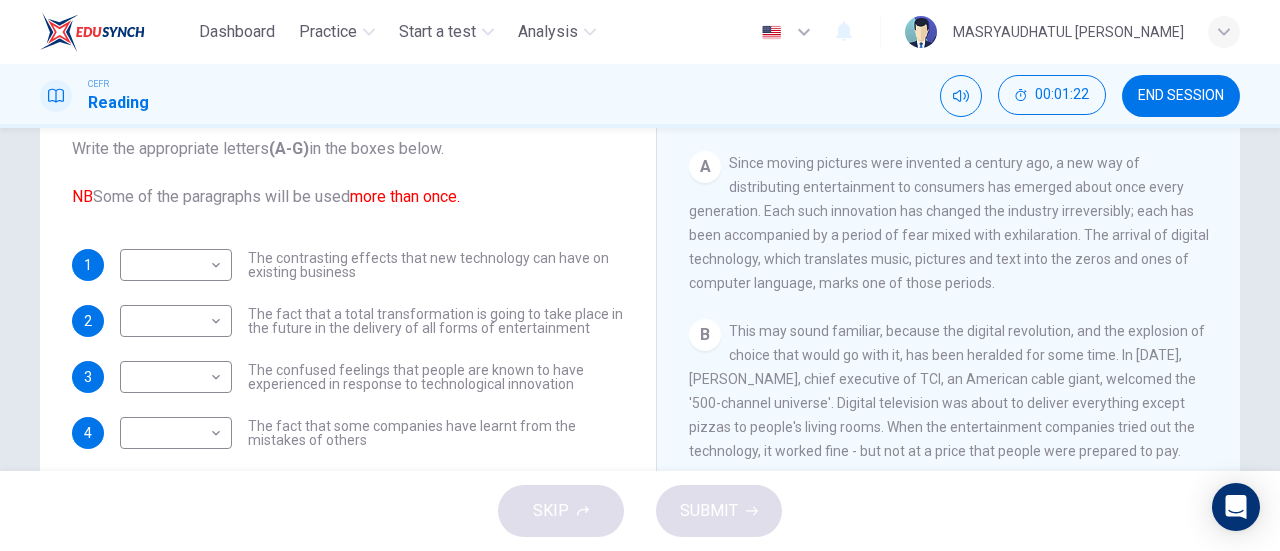scroll, scrollTop: 72, scrollLeft: 0, axis: vertical 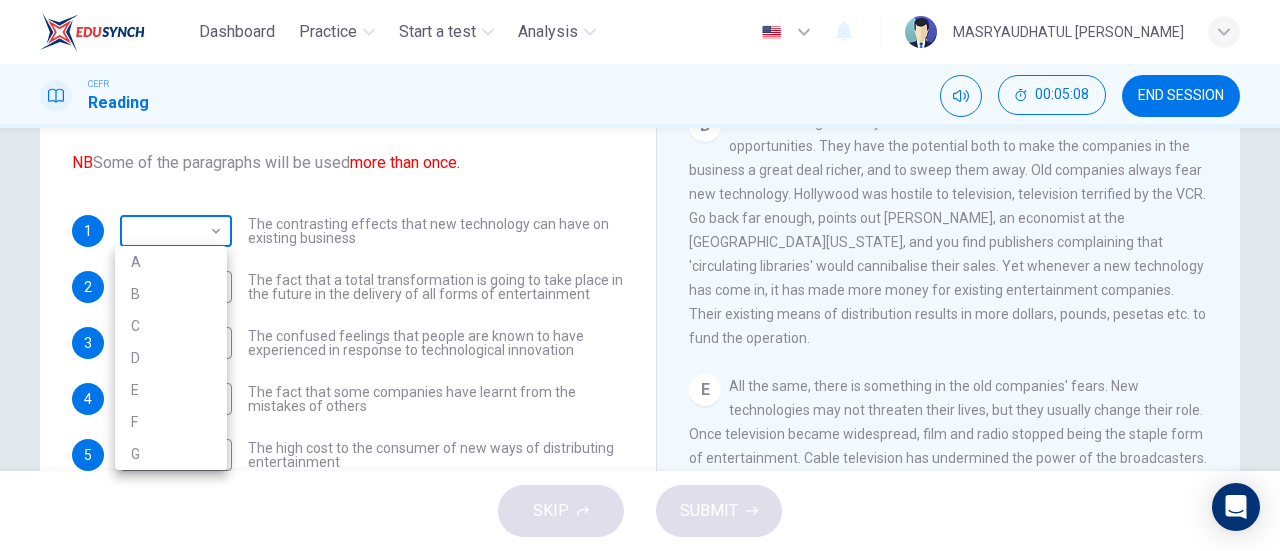 click on "Dashboard Practice Start a test Analysis English en ​ MASRYAUDHATUL NAJEEHA BINTI MOHD SYARUL CEFR Reading 00:05:08 END SESSION Questions 1 - 8 The Reading Passage has 7 paragraphs  A-G .
Which paragraph mentions the following?
Write the appropriate letters  (A-G)  in the boxes below.
NB  Some of the paragraphs will be used  more than once. 1 ​ ​ The contrasting effects that new technology can have on existing business 2 ​ ​ The fact that a total transformation is going to take place in the future in the delivery of all forms of entertainment 3 ​ ​ The confused feelings that people are known to have experienced in response to technological innovation 4 ​ ​ The fact that some companies have learnt from the mistakes of others 5 ​ ​ The high cost to the consumer of new ways of distributing entertainment 6 ​ ​ Uncertainty regarding the financial impact of wider media access 7 ​ ​ The fact that some companies were the victims of strict government policy 8 ​ ​ Wheel of Fortune" at bounding box center (640, 275) 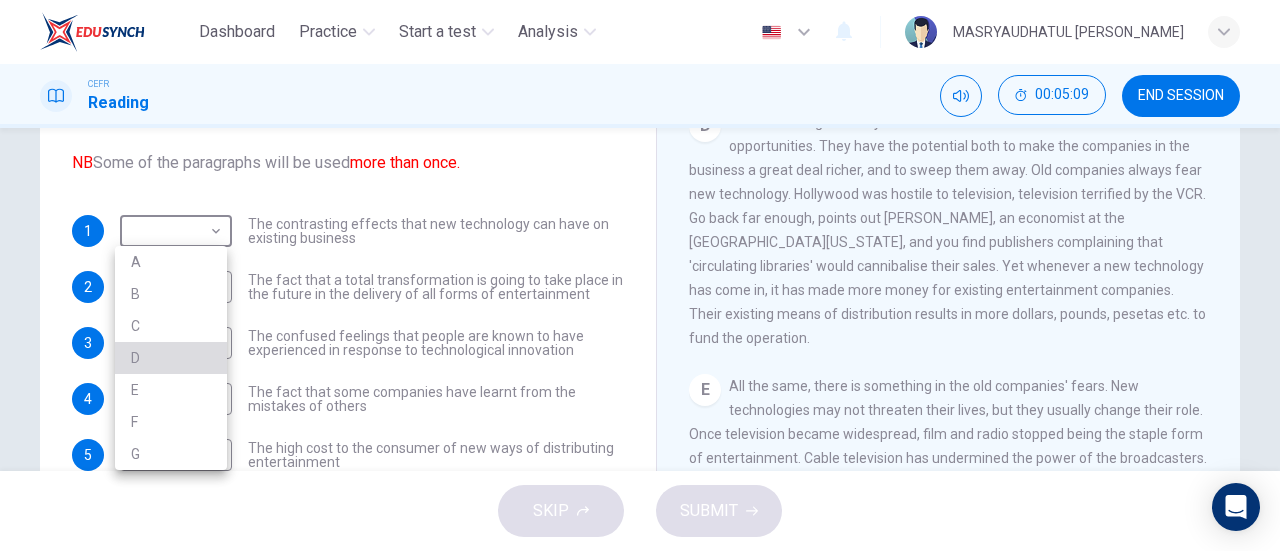 click on "D" at bounding box center [171, 358] 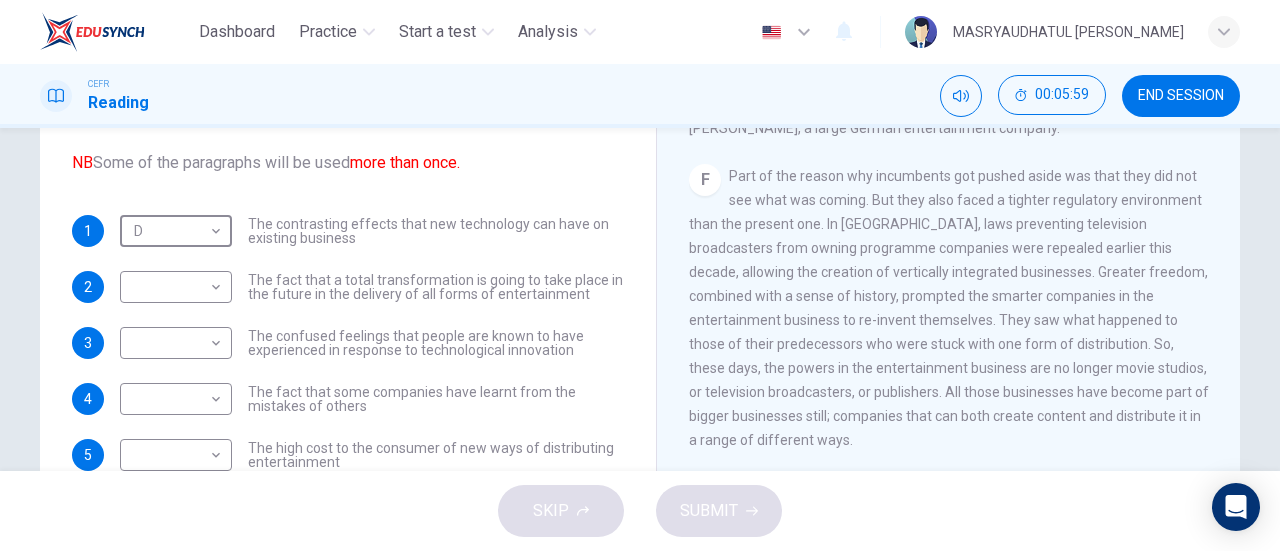 scroll, scrollTop: 1433, scrollLeft: 0, axis: vertical 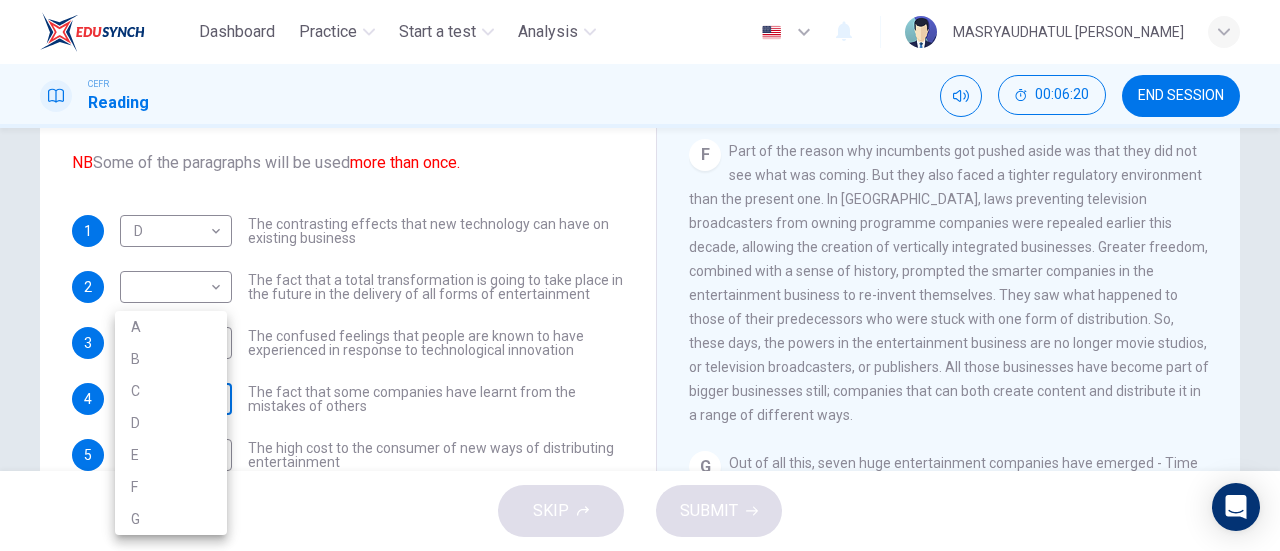 click on "Dashboard Practice Start a test Analysis English en ​ MASRYAUDHATUL NAJEEHA BINTI MOHD SYARUL CEFR Reading 00:06:20 END SESSION Questions 1 - 8 The Reading Passage has 7 paragraphs  A-G .
Which paragraph mentions the following?
Write the appropriate letters  (A-G)  in the boxes below.
NB  Some of the paragraphs will be used  more than once. 1 D D ​ The contrasting effects that new technology can have on existing business 2 ​ ​ The fact that a total transformation is going to take place in the future in the delivery of all forms of entertainment 3 ​ ​ The confused feelings that people are known to have experienced in response to technological innovation 4 ​ ​ The fact that some companies have learnt from the mistakes of others 5 ​ ​ The high cost to the consumer of new ways of distributing entertainment 6 ​ ​ Uncertainty regarding the financial impact of wider media access 7 ​ ​ The fact that some companies were the victims of strict government policy 8 ​ ​ Wheel of Fortune" at bounding box center (640, 275) 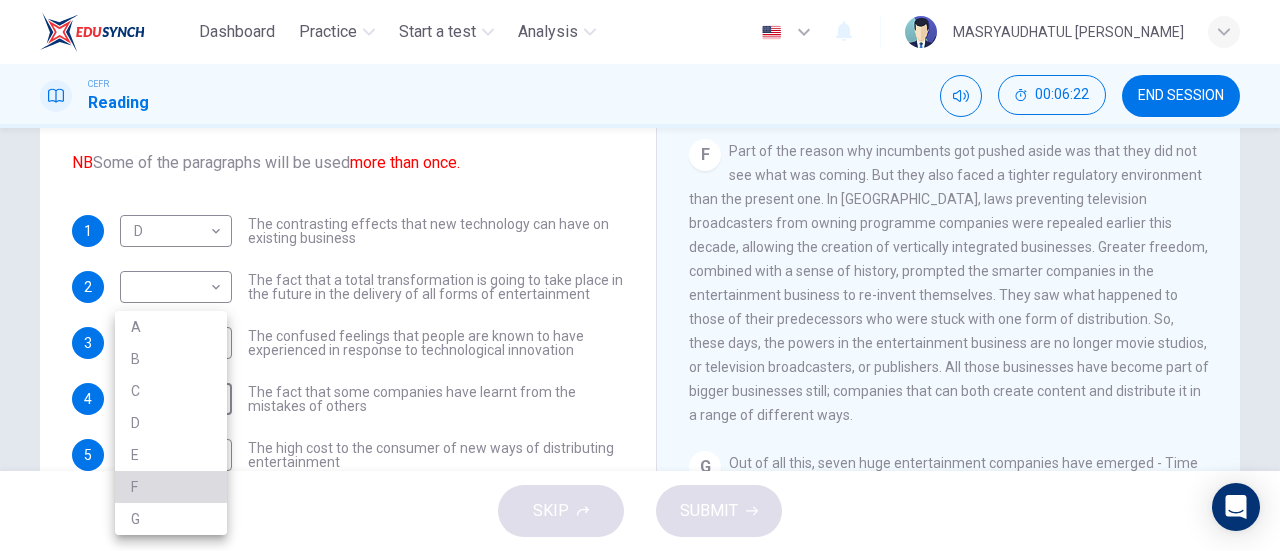click on "F" at bounding box center [171, 487] 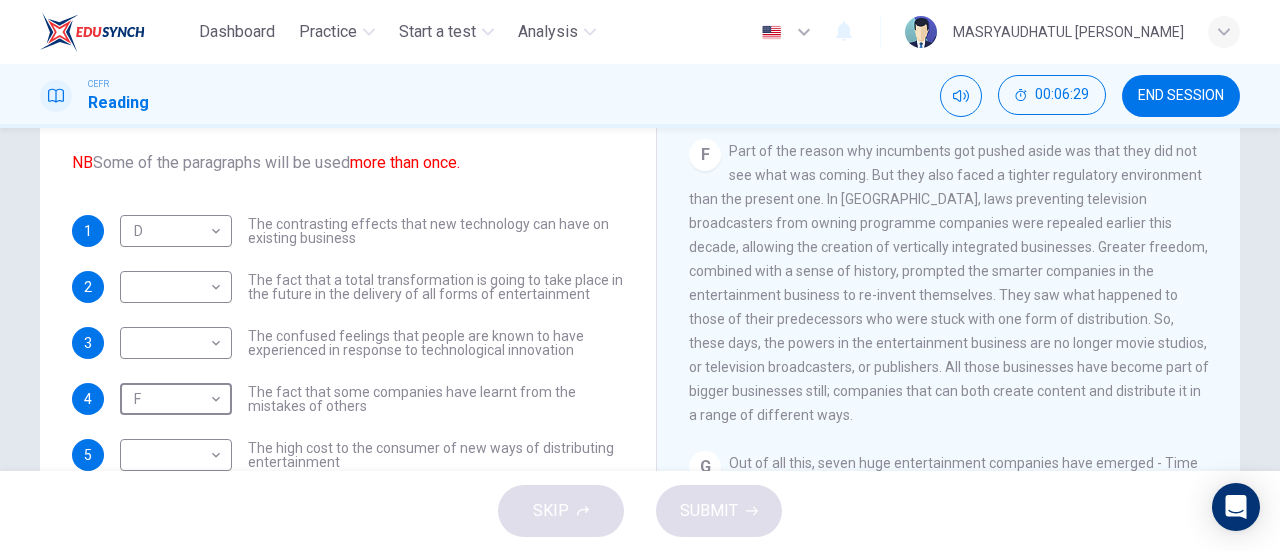scroll, scrollTop: 1511, scrollLeft: 0, axis: vertical 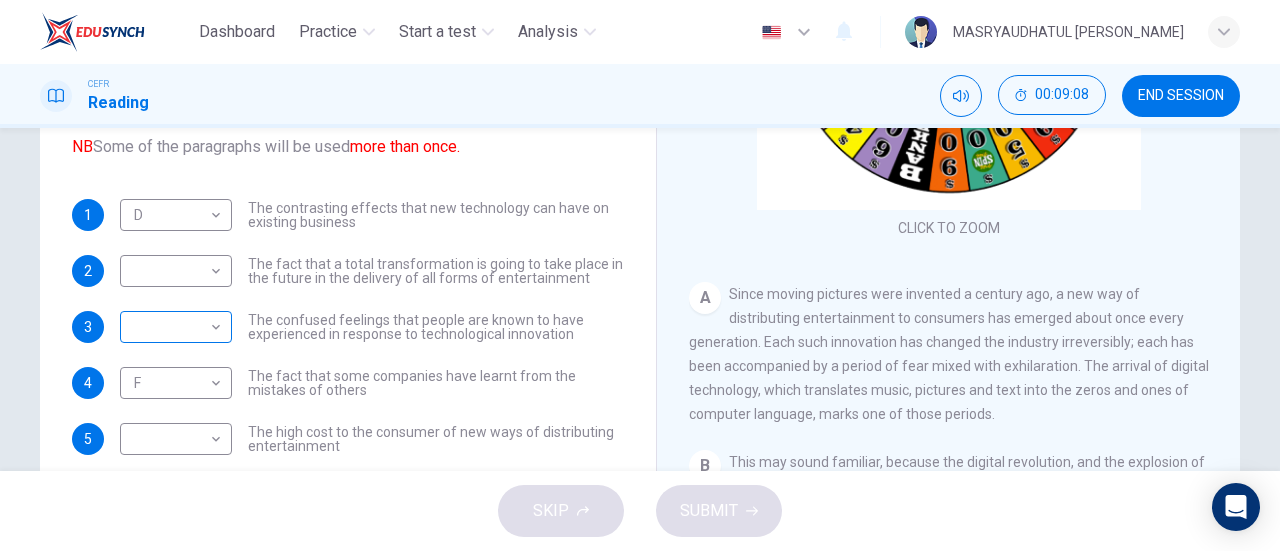 click on "​ ​" at bounding box center [176, 327] 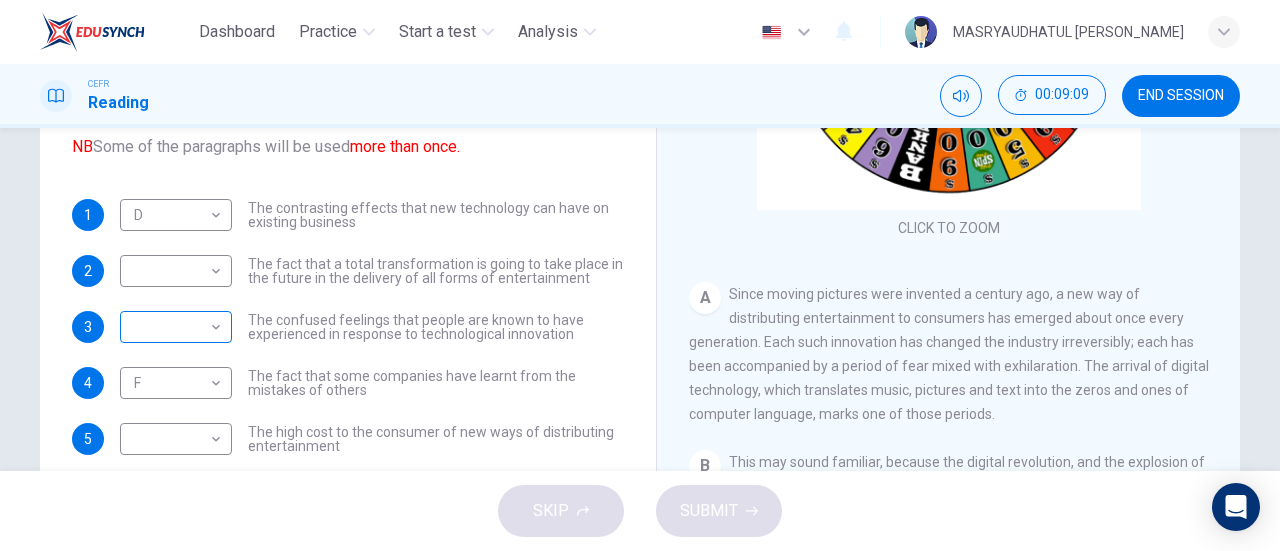 click on "​ ​" at bounding box center (176, 327) 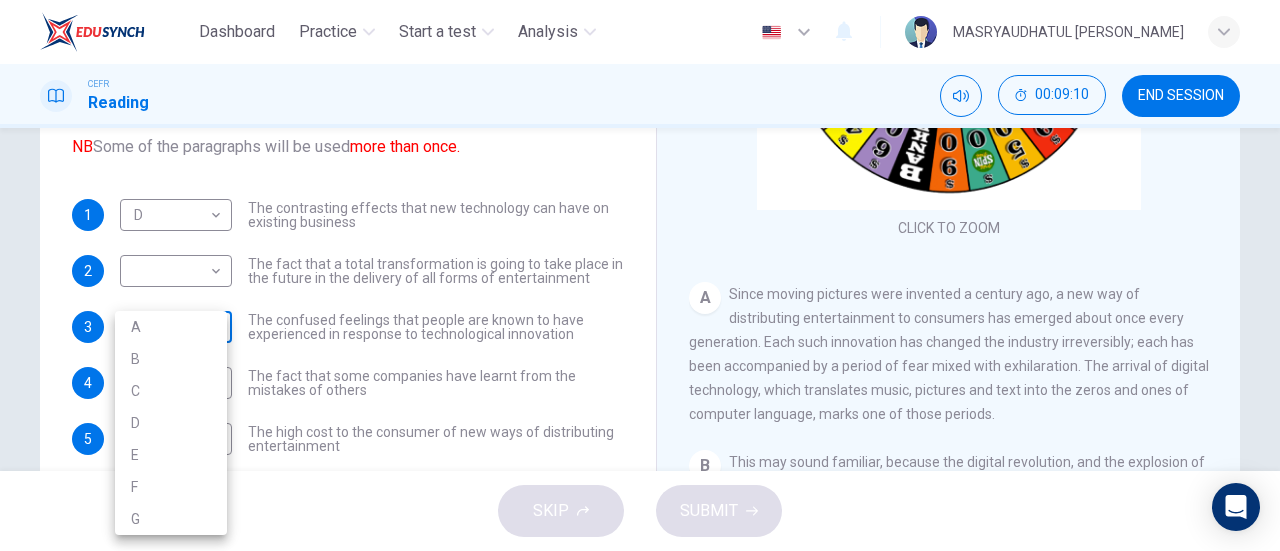 click on "Dashboard Practice Start a test Analysis English en ​ MASRYAUDHATUL NAJEEHA BINTI MOHD SYARUL CEFR Reading 00:09:10 END SESSION Questions 1 - 8 The Reading Passage has 7 paragraphs  A-G .
Which paragraph mentions the following?
Write the appropriate letters  (A-G)  in the boxes below.
NB  Some of the paragraphs will be used  more than once. 1 D D ​ The contrasting effects that new technology can have on existing business 2 ​ ​ The fact that a total transformation is going to take place in the future in the delivery of all forms of entertainment 3 ​ ​ The confused feelings that people are known to have experienced in response to technological innovation 4 F F ​ The fact that some companies have learnt from the mistakes of others 5 ​ ​ The high cost to the consumer of new ways of distributing entertainment 6 ​ ​ Uncertainty regarding the financial impact of wider media access 7 ​ ​ The fact that some companies were the victims of strict government policy 8 ​ ​ Wheel of Fortune" at bounding box center (640, 275) 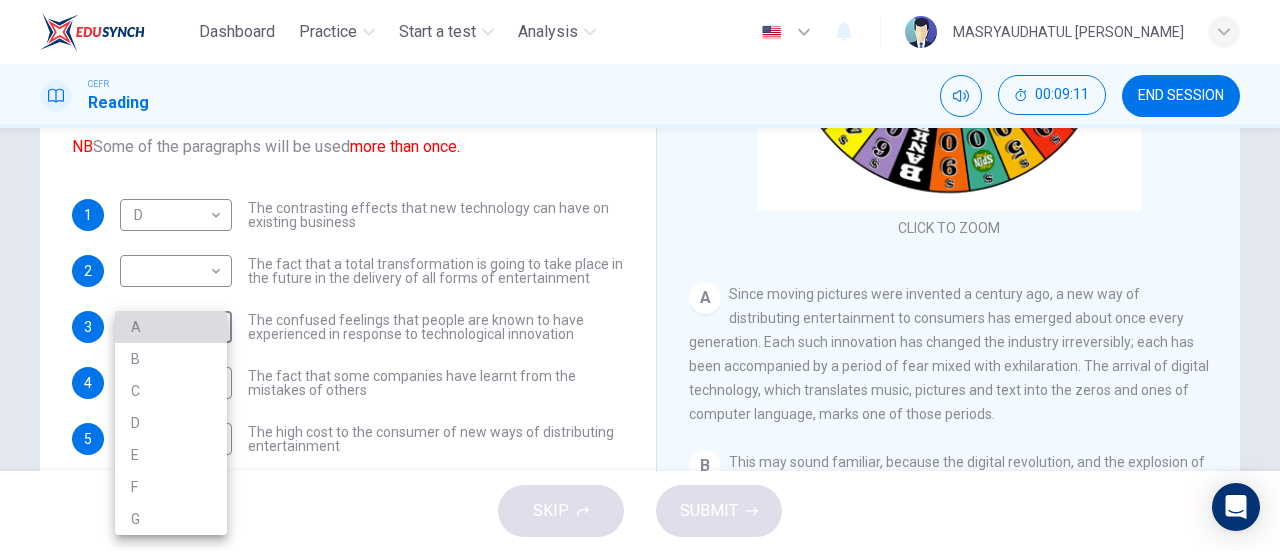 click on "A" at bounding box center (171, 327) 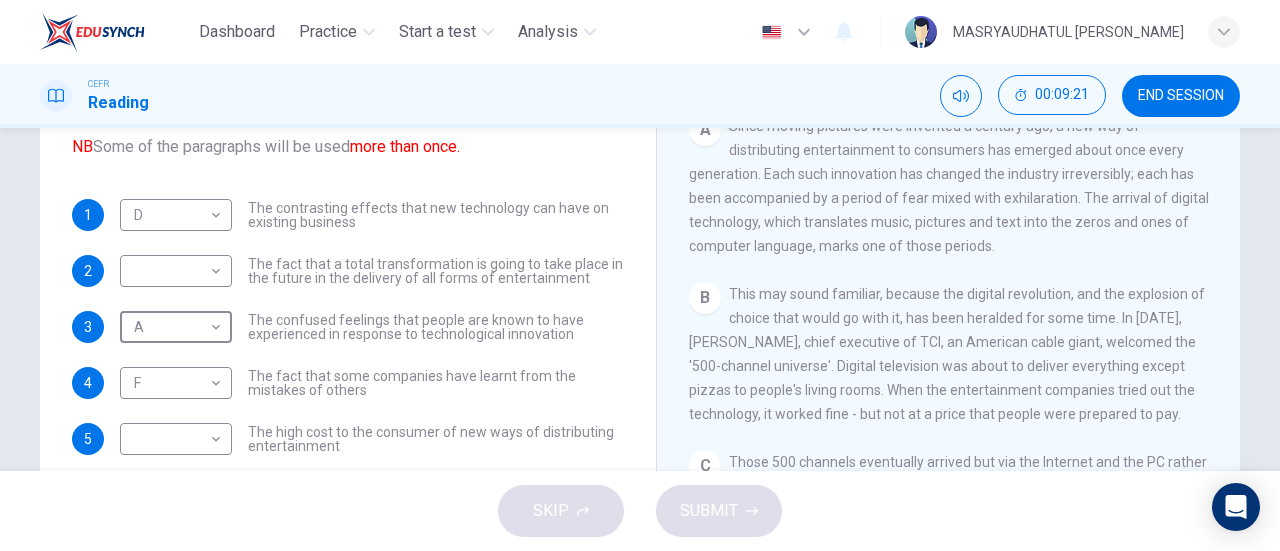 scroll, scrollTop: 369, scrollLeft: 0, axis: vertical 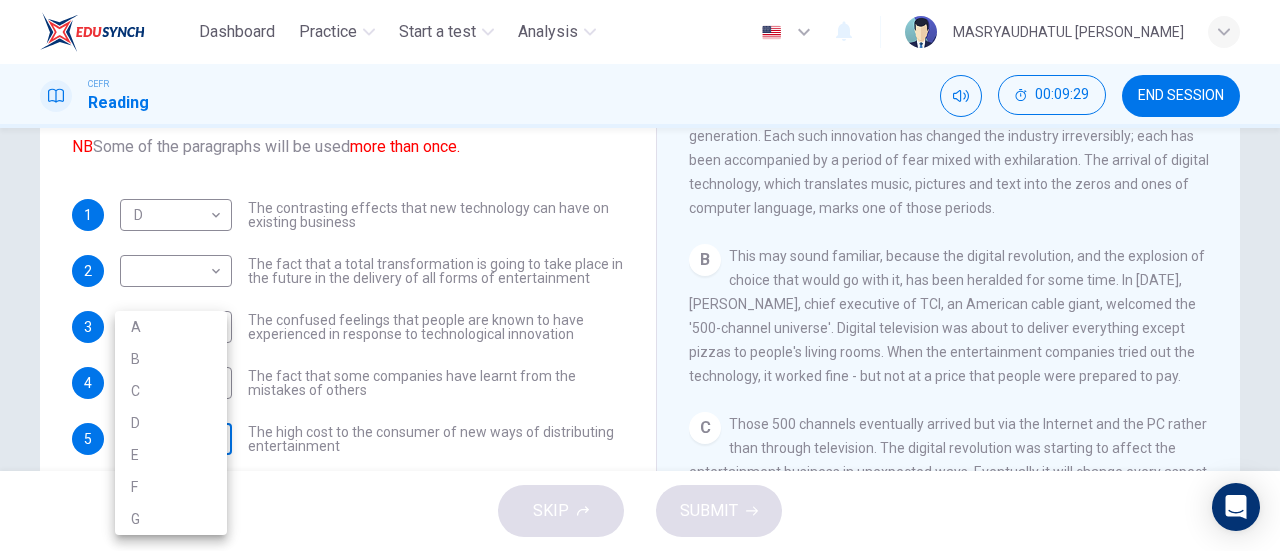 click on "Dashboard Practice Start a test Analysis English en ​ MASRYAUDHATUL NAJEEHA BINTI MOHD SYARUL CEFR Reading 00:09:29 END SESSION Questions 1 - 8 The Reading Passage has 7 paragraphs  A-G .
Which paragraph mentions the following?
Write the appropriate letters  (A-G)  in the boxes below.
NB  Some of the paragraphs will be used  more than once. 1 D D ​ The contrasting effects that new technology can have on existing business 2 ​ ​ The fact that a total transformation is going to take place in the future in the delivery of all forms of entertainment 3 A A ​ The confused feelings that people are known to have experienced in response to technological innovation 4 F F ​ The fact that some companies have learnt from the mistakes of others 5 ​ ​ The high cost to the consumer of new ways of distributing entertainment 6 ​ ​ Uncertainty regarding the financial impact of wider media access 7 ​ ​ The fact that some companies were the victims of strict government policy 8 ​ ​ Wheel of Fortune" at bounding box center (640, 275) 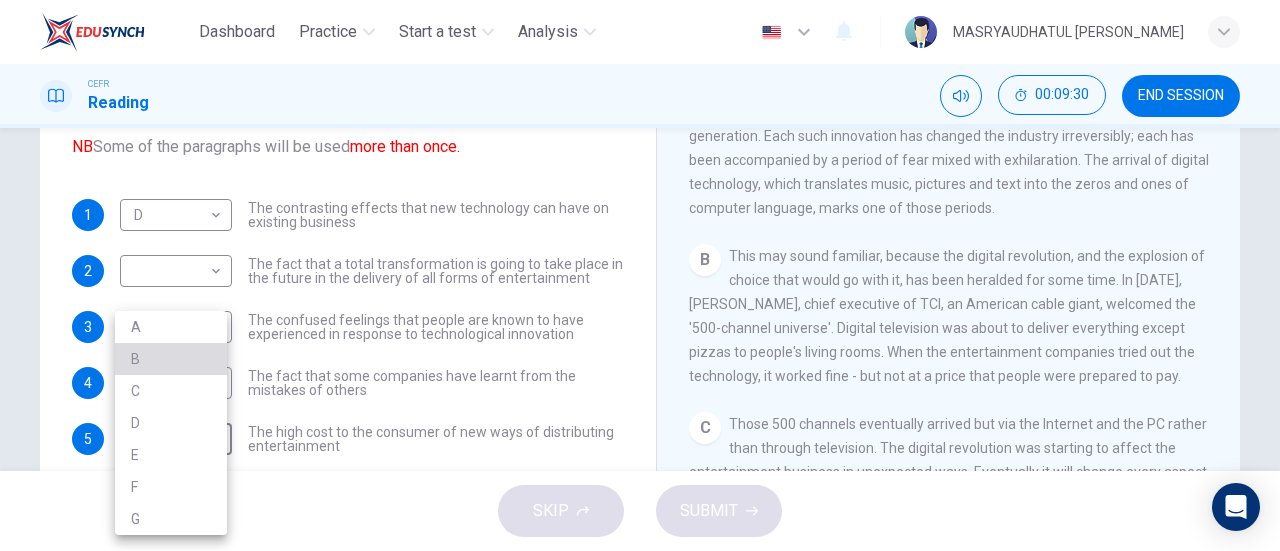 click on "B" at bounding box center (171, 359) 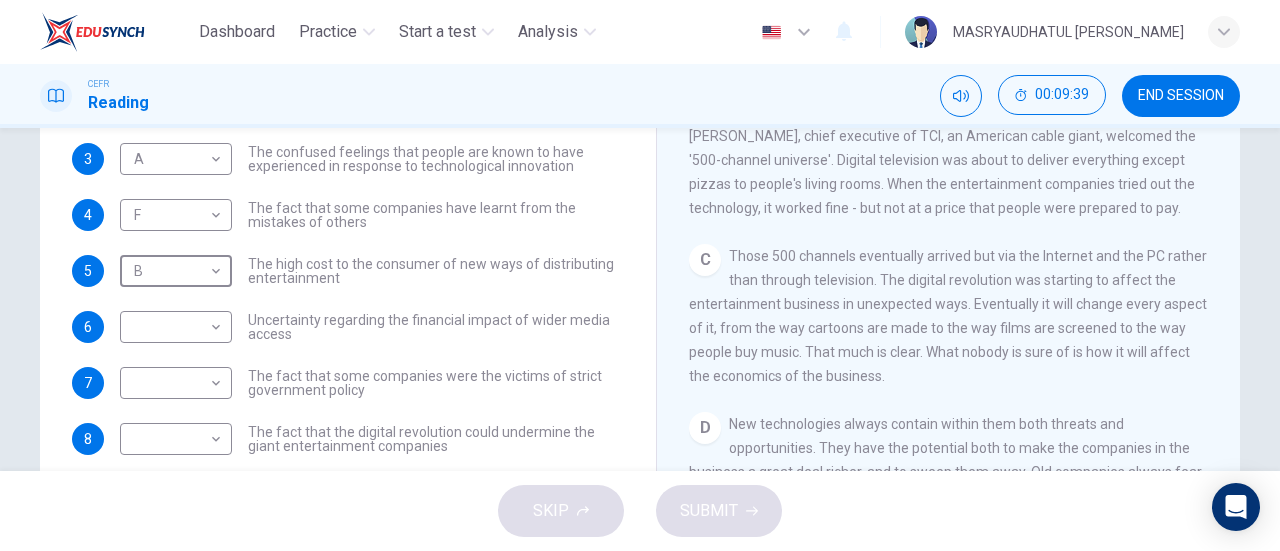 scroll, scrollTop: 372, scrollLeft: 0, axis: vertical 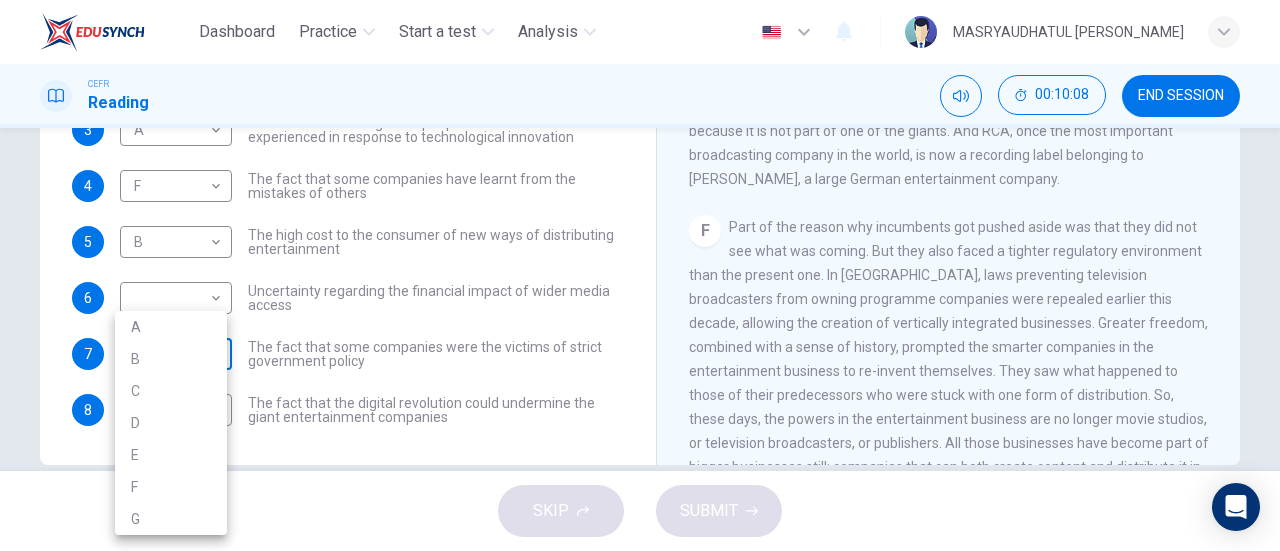 click on "Dashboard Practice Start a test Analysis English en ​ MASRYAUDHATUL NAJEEHA BINTI MOHD SYARUL CEFR Reading 00:10:08 END SESSION Questions 1 - 8 The Reading Passage has 7 paragraphs  A-G .
Which paragraph mentions the following?
Write the appropriate letters  (A-G)  in the boxes below.
NB  Some of the paragraphs will be used  more than once. 1 D D ​ The contrasting effects that new technology can have on existing business 2 ​ ​ The fact that a total transformation is going to take place in the future in the delivery of all forms of entertainment 3 A A ​ The confused feelings that people are known to have experienced in response to technological innovation 4 F F ​ The fact that some companies have learnt from the mistakes of others 5 B B ​ The high cost to the consumer of new ways of distributing entertainment 6 ​ ​ Uncertainty regarding the financial impact of wider media access 7 ​ ​ The fact that some companies were the victims of strict government policy 8 ​ ​ Wheel of Fortune" at bounding box center [640, 275] 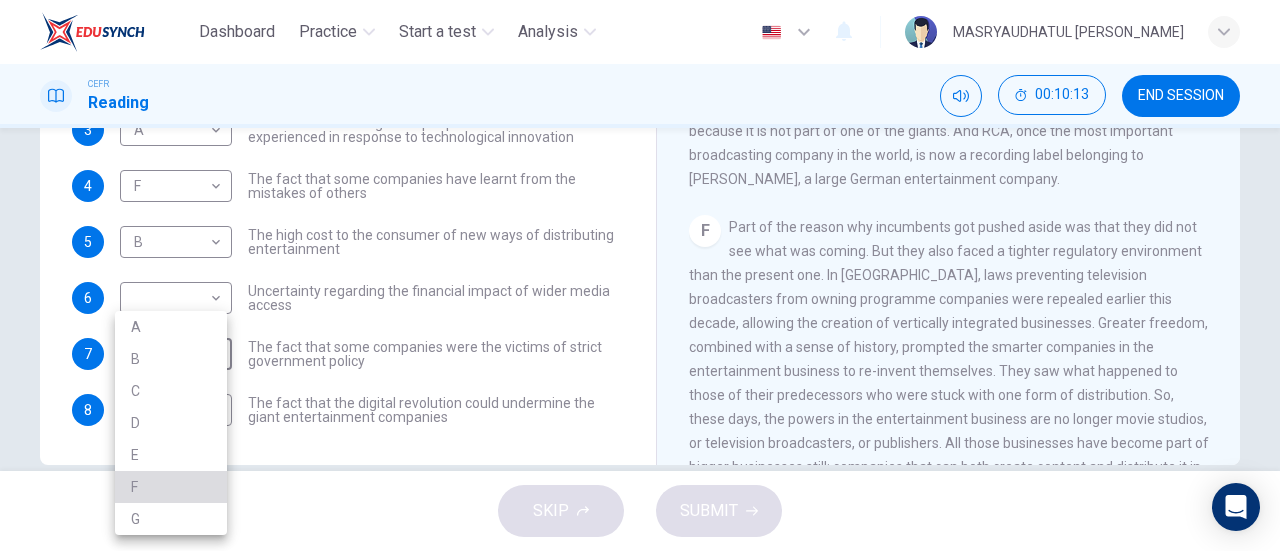 click on "F" at bounding box center [171, 487] 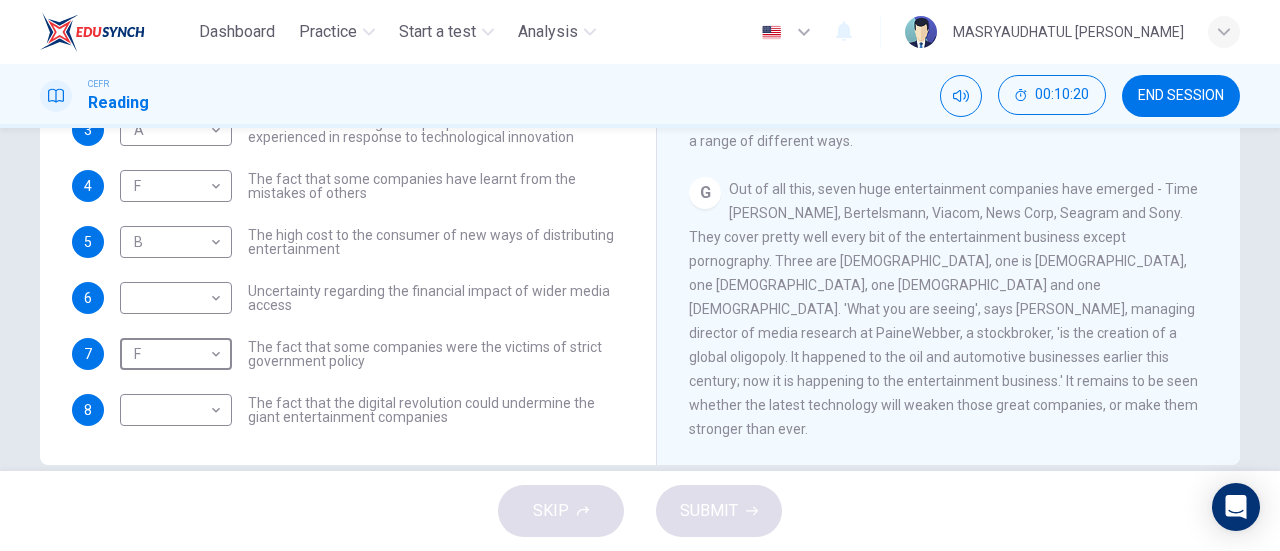 scroll, scrollTop: 1511, scrollLeft: 0, axis: vertical 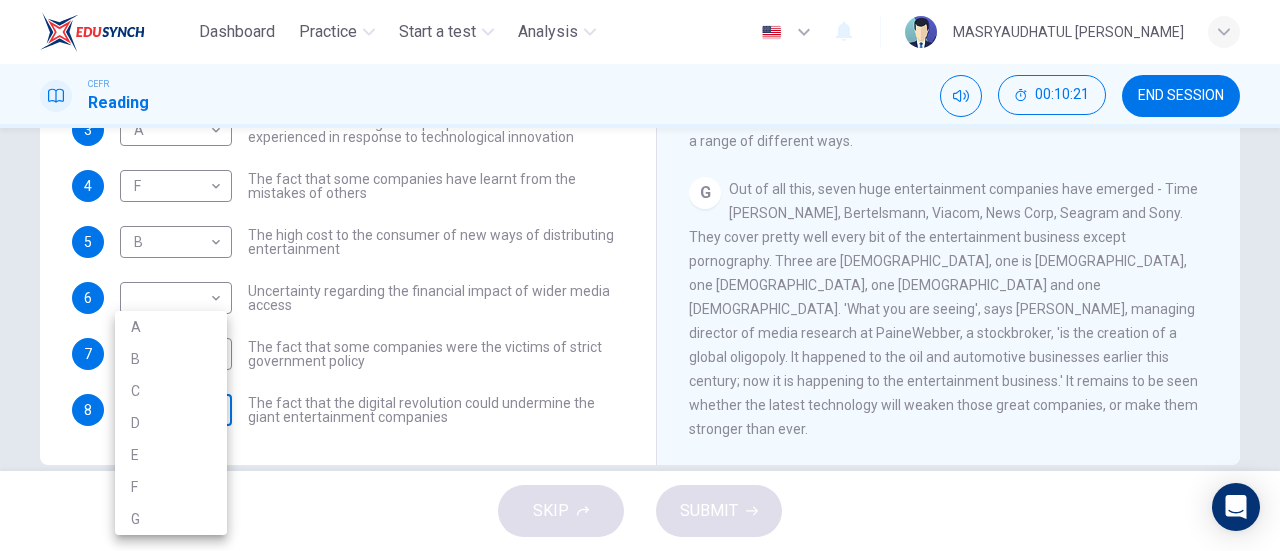 click on "Dashboard Practice Start a test Analysis English en ​ MASRYAUDHATUL NAJEEHA BINTI MOHD SYARUL CEFR Reading 00:10:21 END SESSION Questions 1 - 8 The Reading Passage has 7 paragraphs  A-G .
Which paragraph mentions the following?
Write the appropriate letters  (A-G)  in the boxes below.
NB  Some of the paragraphs will be used  more than once. 1 D D ​ The contrasting effects that new technology can have on existing business 2 ​ ​ The fact that a total transformation is going to take place in the future in the delivery of all forms of entertainment 3 A A ​ The confused feelings that people are known to have experienced in response to technological innovation 4 F F ​ The fact that some companies have learnt from the mistakes of others 5 B B ​ The high cost to the consumer of new ways of distributing entertainment 6 ​ ​ Uncertainty regarding the financial impact of wider media access 7 F F ​ The fact that some companies were the victims of strict government policy 8 ​ ​ Wheel of Fortune" at bounding box center (640, 275) 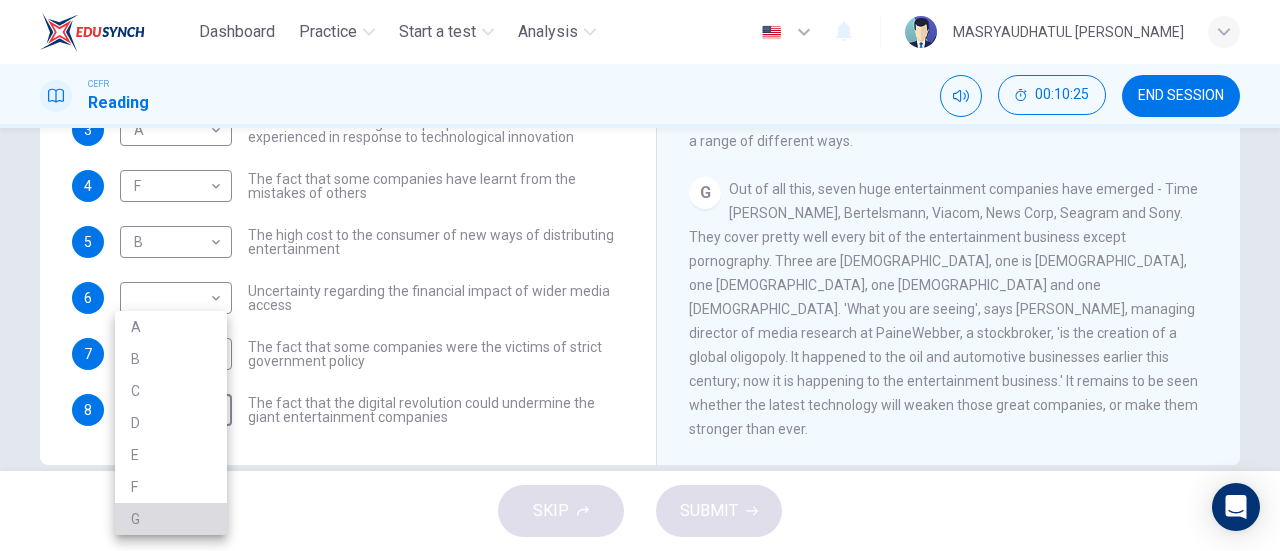 click on "G" at bounding box center (171, 519) 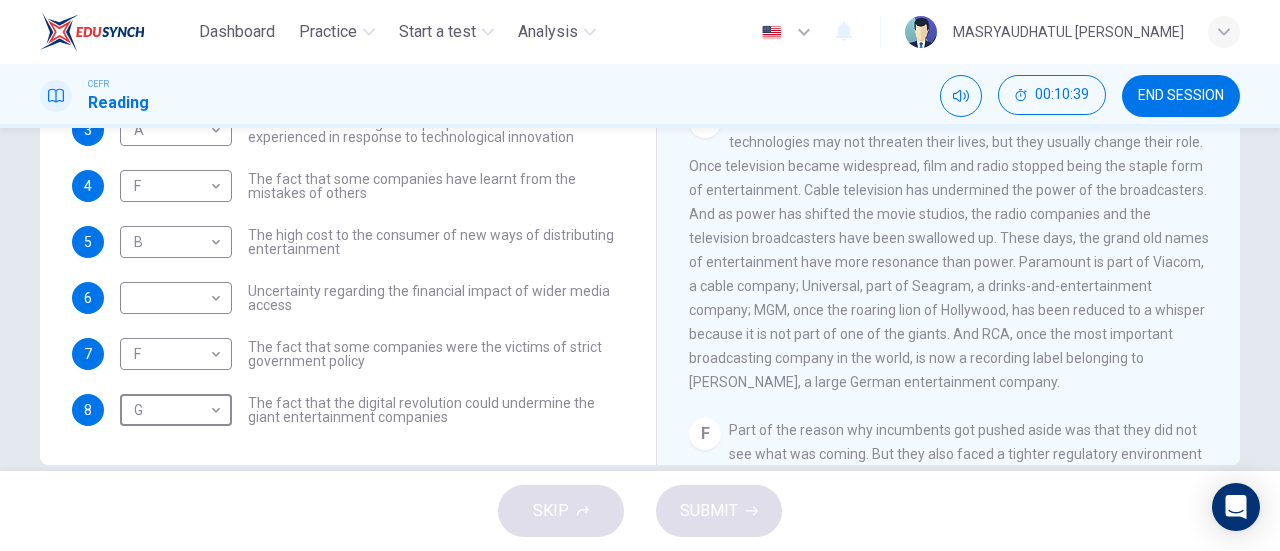 scroll, scrollTop: 935, scrollLeft: 0, axis: vertical 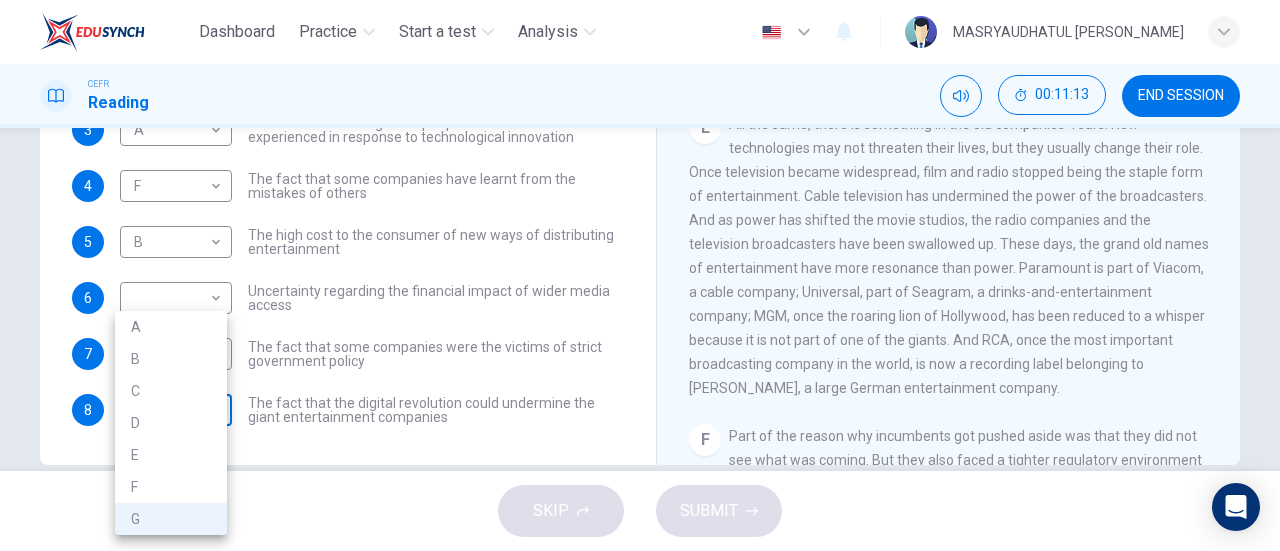 click on "Dashboard Practice Start a test Analysis English en ​ MASRYAUDHATUL NAJEEHA BINTI MOHD SYARUL CEFR Reading 00:11:13 END SESSION Questions 1 - 8 The Reading Passage has 7 paragraphs  A-G .
Which paragraph mentions the following?
Write the appropriate letters  (A-G)  in the boxes below.
NB  Some of the paragraphs will be used  more than once. 1 D D ​ The contrasting effects that new technology can have on existing business 2 ​ ​ The fact that a total transformation is going to take place in the future in the delivery of all forms of entertainment 3 A A ​ The confused feelings that people are known to have experienced in response to technological innovation 4 F F ​ The fact that some companies have learnt from the mistakes of others 5 B B ​ The high cost to the consumer of new ways of distributing entertainment 6 ​ ​ Uncertainty regarding the financial impact of wider media access 7 F F ​ The fact that some companies were the victims of strict government policy 8 G G ​ Wheel of Fortune" at bounding box center (640, 275) 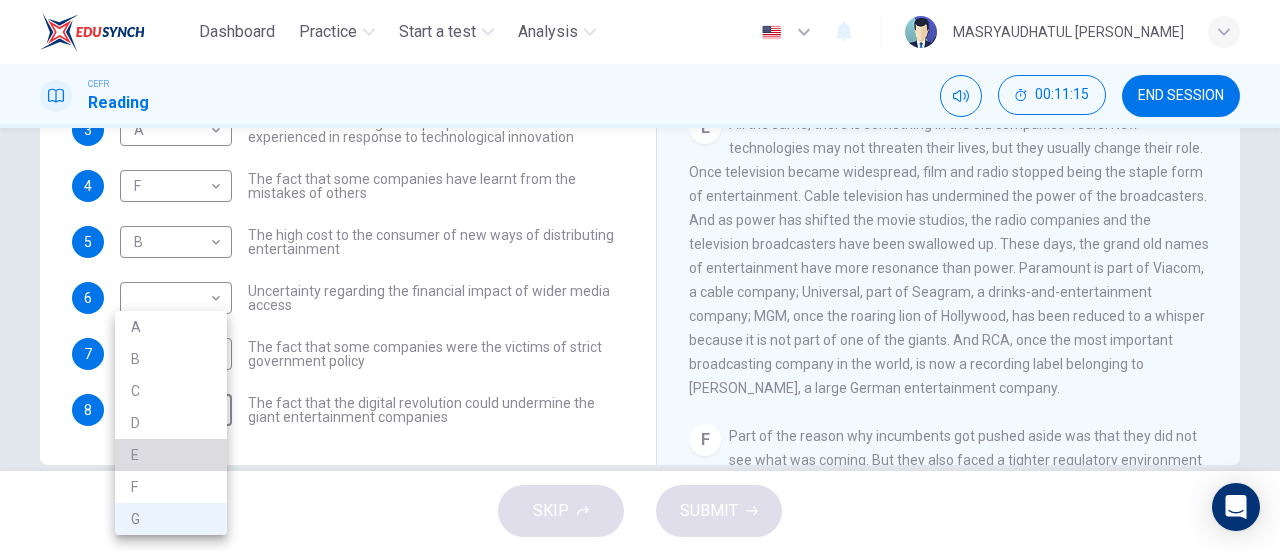 click on "E" at bounding box center (171, 455) 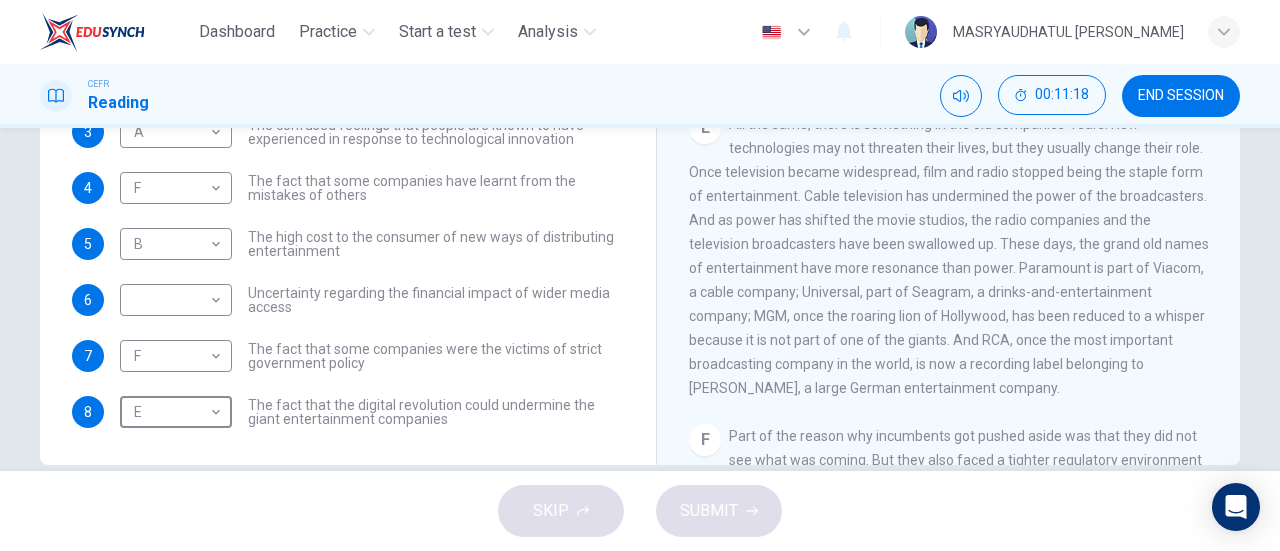 scroll, scrollTop: 0, scrollLeft: 0, axis: both 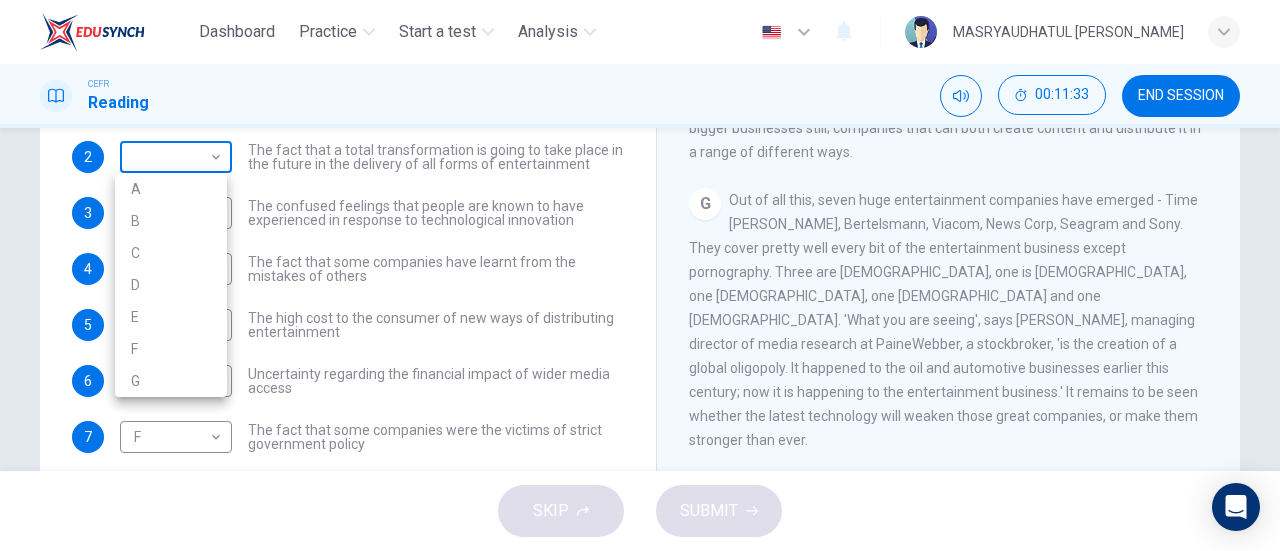 click on "Dashboard Practice Start a test Analysis English en ​ MASRYAUDHATUL NAJEEHA BINTI MOHD SYARUL CEFR Reading 00:11:33 END SESSION Questions 1 - 8 The Reading Passage has 7 paragraphs  A-G .
Which paragraph mentions the following?
Write the appropriate letters  (A-G)  in the boxes below.
NB  Some of the paragraphs will be used  more than once. 1 D D ​ The contrasting effects that new technology can have on existing business 2 ​ ​ The fact that a total transformation is going to take place in the future in the delivery of all forms of entertainment 3 A A ​ The confused feelings that people are known to have experienced in response to technological innovation 4 F F ​ The fact that some companies have learnt from the mistakes of others 5 B B ​ The high cost to the consumer of new ways of distributing entertainment 6 ​ ​ Uncertainty regarding the financial impact of wider media access 7 F F ​ The fact that some companies were the victims of strict government policy 8 E E ​ Wheel of Fortune" at bounding box center [640, 275] 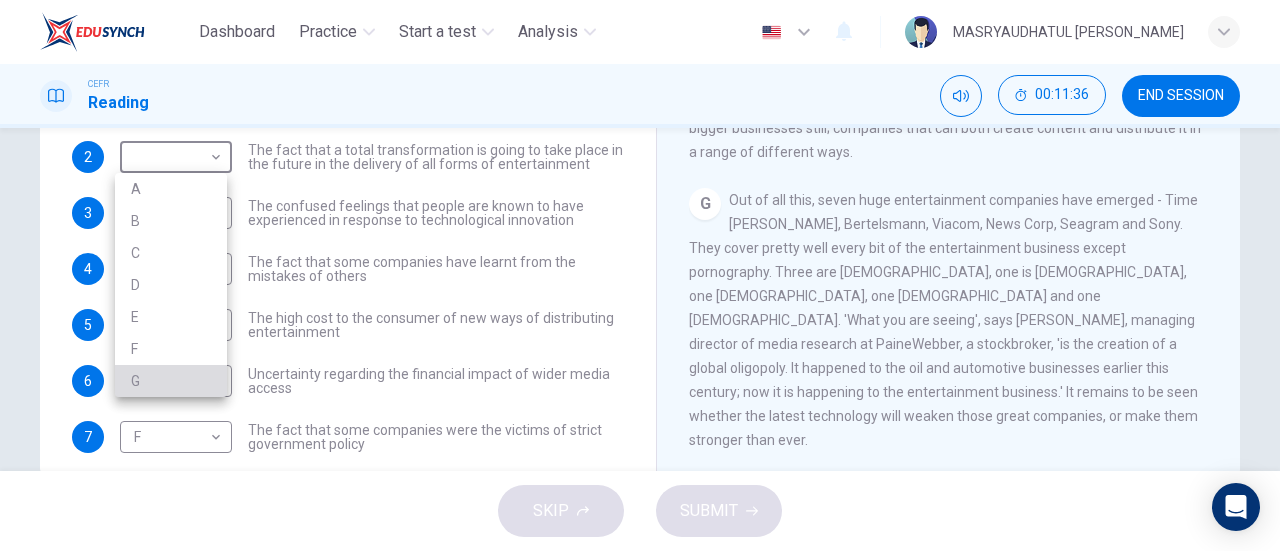 click on "G" at bounding box center (171, 381) 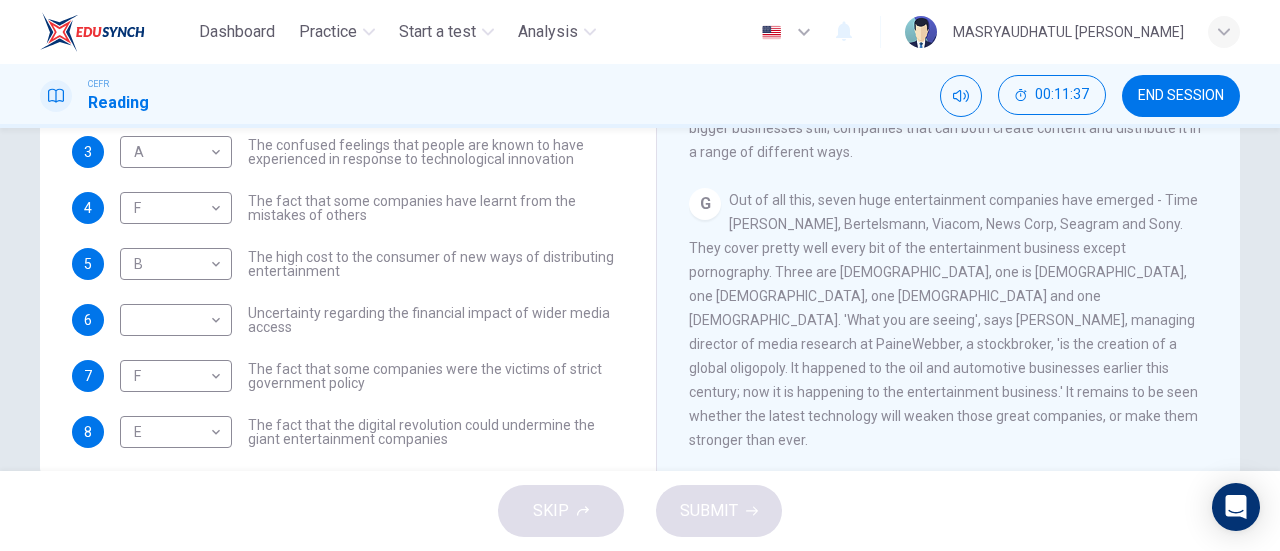 scroll, scrollTop: 72, scrollLeft: 0, axis: vertical 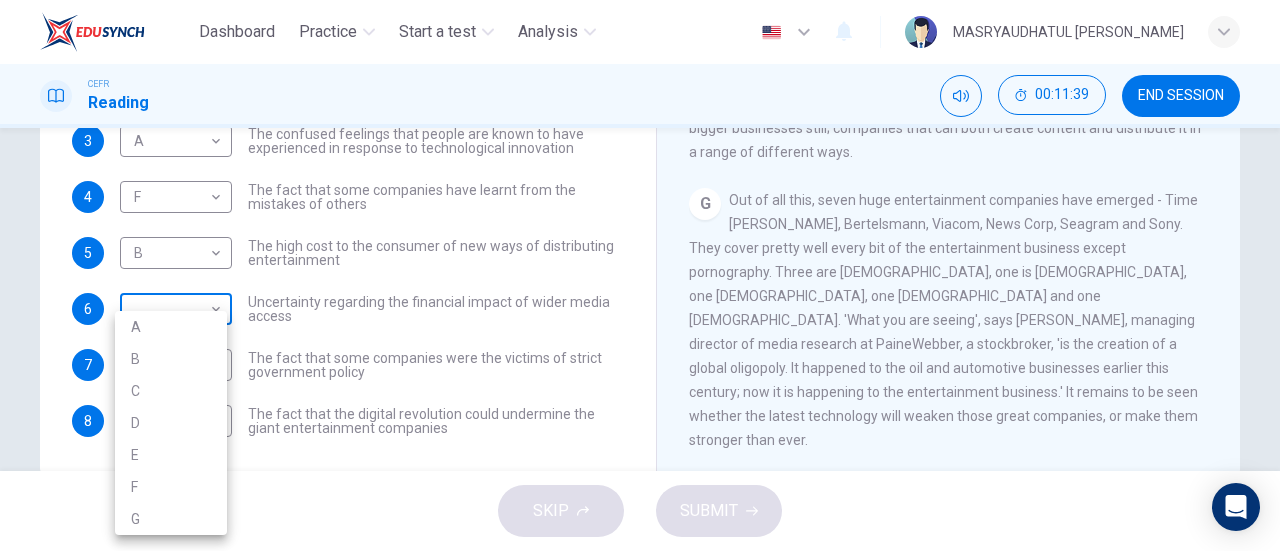 click on "Dashboard Practice Start a test Analysis English en ​ MASRYAUDHATUL NAJEEHA BINTI MOHD SYARUL CEFR Reading 00:11:39 END SESSION Questions 1 - 8 The Reading Passage has 7 paragraphs  A-G .
Which paragraph mentions the following?
Write the appropriate letters  (A-G)  in the boxes below.
NB  Some of the paragraphs will be used  more than once. 1 D D ​ The contrasting effects that new technology can have on existing business 2 G G ​ The fact that a total transformation is going to take place in the future in the delivery of all forms of entertainment 3 A A ​ The confused feelings that people are known to have experienced in response to technological innovation 4 F F ​ The fact that some companies have learnt from the mistakes of others 5 B B ​ The high cost to the consumer of new ways of distributing entertainment 6 ​ ​ Uncertainty regarding the financial impact of wider media access 7 F F ​ The fact that some companies were the victims of strict government policy 8 E E ​ Wheel of Fortune" at bounding box center [640, 275] 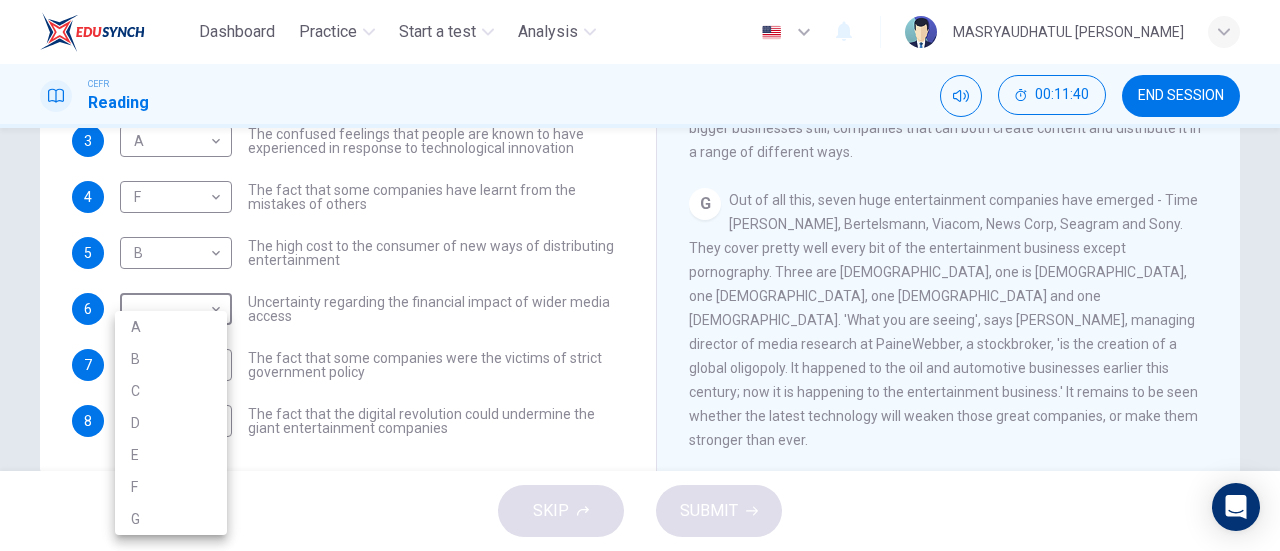 click at bounding box center (640, 275) 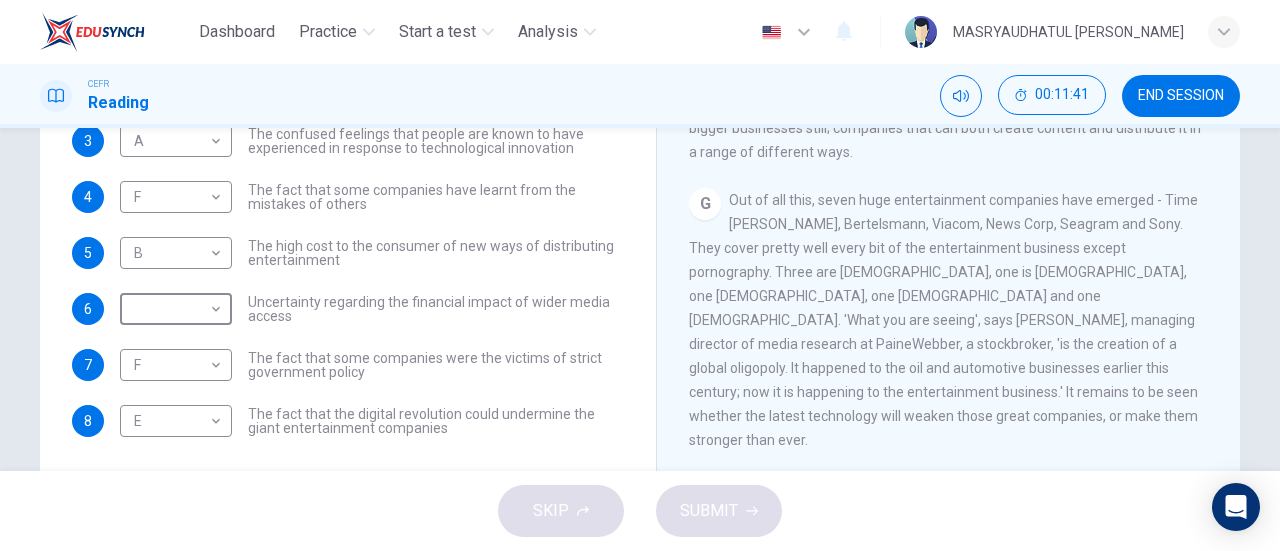scroll, scrollTop: 72, scrollLeft: 0, axis: vertical 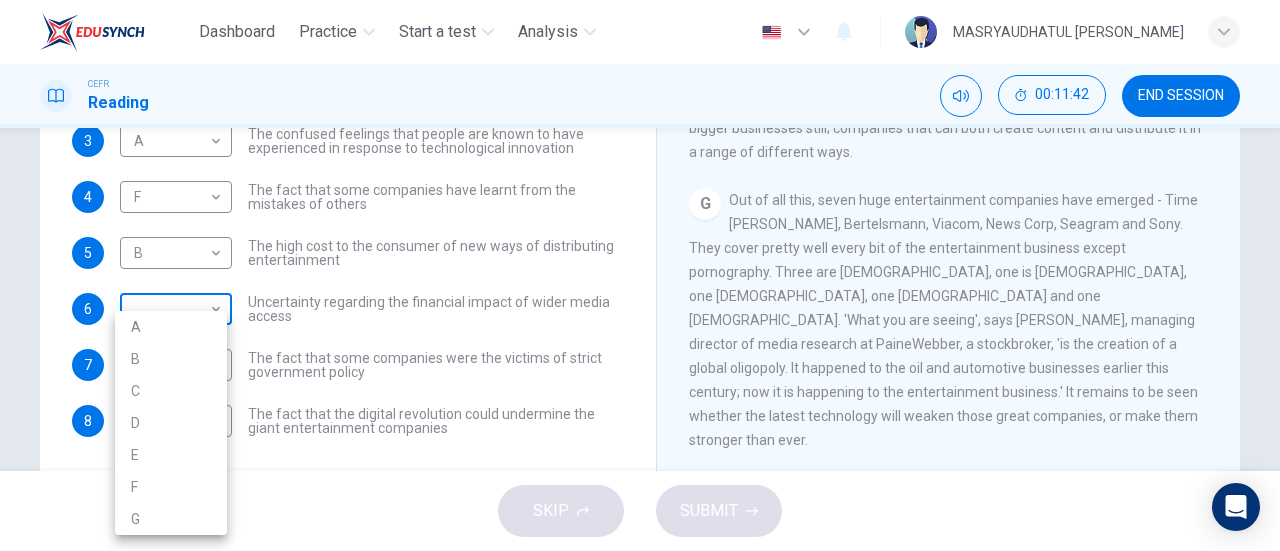 click on "Dashboard Practice Start a test Analysis English en ​ MASRYAUDHATUL NAJEEHA BINTI MOHD SYARUL CEFR Reading 00:11:42 END SESSION Questions 1 - 8 The Reading Passage has 7 paragraphs  A-G .
Which paragraph mentions the following?
Write the appropriate letters  (A-G)  in the boxes below.
NB  Some of the paragraphs will be used  more than once. 1 D D ​ The contrasting effects that new technology can have on existing business 2 G G ​ The fact that a total transformation is going to take place in the future in the delivery of all forms of entertainment 3 A A ​ The confused feelings that people are known to have experienced in response to technological innovation 4 F F ​ The fact that some companies have learnt from the mistakes of others 5 B B ​ The high cost to the consumer of new ways of distributing entertainment 6 ​ ​ Uncertainty regarding the financial impact of wider media access 7 F F ​ The fact that some companies were the victims of strict government policy 8 E E ​ Wheel of Fortune" at bounding box center (640, 275) 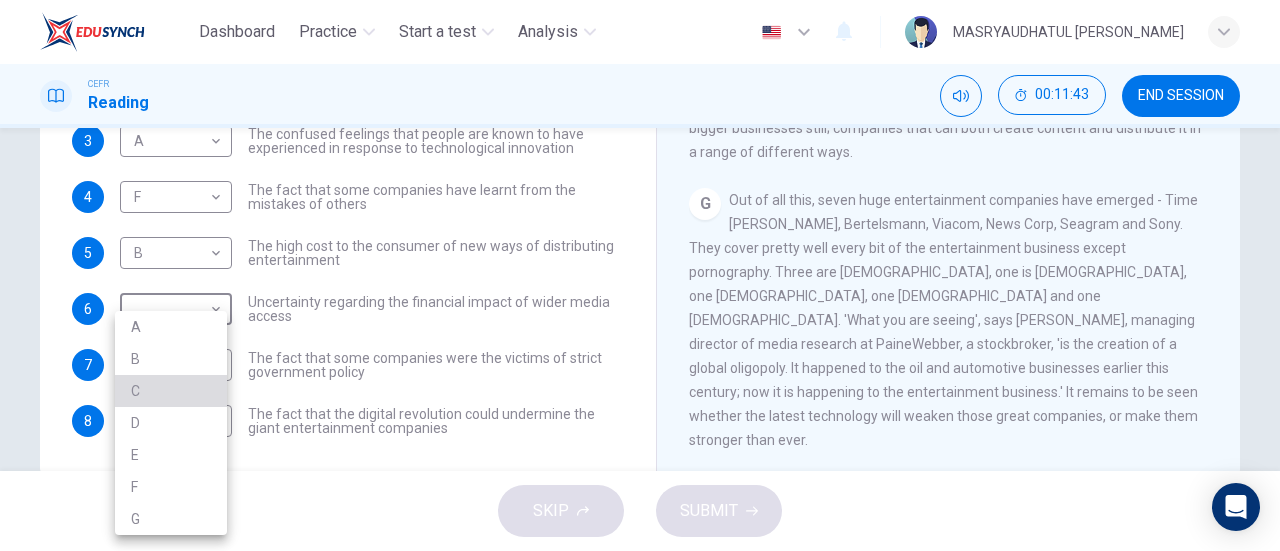 click on "C" at bounding box center [171, 391] 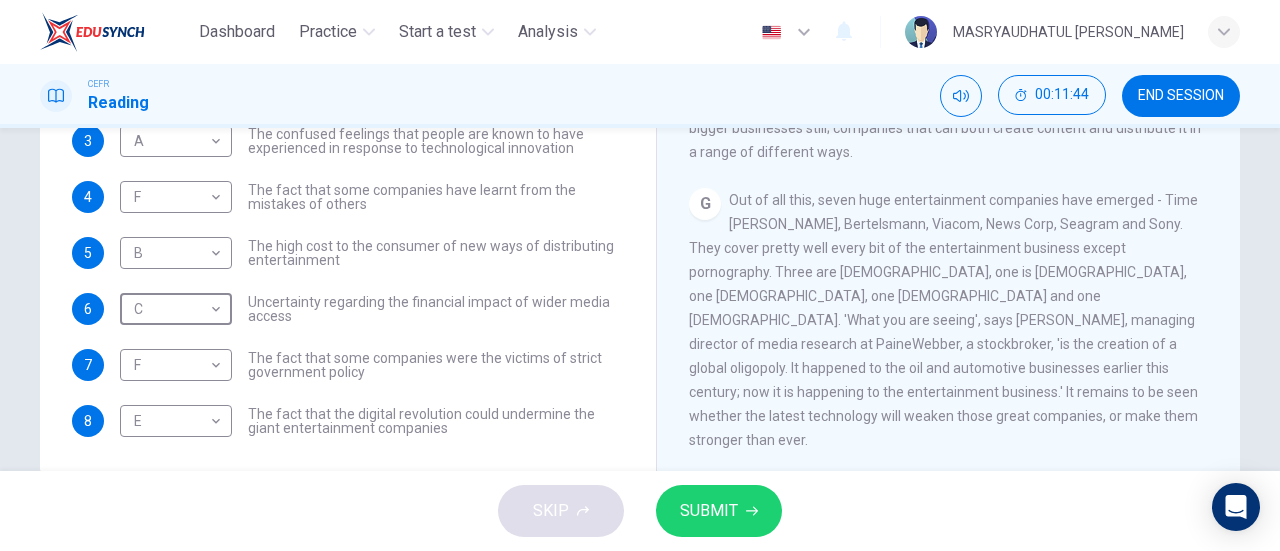 click on "SUBMIT" at bounding box center [709, 511] 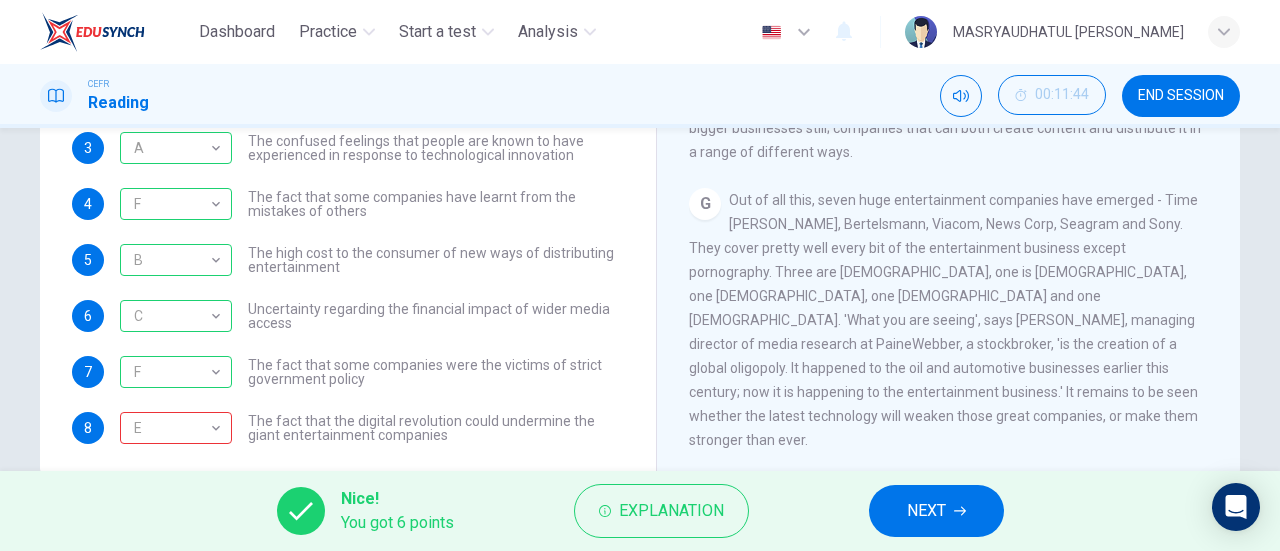 scroll, scrollTop: 72, scrollLeft: 0, axis: vertical 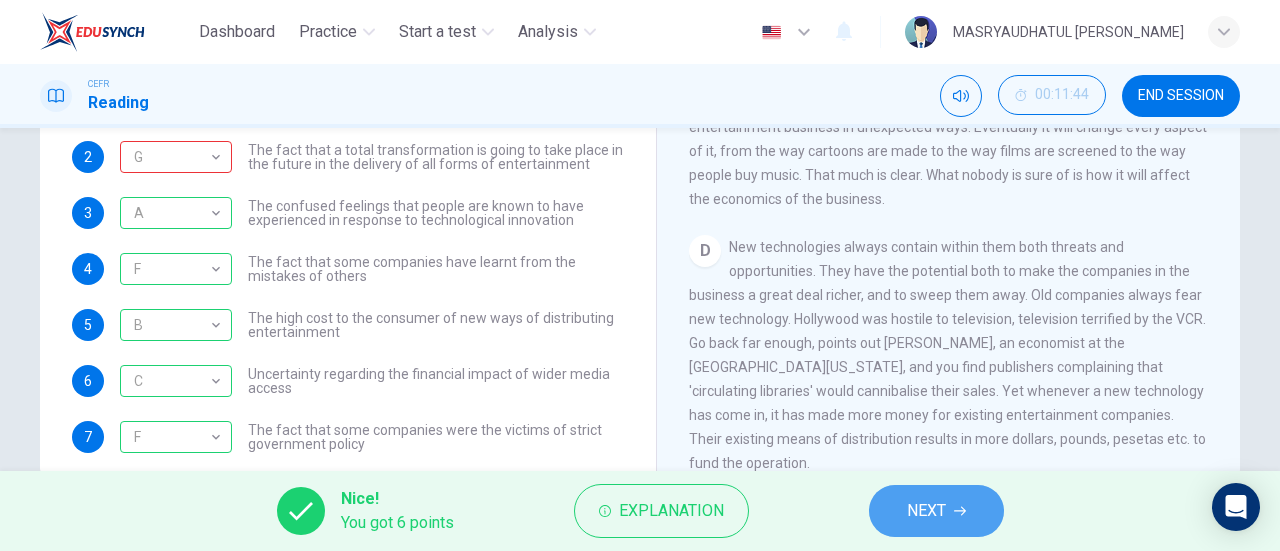 click on "NEXT" at bounding box center [926, 511] 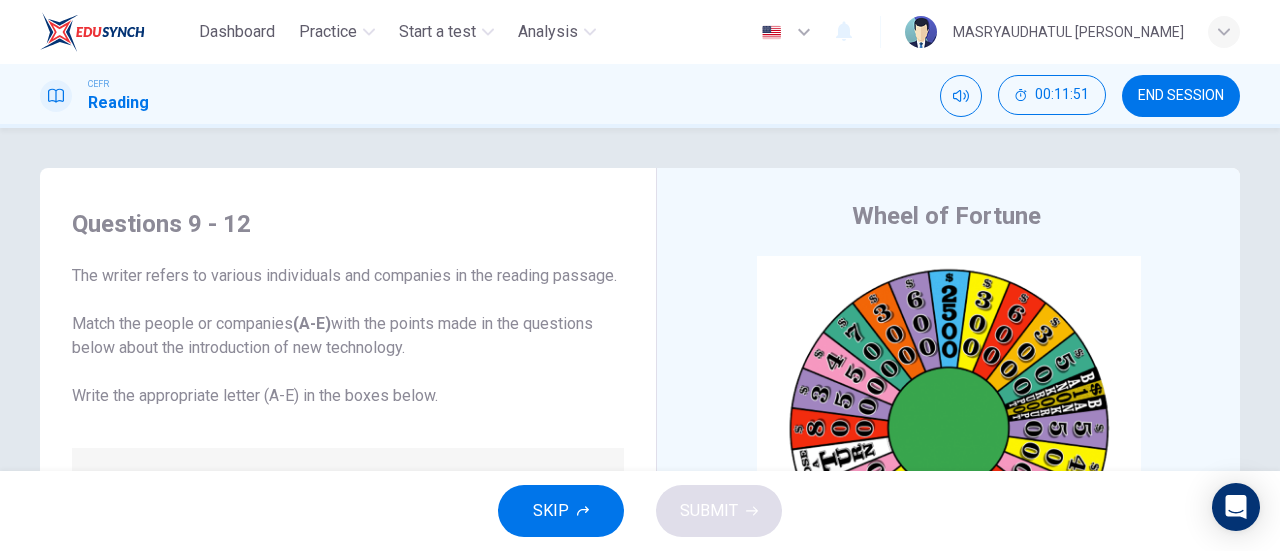 scroll, scrollTop: 48, scrollLeft: 0, axis: vertical 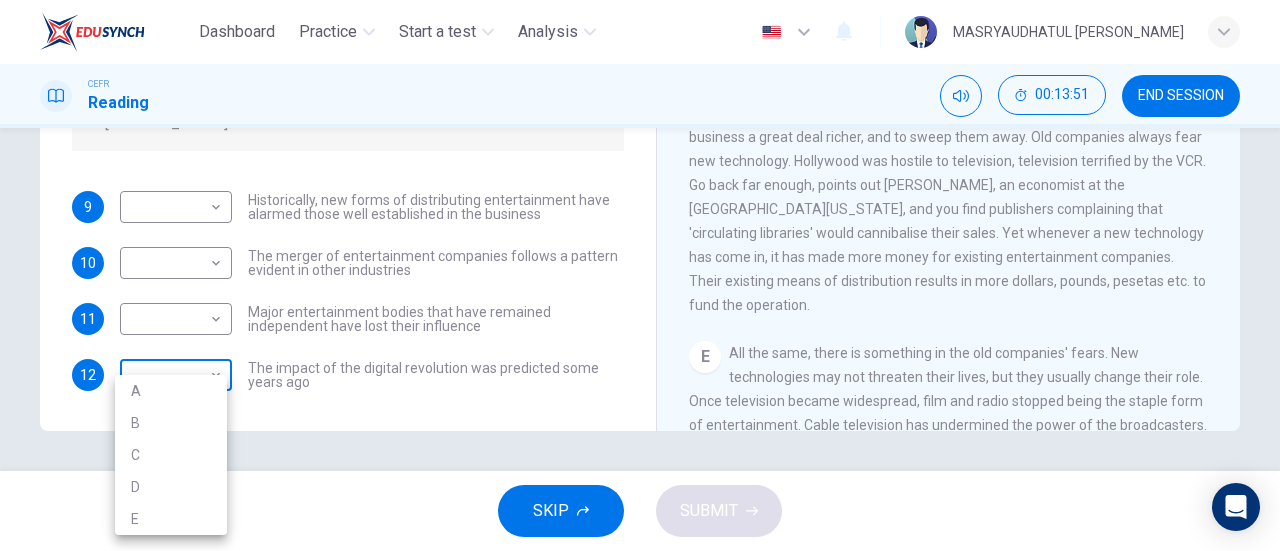 click on "Dashboard Practice Start a test Analysis English en ​ MASRYAUDHATUL NAJEEHA BINTI MOHD SYARUL CEFR Reading 00:13:51 END SESSION Questions 9 - 12 The writer refers to various individuals and companies in the reading passage.
Match the people or companies  (A-E)  with the points made in the questions below about the introduction of new technology.
Write the appropriate letter (A-E) in the boxes below. A John Malone B Hal Valarian C MGM D Walt Disney E Christopher Dixon 9 ​ ​ Historically, new forms of distributing entertainment have alarmed those well established in the business 10 ​ ​ The merger of entertainment companies follows a pattern evident in other industries 11 ​ ​ Major entertainment bodies that have remained independent have lost their influence 12 ​ ​ The impact of the digital revolution was predicted some years ago Wheel of Fortune CLICK TO ZOOM Click to Zoom A B C D E F G SKIP SUBMIT EduSynch - Online Language Proficiency Testing
Dashboard Practice Start a test 2025 A" at bounding box center [640, 275] 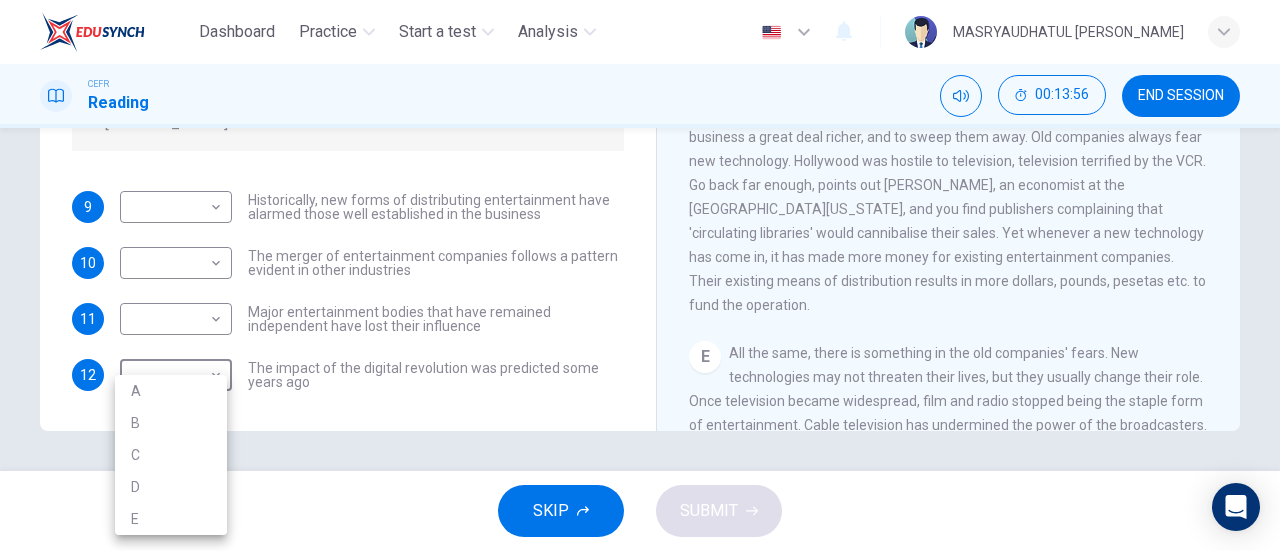 drag, startPoint x: 1279, startPoint y: 355, endPoint x: 1278, endPoint y: 284, distance: 71.00704 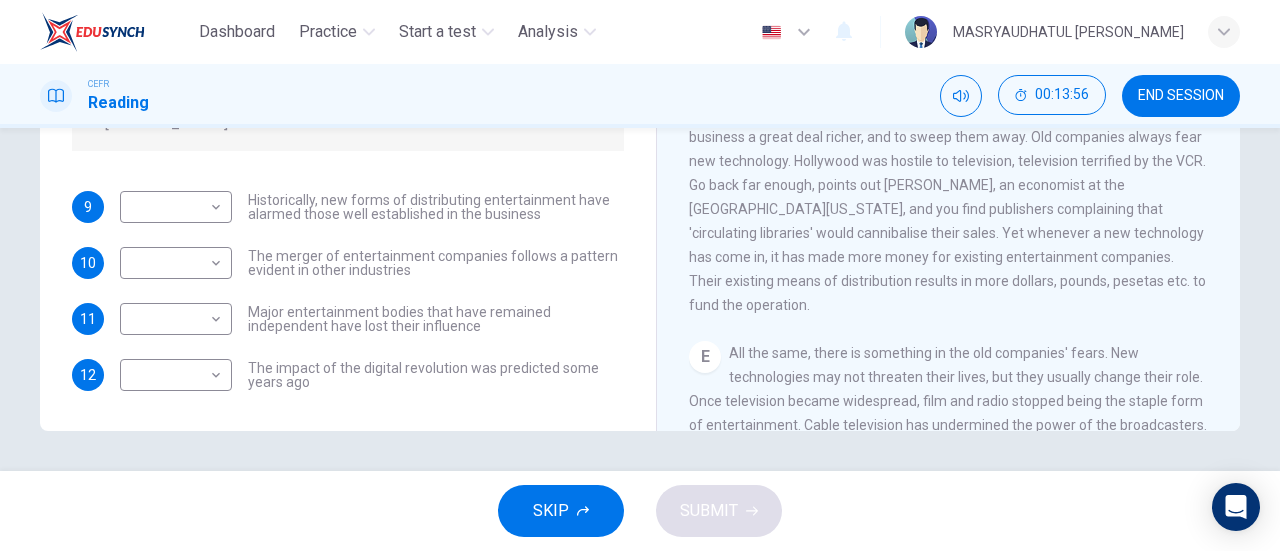 click on "CLICK TO ZOOM Click to Zoom A Since moving pictures were invented a century ago, a new way of distributing entertainment to consumers has emerged about once every generation. Each such innovation has changed the industry irreversibly; each has been accompanied by a period of fear mixed with exhilaration. The arrival of digital technology, which translates music, pictures and text into the zeros and ones of computer language, marks one of those periods. B This may sound familiar, because the digital revolution, and the explosion of choice that would go with it, has been heralded for some time. In 1992, John Malone, chief executive of TCI, an American cable giant, welcomed the '500-channel universe'. Digital television was about to deliver everything except pizzas to people's living rooms. When the entertainment companies tried out the technology, it worked fine - but not at a price that people were prepared to pay. C D E F G" at bounding box center [962, 127] 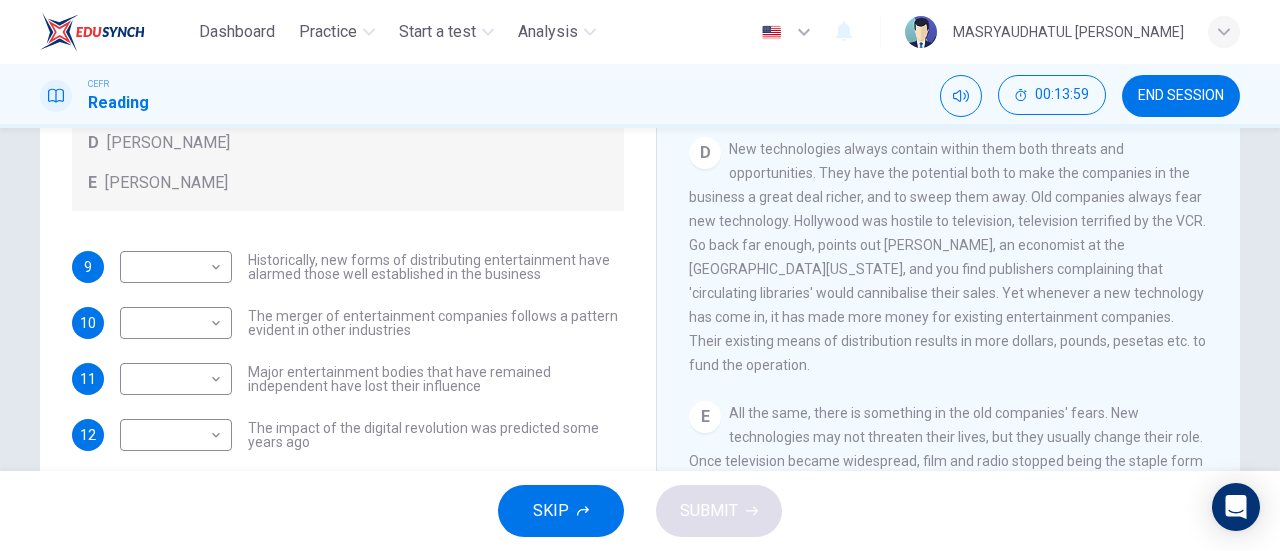 scroll, scrollTop: 379, scrollLeft: 0, axis: vertical 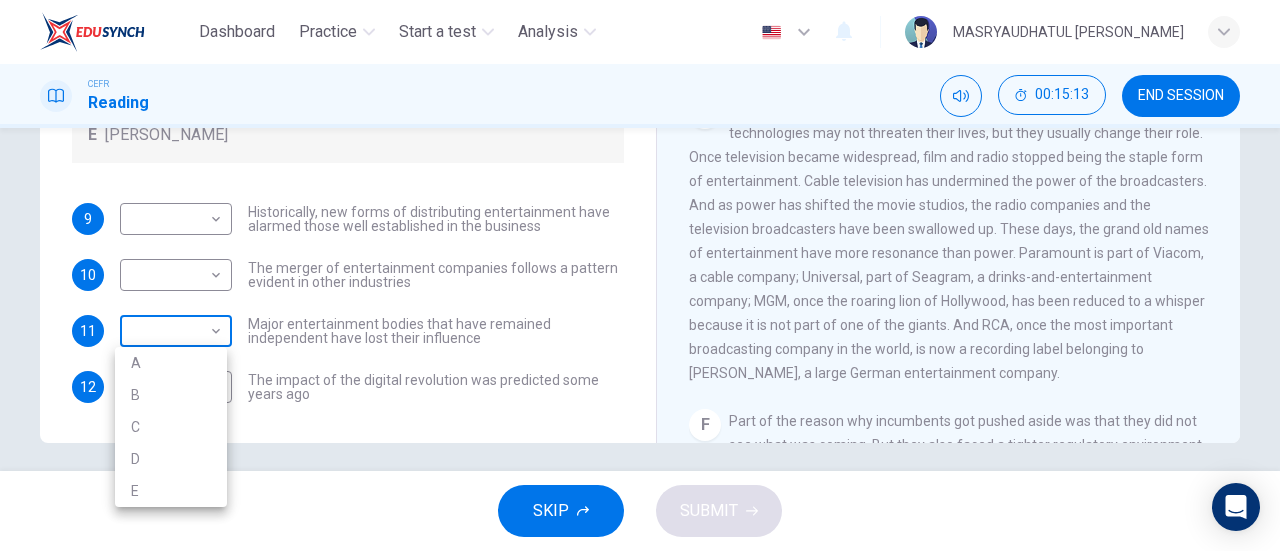 click on "Dashboard Practice Start a test Analysis English en ​ MASRYAUDHATUL NAJEEHA BINTI MOHD SYARUL CEFR Reading 00:15:13 END SESSION Questions 9 - 12 The writer refers to various individuals and companies in the reading passage.
Match the people or companies  (A-E)  with the points made in the questions below about the introduction of new technology.
Write the appropriate letter (A-E) in the boxes below. A John Malone B Hal Valarian C MGM D Walt Disney E Christopher Dixon 9 ​ ​ Historically, new forms of distributing entertainment have alarmed those well established in the business 10 ​ ​ The merger of entertainment companies follows a pattern evident in other industries 11 ​ ​ Major entertainment bodies that have remained independent have lost their influence 12 ​ ​ The impact of the digital revolution was predicted some years ago Wheel of Fortune CLICK TO ZOOM Click to Zoom A B C D E F G SKIP SUBMIT EduSynch - Online Language Proficiency Testing
Dashboard Practice Start a test 2025 A" at bounding box center (640, 275) 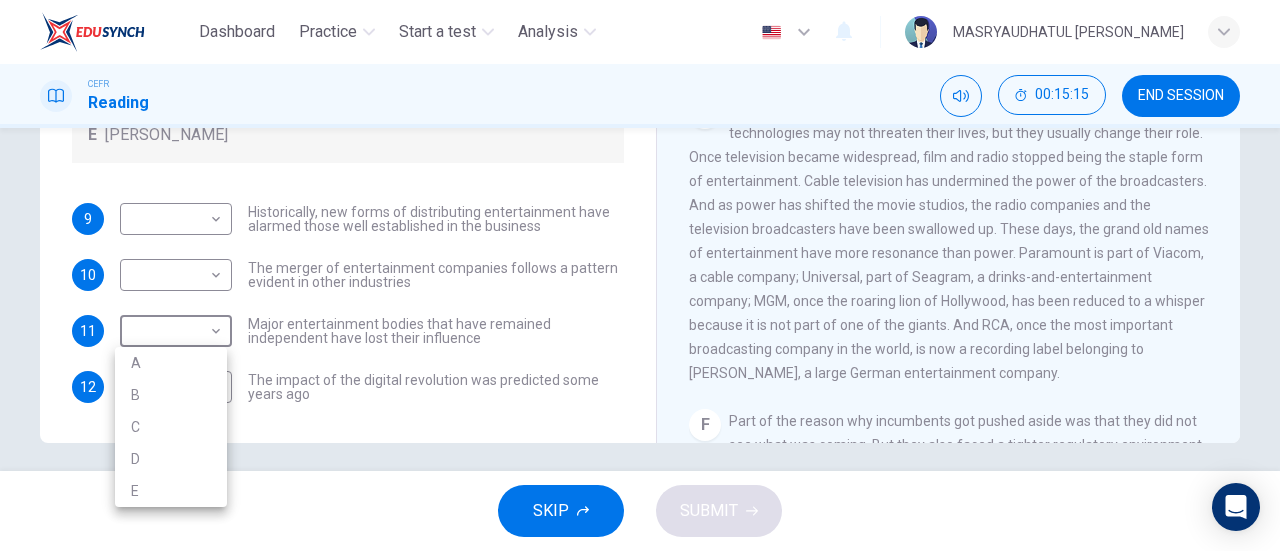 click at bounding box center [640, 275] 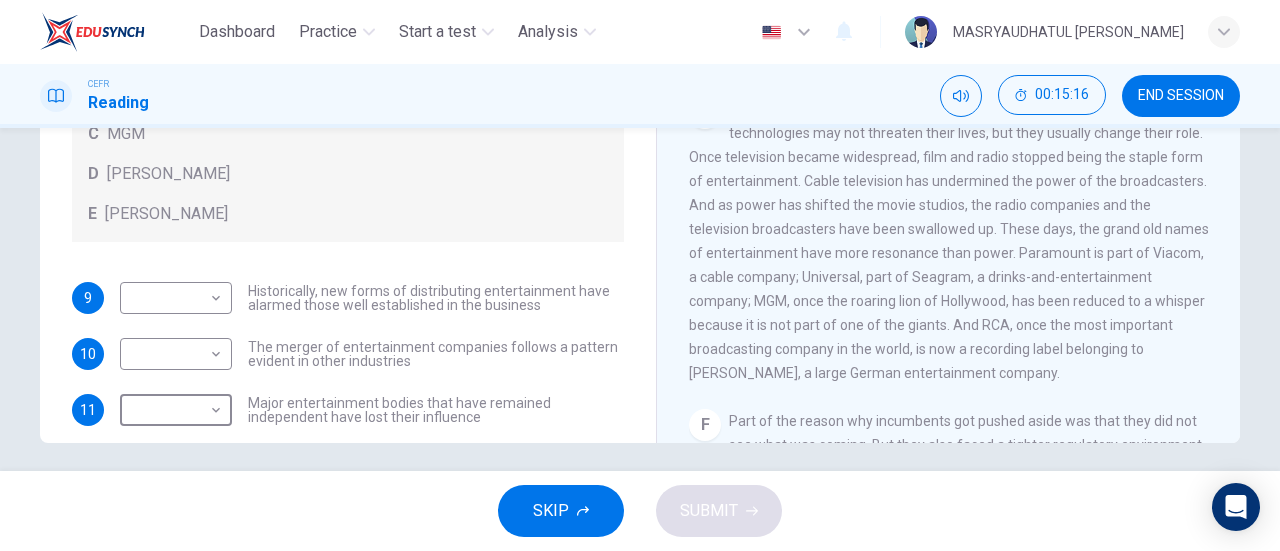 scroll, scrollTop: 120, scrollLeft: 0, axis: vertical 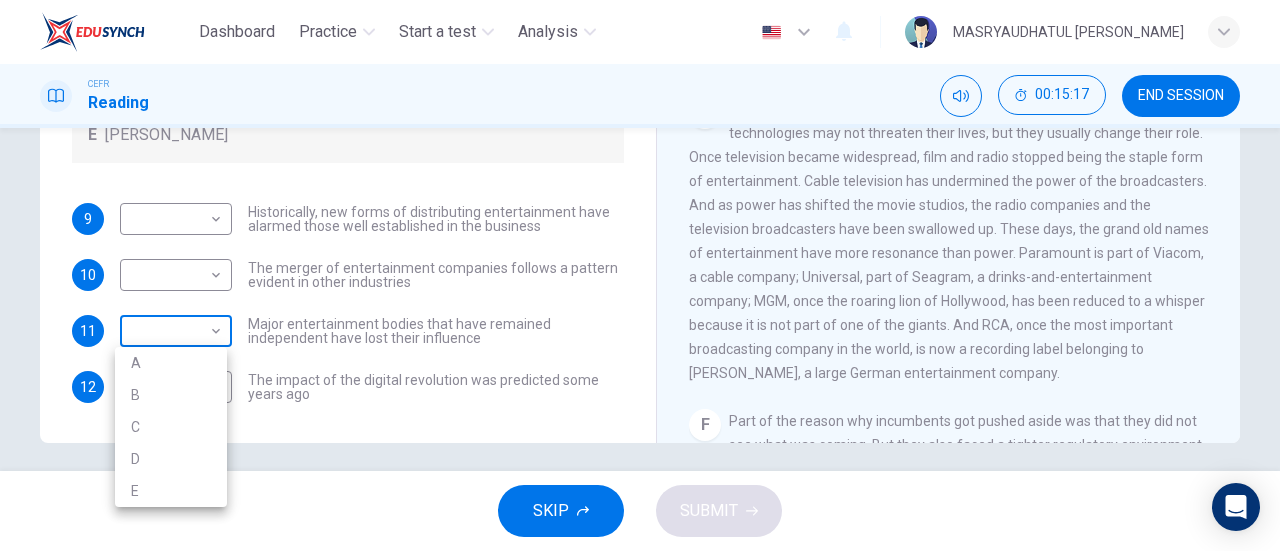 click on "Dashboard Practice Start a test Analysis English en ​ MASRYAUDHATUL NAJEEHA BINTI MOHD SYARUL CEFR Reading 00:15:17 END SESSION Questions 9 - 12 The writer refers to various individuals and companies in the reading passage.
Match the people or companies  (A-E)  with the points made in the questions below about the introduction of new technology.
Write the appropriate letter (A-E) in the boxes below. A John Malone B Hal Valarian C MGM D Walt Disney E Christopher Dixon 9 ​ ​ Historically, new forms of distributing entertainment have alarmed those well established in the business 10 ​ ​ The merger of entertainment companies follows a pattern evident in other industries 11 ​ ​ Major entertainment bodies that have remained independent have lost their influence 12 ​ ​ The impact of the digital revolution was predicted some years ago Wheel of Fortune CLICK TO ZOOM Click to Zoom A B C D E F G SKIP SUBMIT EduSynch - Online Language Proficiency Testing
Dashboard Practice Start a test 2025 A" at bounding box center [640, 275] 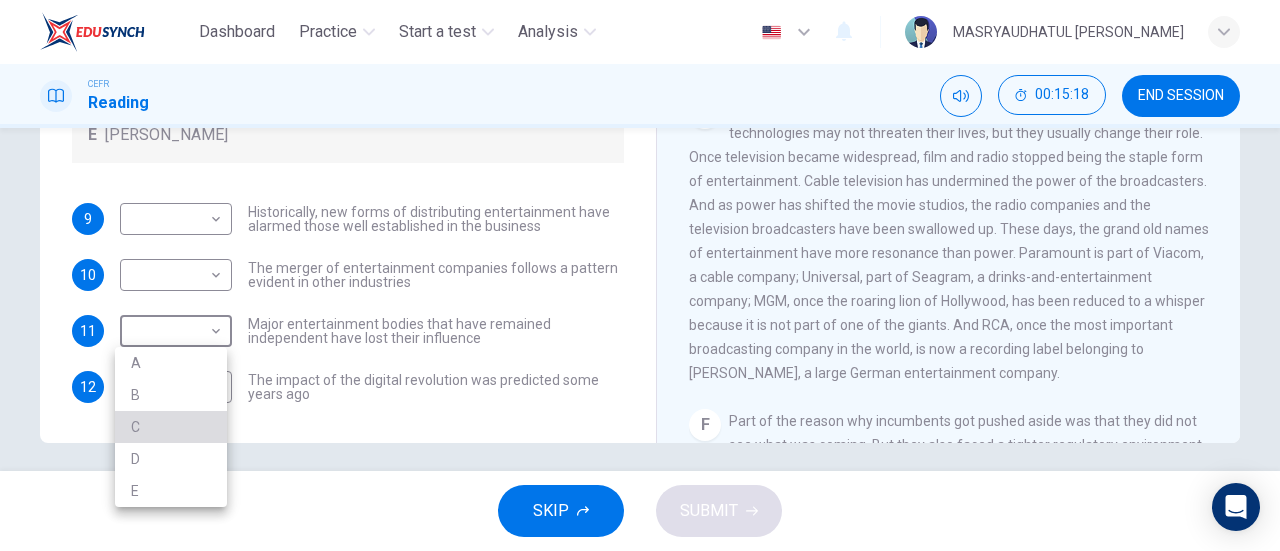 click on "C" at bounding box center [171, 427] 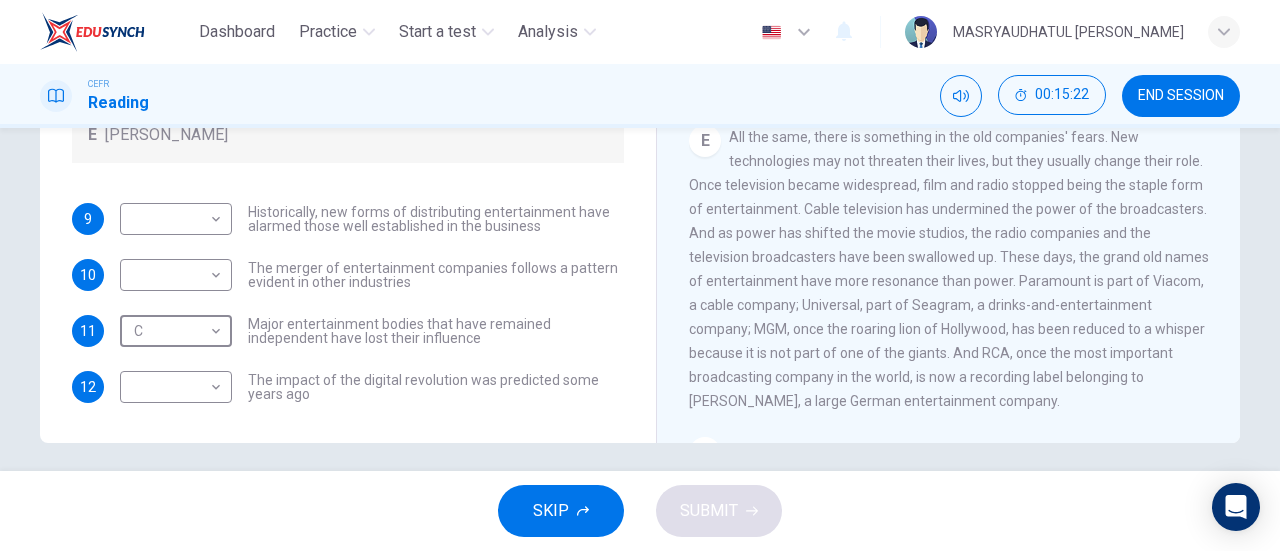 scroll, scrollTop: 1113, scrollLeft: 0, axis: vertical 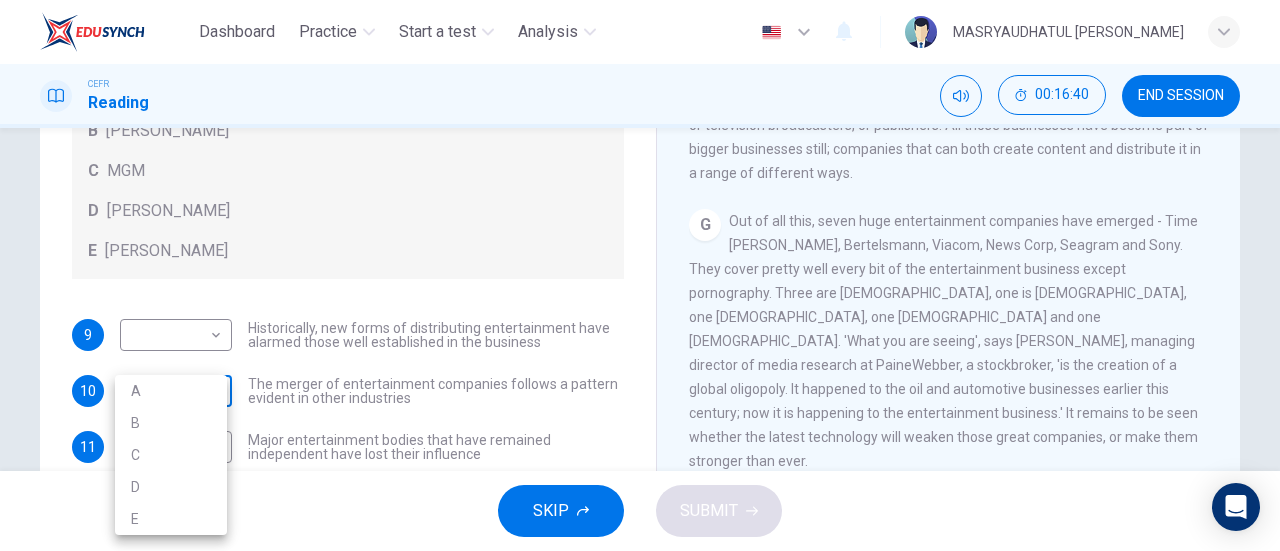 click on "Dashboard Practice Start a test Analysis English en ​ MASRYAUDHATUL NAJEEHA BINTI MOHD SYARUL CEFR Reading 00:16:40 END SESSION Questions 9 - 12 The writer refers to various individuals and companies in the reading passage.
Match the people or companies  (A-E)  with the points made in the questions below about the introduction of new technology.
Write the appropriate letter (A-E) in the boxes below. A John Malone B Hal Valarian C MGM D Walt Disney E Christopher Dixon 9 ​ ​ Historically, new forms of distributing entertainment have alarmed those well established in the business 10 ​ ​ The merger of entertainment companies follows a pattern evident in other industries 11 C C ​ Major entertainment bodies that have remained independent have lost their influence 12 ​ ​ The impact of the digital revolution was predicted some years ago Wheel of Fortune CLICK TO ZOOM Click to Zoom A B C D E F G SKIP SUBMIT EduSynch - Online Language Proficiency Testing
Dashboard Practice Start a test 2025 A" at bounding box center [640, 275] 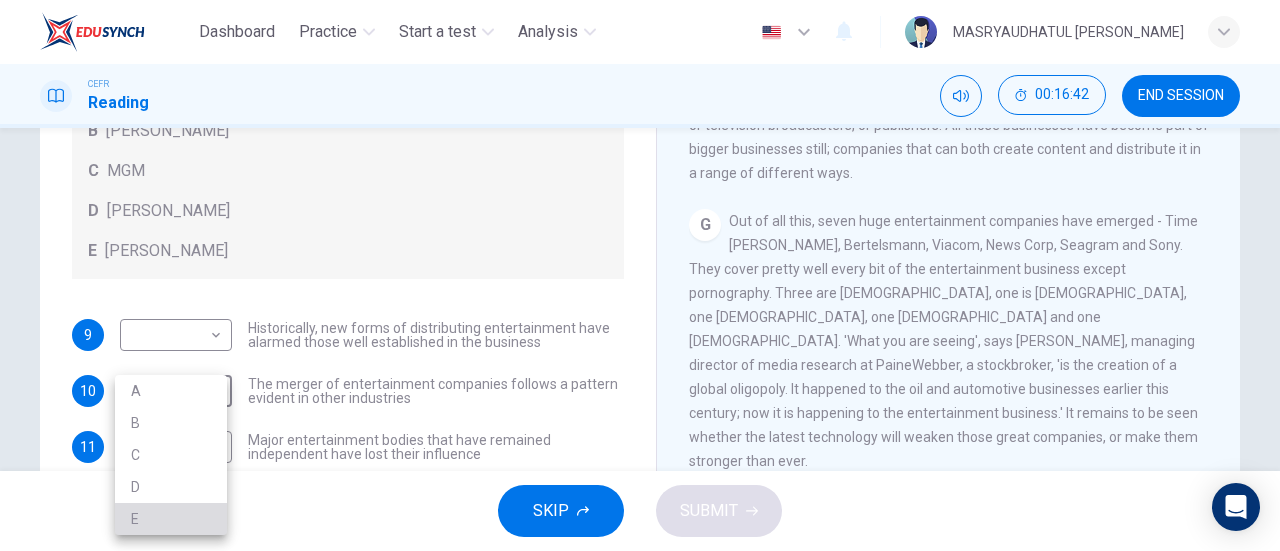 click on "E" at bounding box center (171, 519) 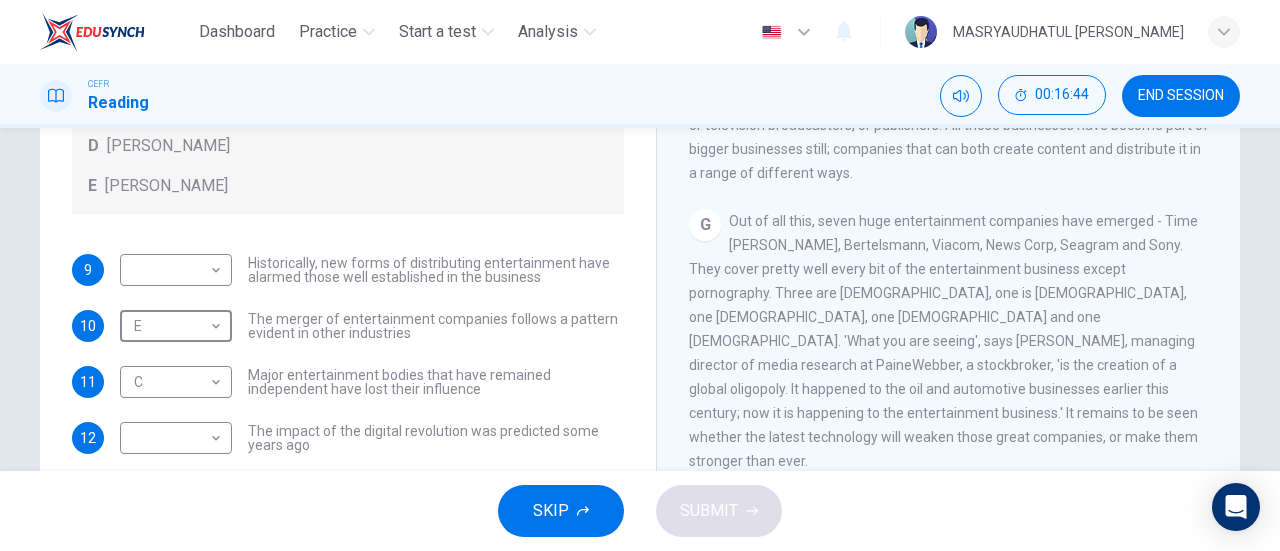 scroll, scrollTop: 120, scrollLeft: 0, axis: vertical 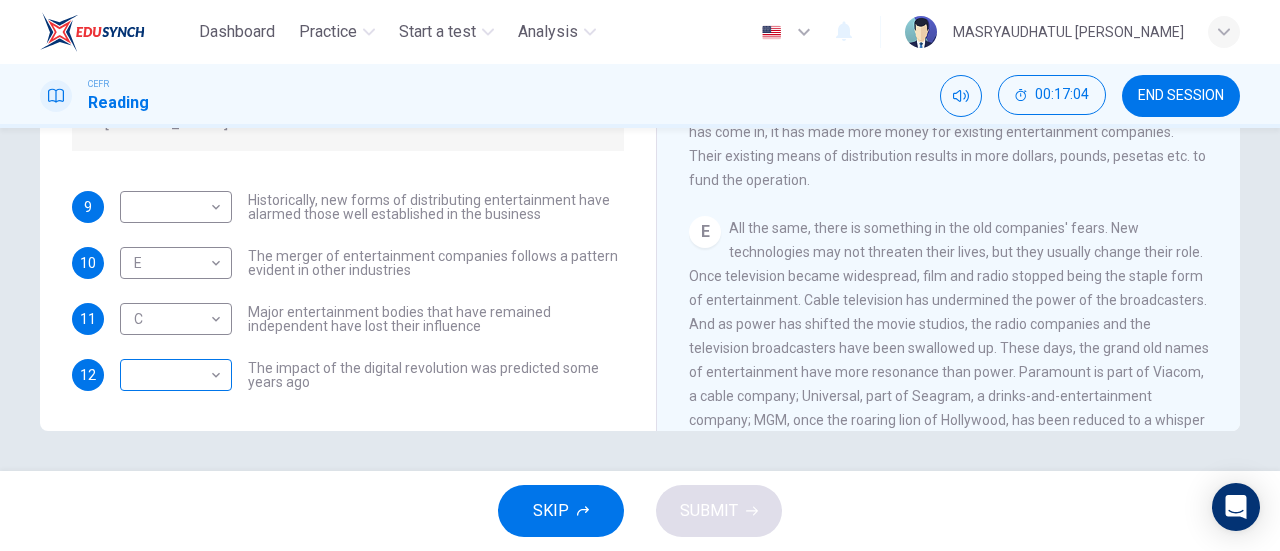 click on "​ ​" at bounding box center [176, 375] 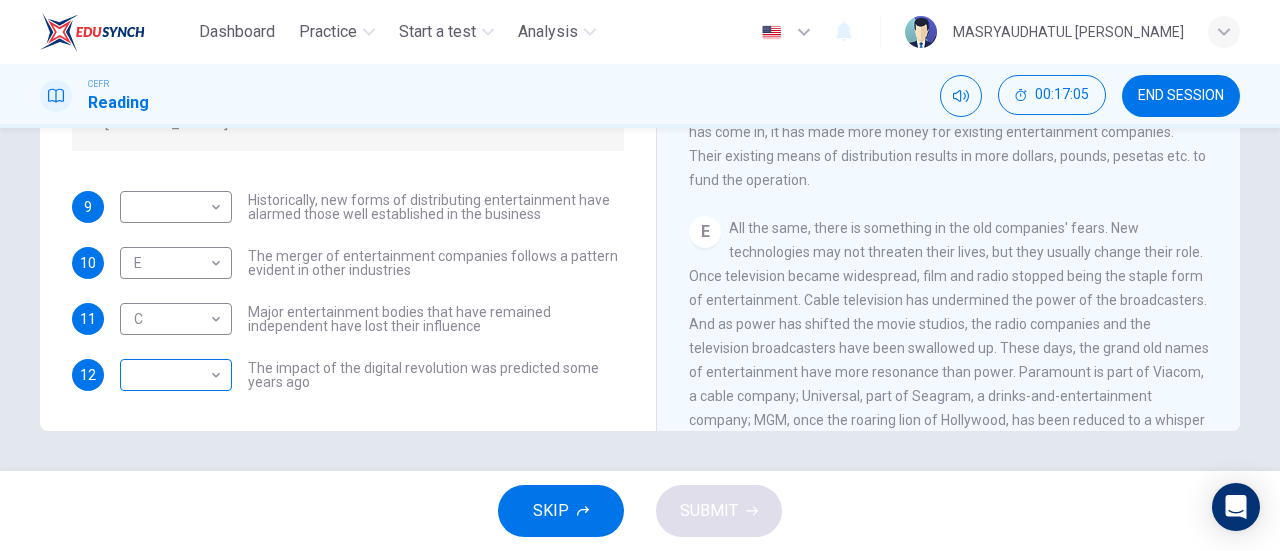 click on "​ ​" at bounding box center [176, 375] 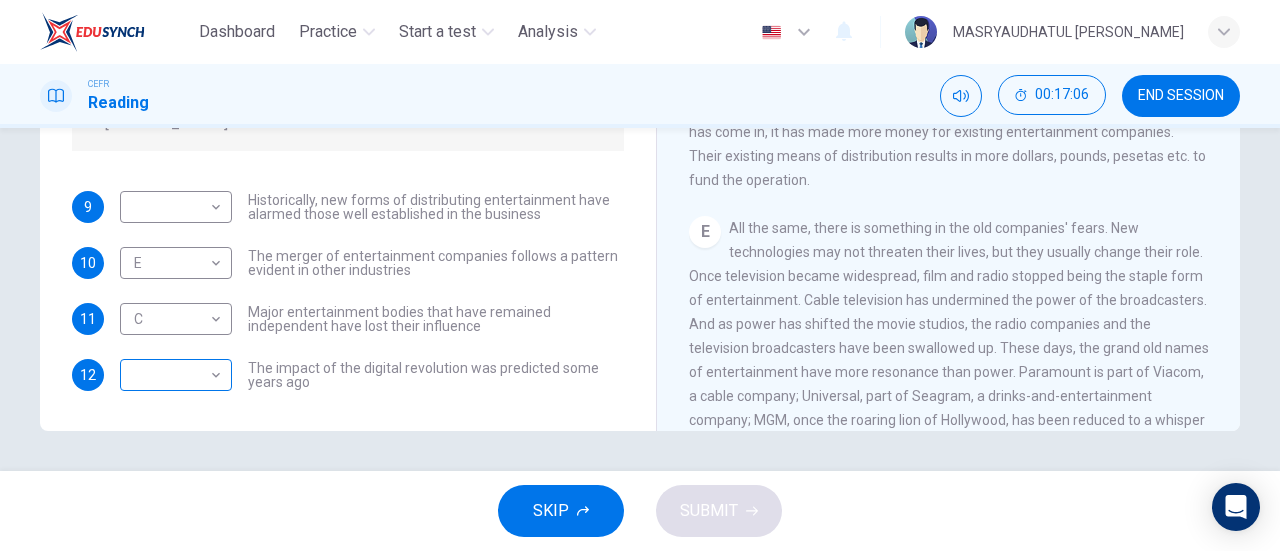 click on "​ ​" at bounding box center (176, 375) 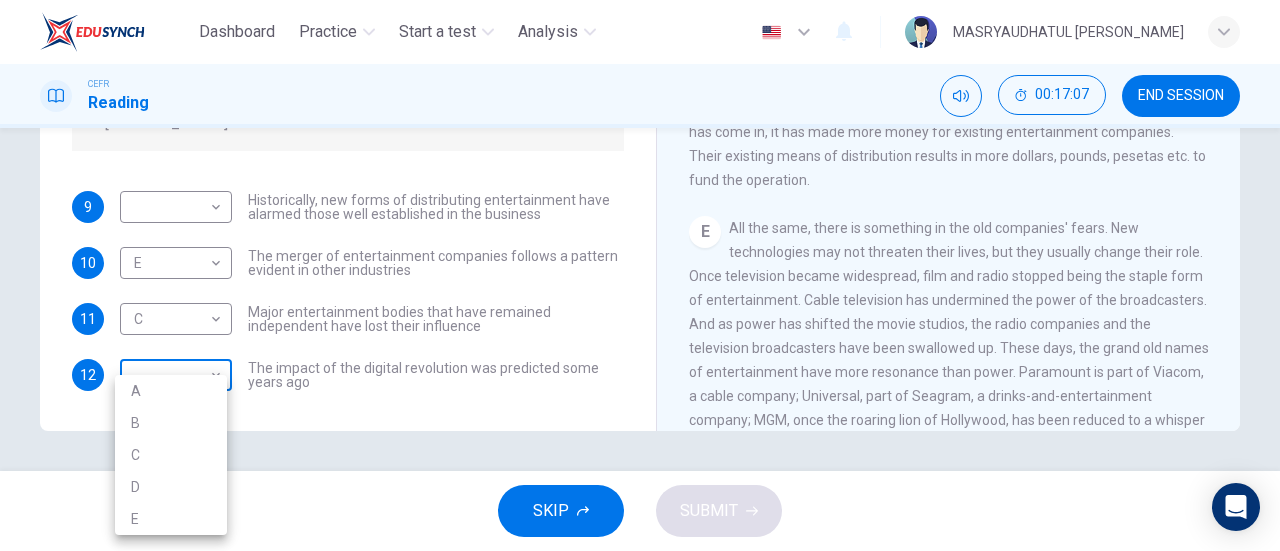 click on "Dashboard Practice Start a test Analysis English en ​ MASRYAUDHATUL NAJEEHA BINTI MOHD SYARUL CEFR Reading 00:17:07 END SESSION Questions 9 - 12 The writer refers to various individuals and companies in the reading passage.
Match the people or companies  (A-E)  with the points made in the questions below about the introduction of new technology.
Write the appropriate letter (A-E) in the boxes below. A John Malone B Hal Valarian C MGM D Walt Disney E Christopher Dixon 9 ​ ​ Historically, new forms of distributing entertainment have alarmed those well established in the business 10 E E ​ The merger of entertainment companies follows a pattern evident in other industries 11 C C ​ Major entertainment bodies that have remained independent have lost their influence 12 ​ ​ The impact of the digital revolution was predicted some years ago Wheel of Fortune CLICK TO ZOOM Click to Zoom A B C D E F G SKIP SUBMIT EduSynch - Online Language Proficiency Testing
Dashboard Practice Start a test 2025 A" at bounding box center [640, 275] 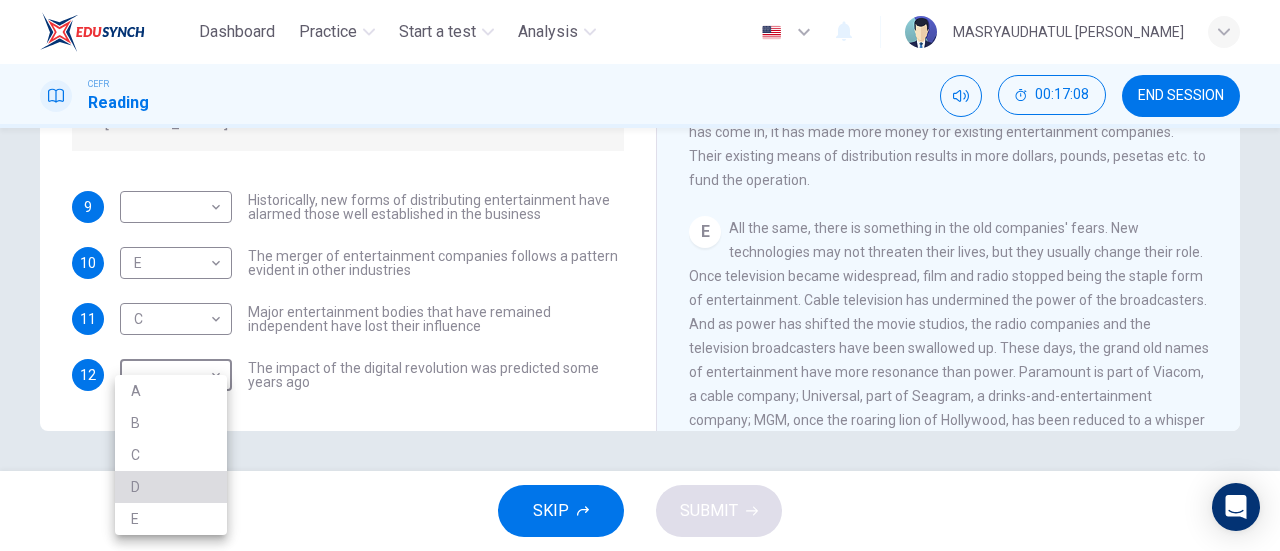click on "D" at bounding box center (171, 487) 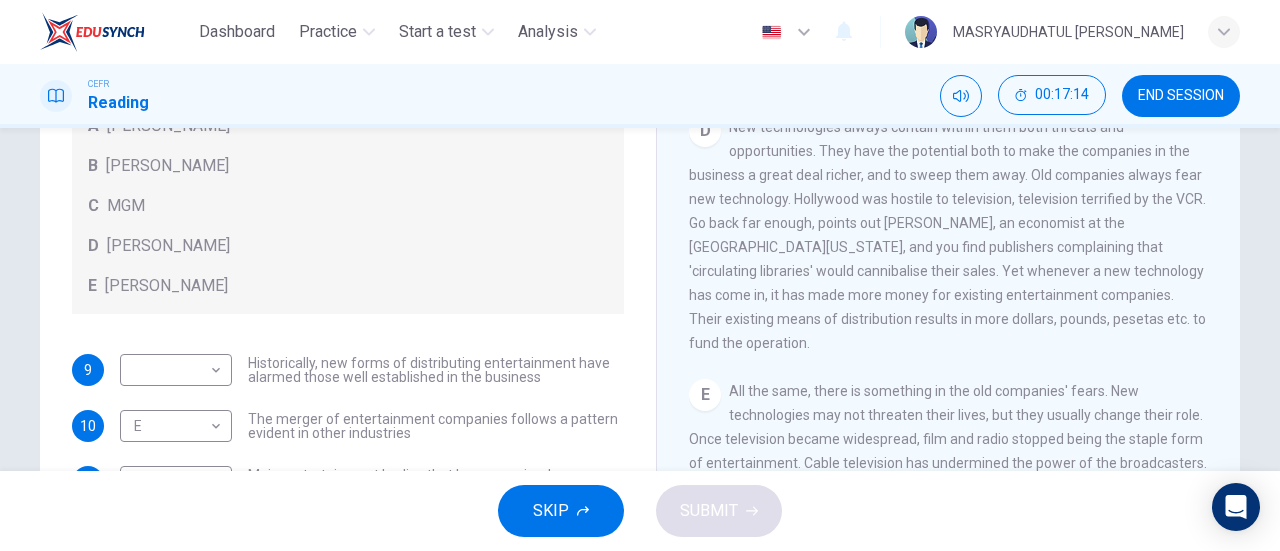 scroll, scrollTop: 230, scrollLeft: 0, axis: vertical 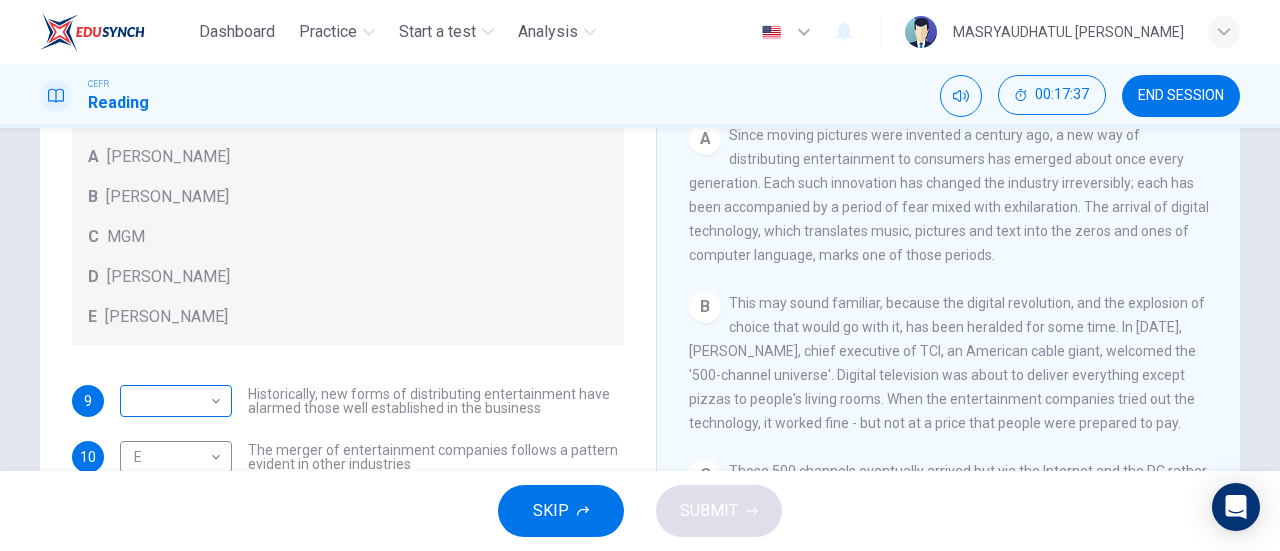 click on "Dashboard Practice Start a test Analysis English en ​ MASRYAUDHATUL NAJEEHA BINTI MOHD SYARUL CEFR Reading 00:17:37 END SESSION Questions 9 - 12 The writer refers to various individuals and companies in the reading passage.
Match the people or companies  (A-E)  with the points made in the questions below about the introduction of new technology.
Write the appropriate letter (A-E) in the boxes below. A John Malone B Hal Valarian C MGM D Walt Disney E Christopher Dixon 9 ​ ​ Historically, new forms of distributing entertainment have alarmed those well established in the business 10 E E ​ The merger of entertainment companies follows a pattern evident in other industries 11 C C ​ Major entertainment bodies that have remained independent have lost their influence 12 D D ​ The impact of the digital revolution was predicted some years ago Wheel of Fortune CLICK TO ZOOM Click to Zoom A B C D E F G SKIP SUBMIT EduSynch - Online Language Proficiency Testing
Dashboard Practice Start a test 2025" at bounding box center [640, 275] 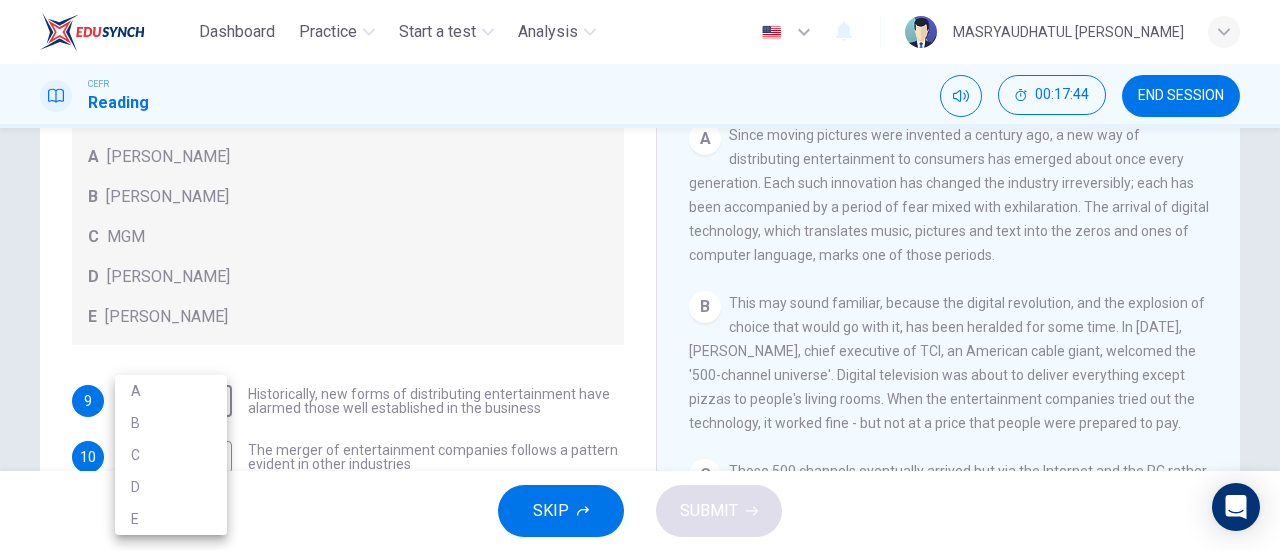 click at bounding box center [640, 275] 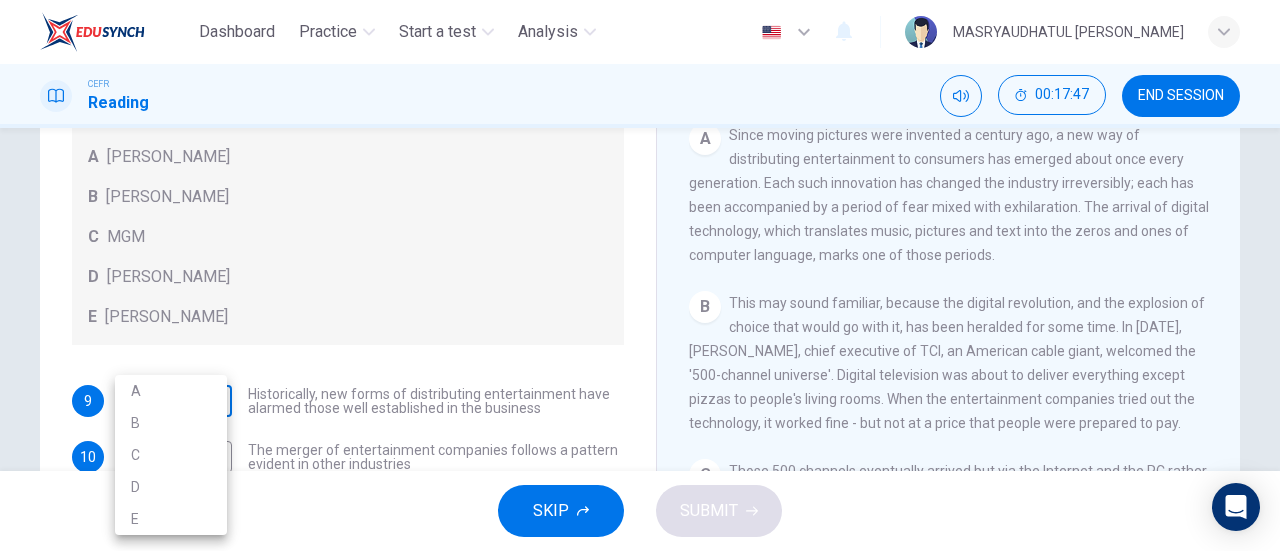 click on "Dashboard Practice Start a test Analysis English en ​ MASRYAUDHATUL NAJEEHA BINTI MOHD SYARUL CEFR Reading 00:17:47 END SESSION Questions 9 - 12 The writer refers to various individuals and companies in the reading passage.
Match the people or companies  (A-E)  with the points made in the questions below about the introduction of new technology.
Write the appropriate letter (A-E) in the boxes below. A John Malone B Hal Valarian C MGM D Walt Disney E Christopher Dixon 9 ​ ​ Historically, new forms of distributing entertainment have alarmed those well established in the business 10 E E ​ The merger of entertainment companies follows a pattern evident in other industries 11 C C ​ Major entertainment bodies that have remained independent have lost their influence 12 D D ​ The impact of the digital revolution was predicted some years ago Wheel of Fortune CLICK TO ZOOM Click to Zoom A B C D E F G SKIP SUBMIT EduSynch - Online Language Proficiency Testing
Dashboard Practice Start a test 2025 A" at bounding box center (640, 275) 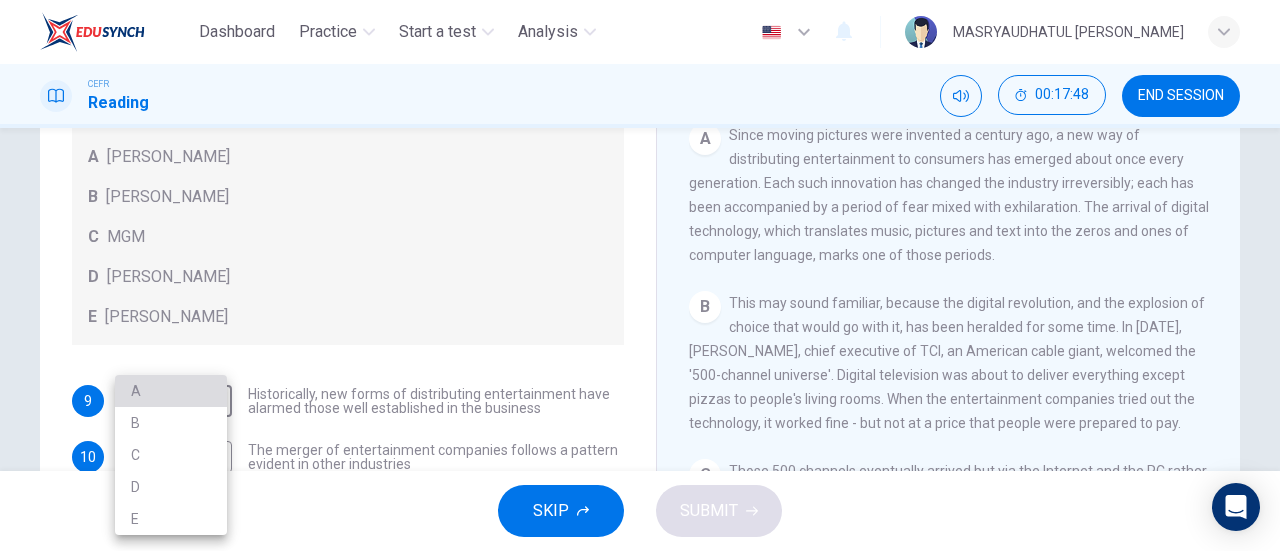click on "A" at bounding box center [171, 391] 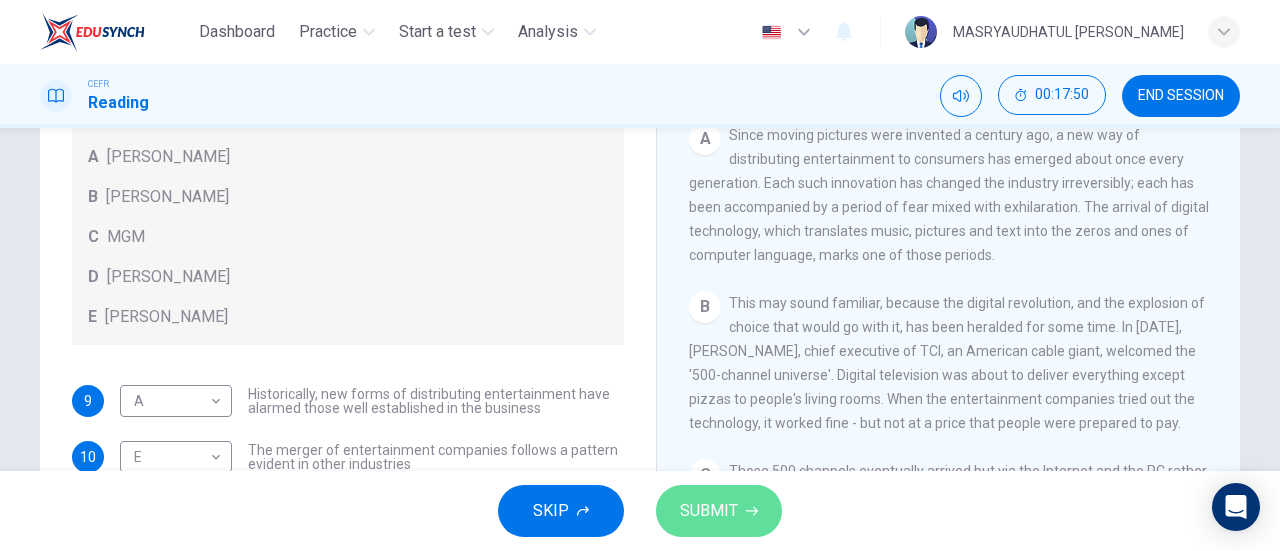 click on "SUBMIT" at bounding box center (709, 511) 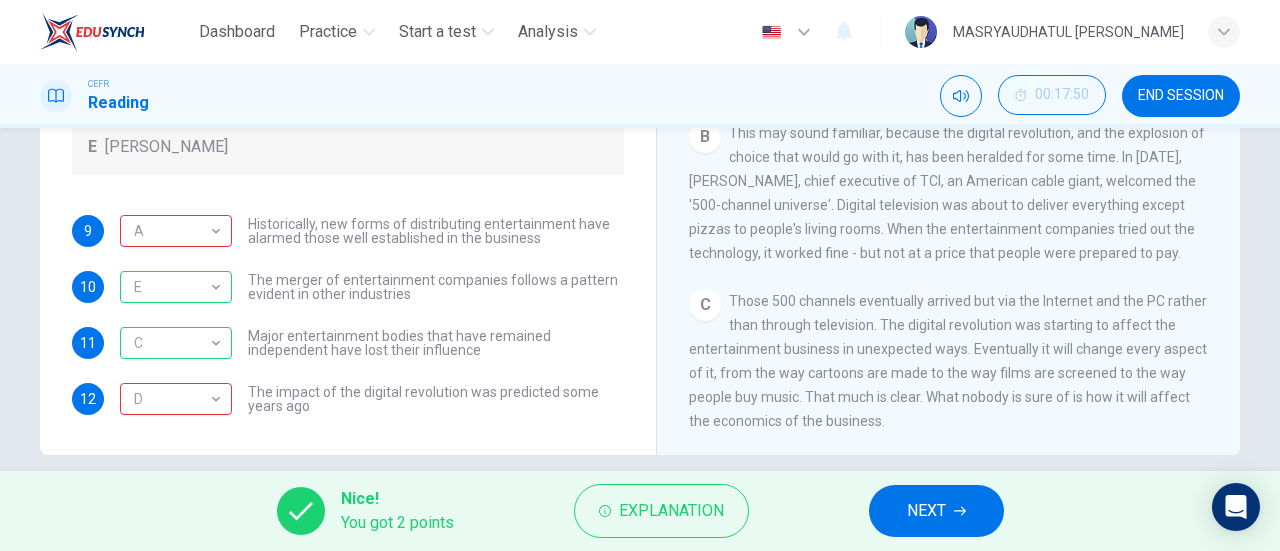 scroll, scrollTop: 423, scrollLeft: 0, axis: vertical 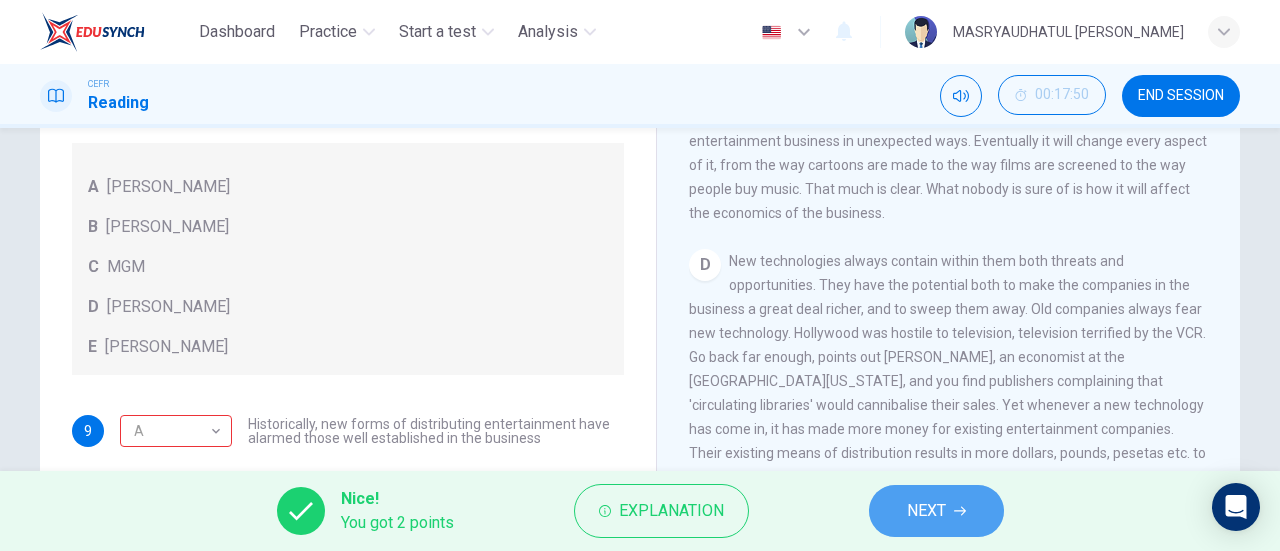 click on "NEXT" at bounding box center [926, 511] 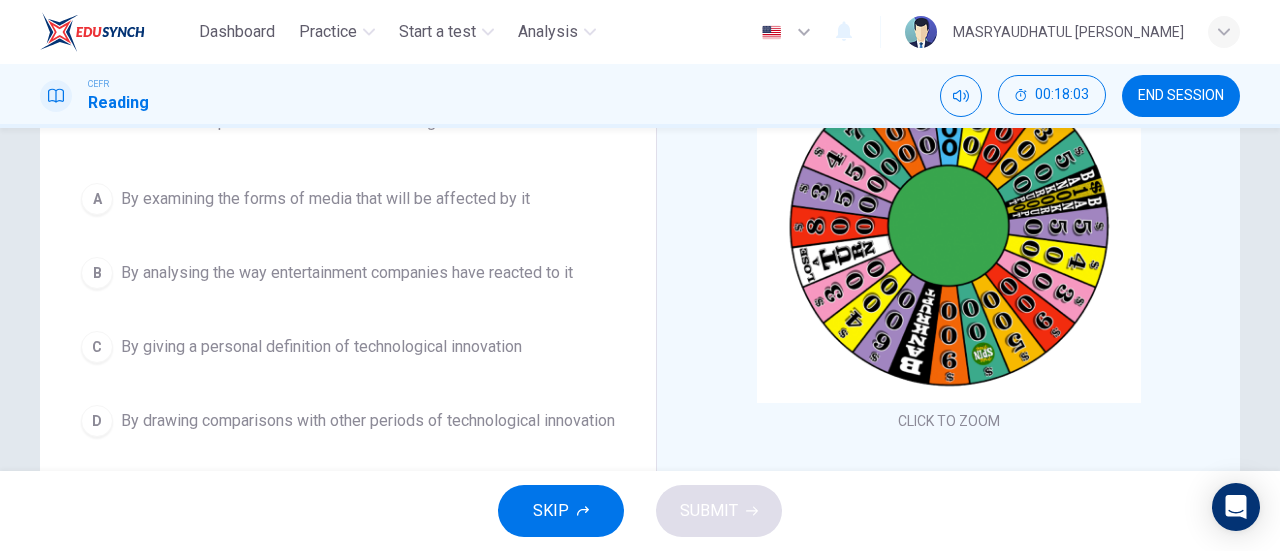 scroll, scrollTop: 201, scrollLeft: 0, axis: vertical 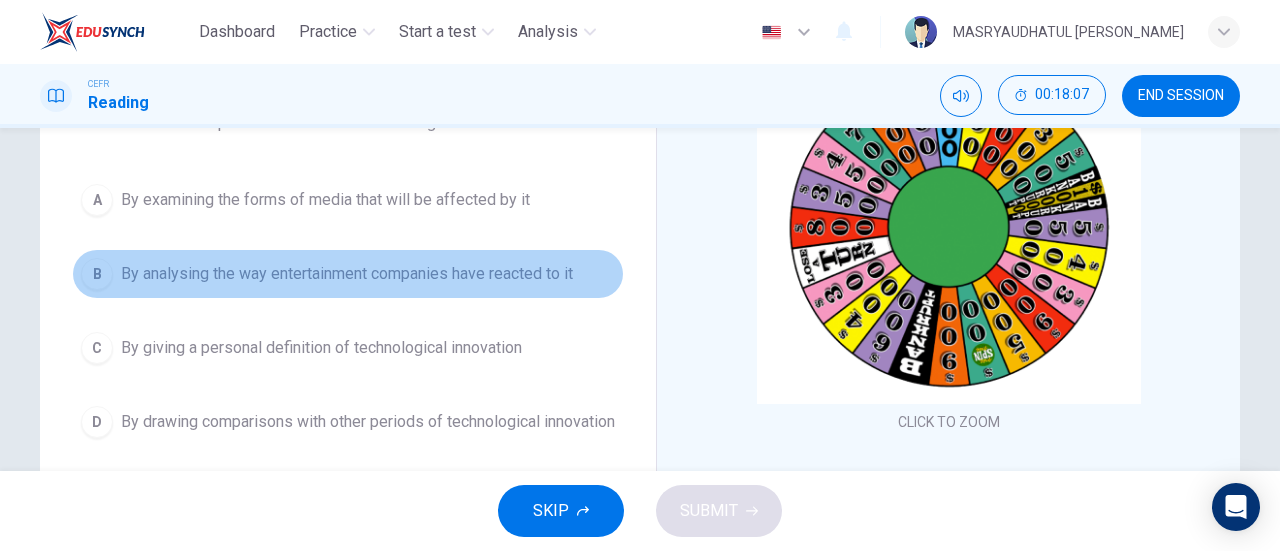 click on "B By analysing the way entertainment companies have reacted to it" at bounding box center [348, 274] 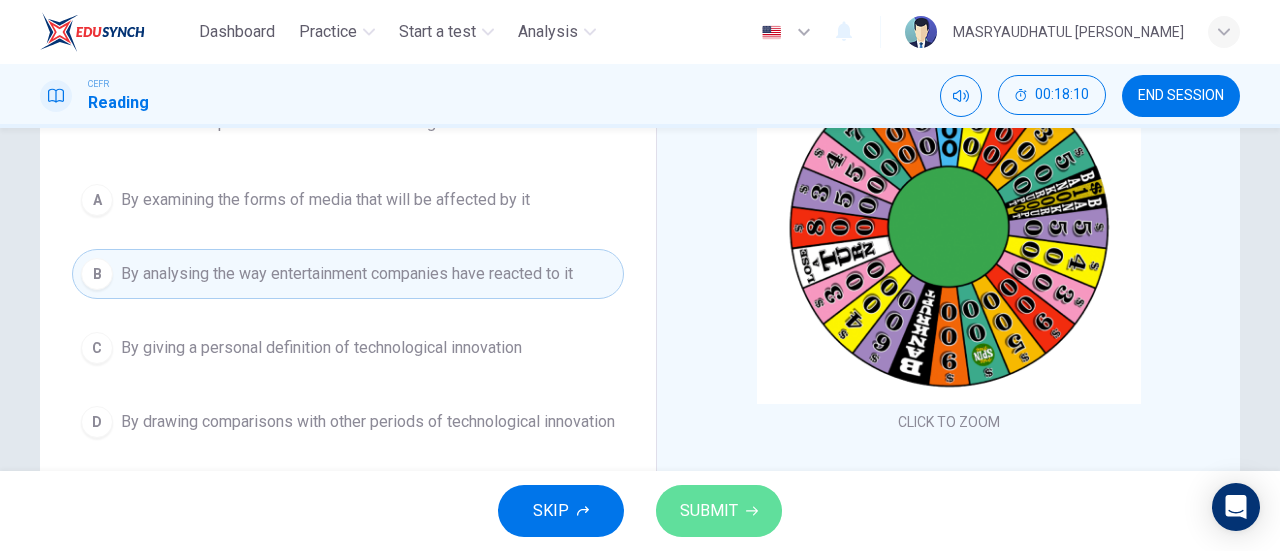 click on "SUBMIT" at bounding box center (709, 511) 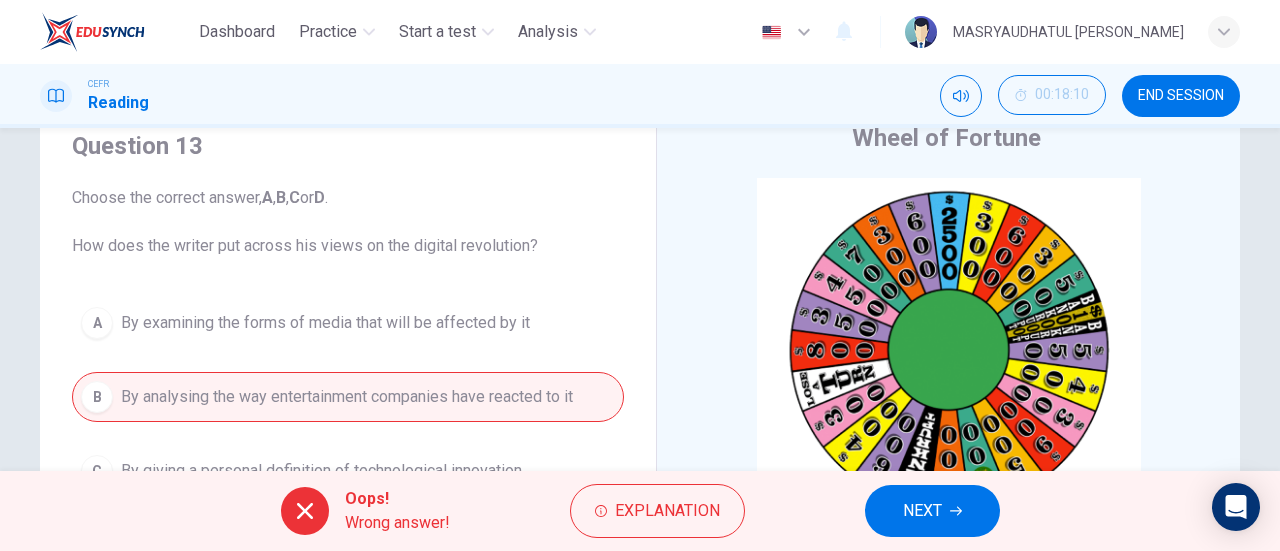 scroll, scrollTop: 76, scrollLeft: 0, axis: vertical 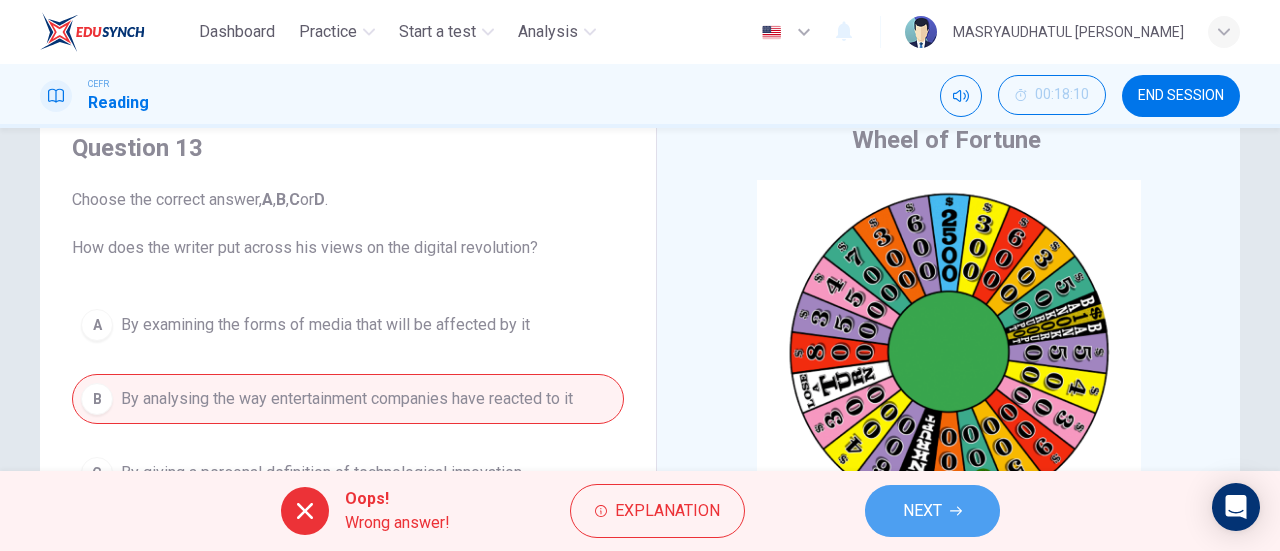 click on "NEXT" at bounding box center (922, 511) 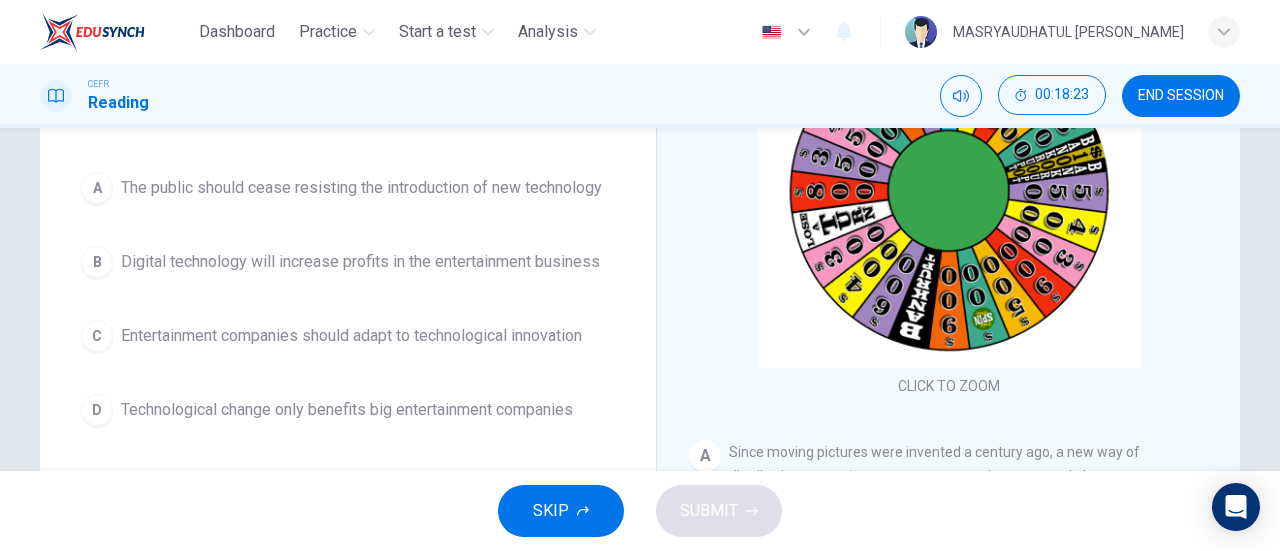 scroll, scrollTop: 204, scrollLeft: 0, axis: vertical 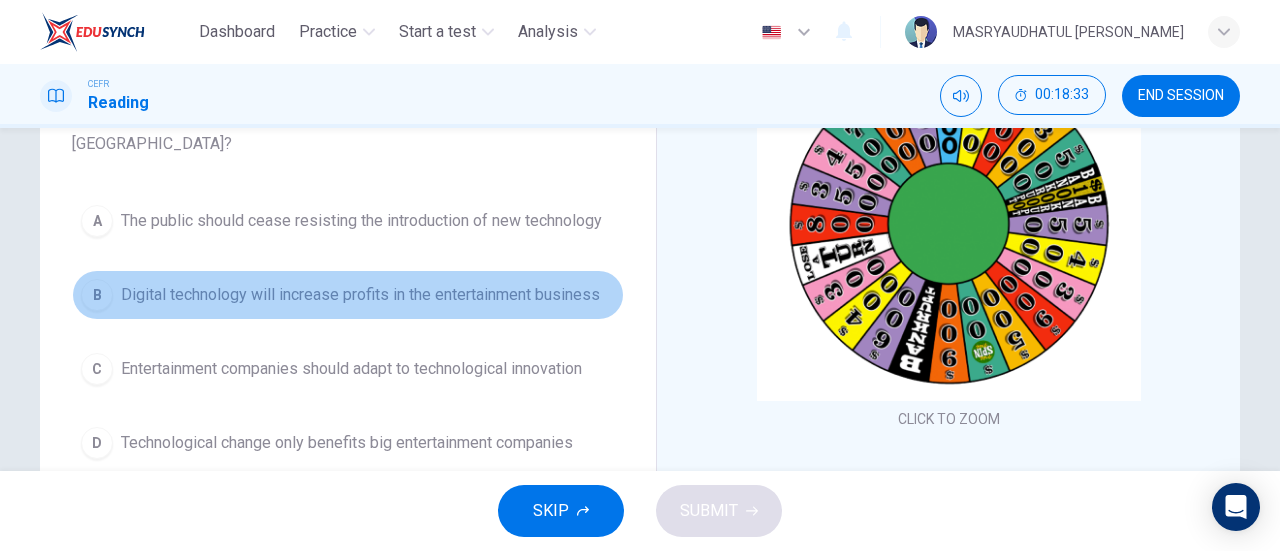 click on "B Digital technology will increase profits in the entertainment business" at bounding box center (348, 295) 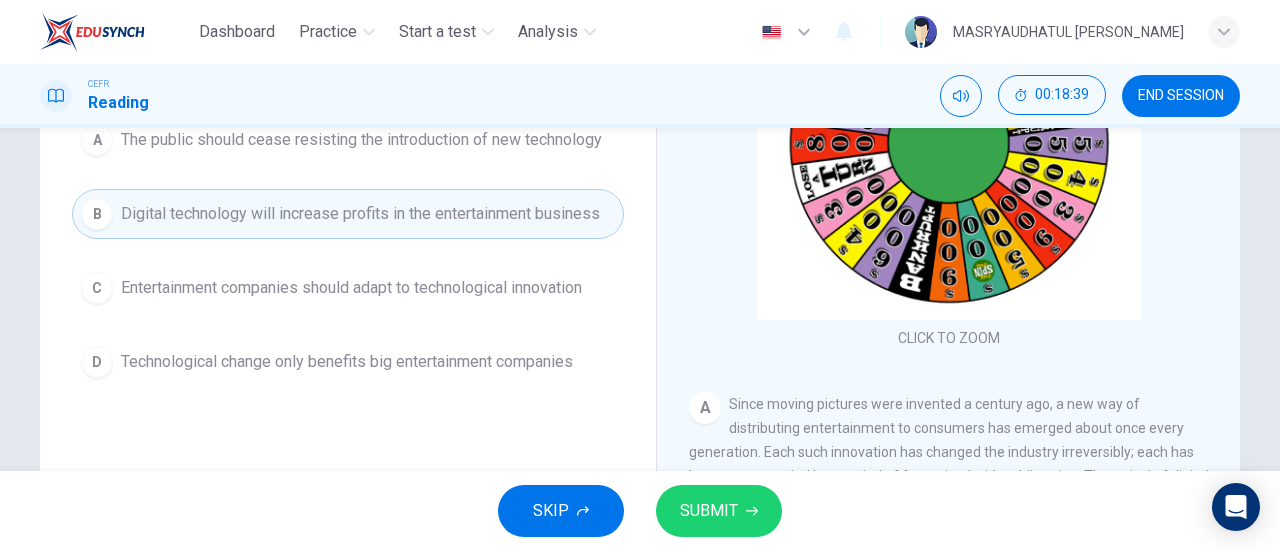 scroll, scrollTop: 288, scrollLeft: 0, axis: vertical 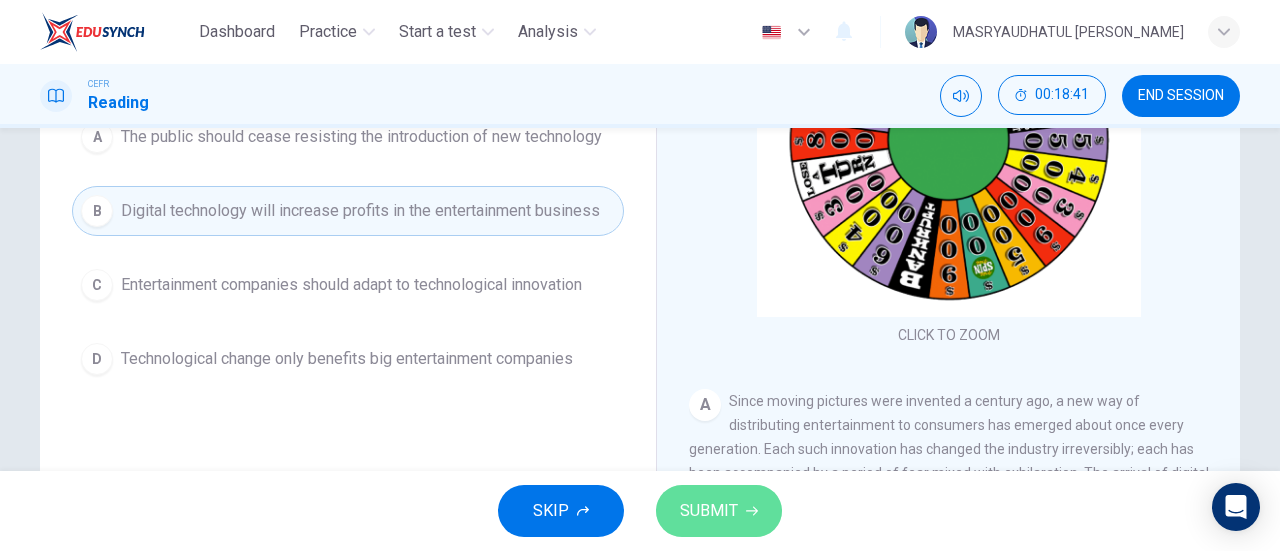 click on "SUBMIT" at bounding box center [709, 511] 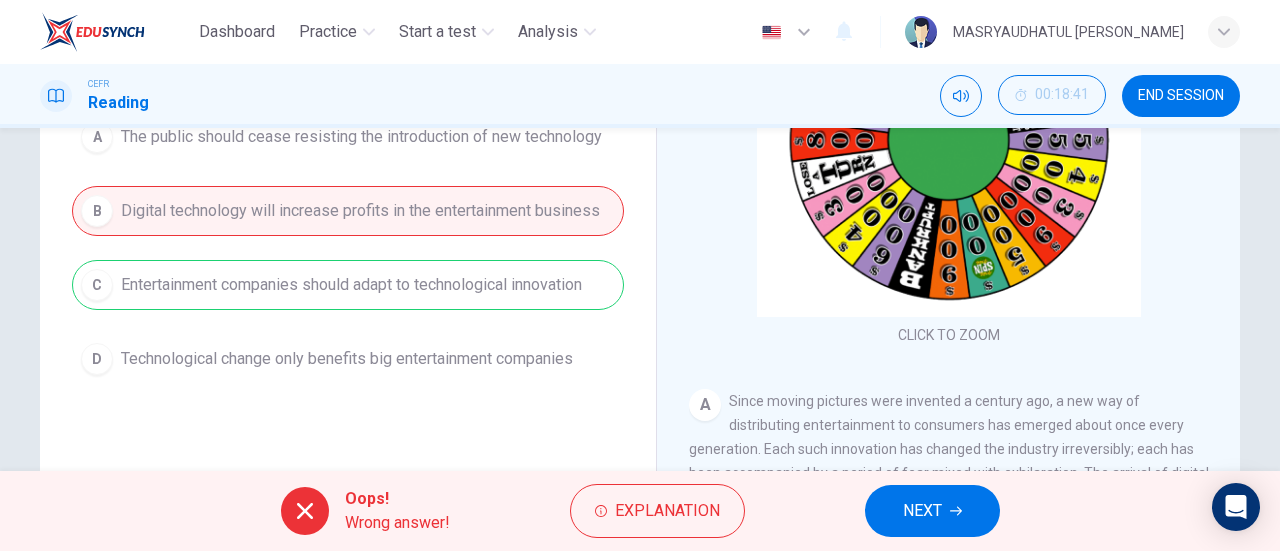 click on "NEXT" at bounding box center (932, 511) 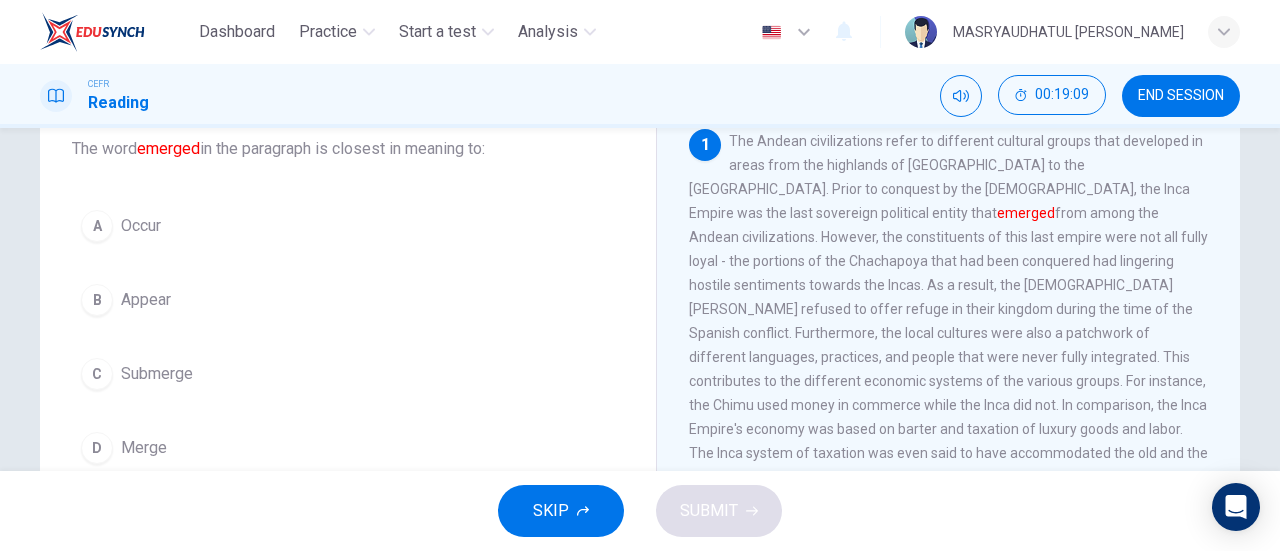 scroll, scrollTop: 136, scrollLeft: 0, axis: vertical 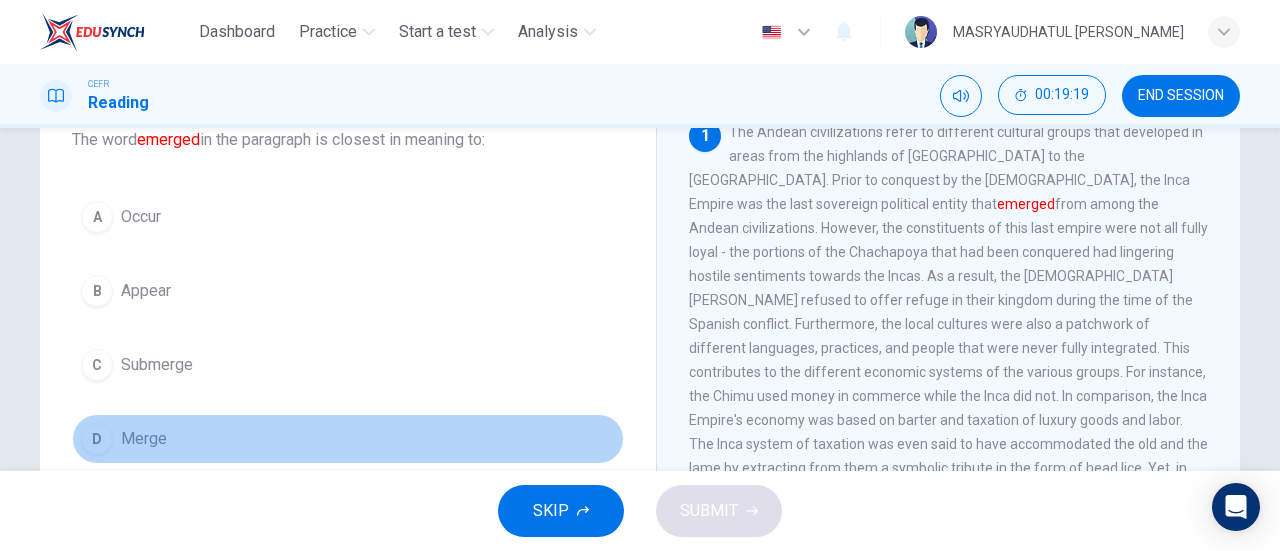 click on "D Merge" at bounding box center (348, 439) 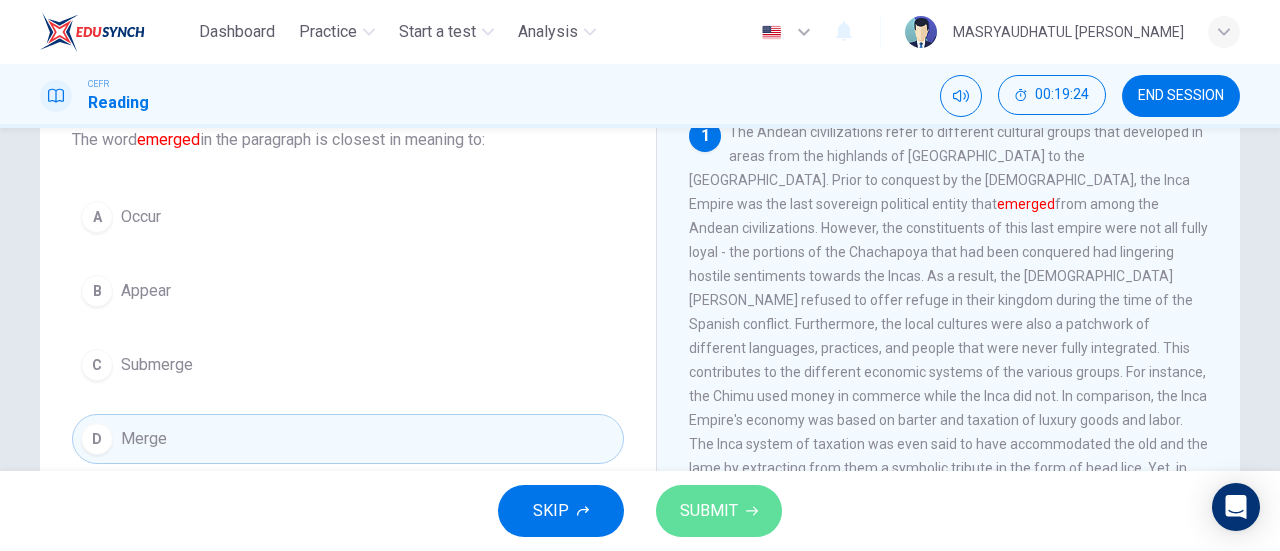 click on "SUBMIT" at bounding box center [709, 511] 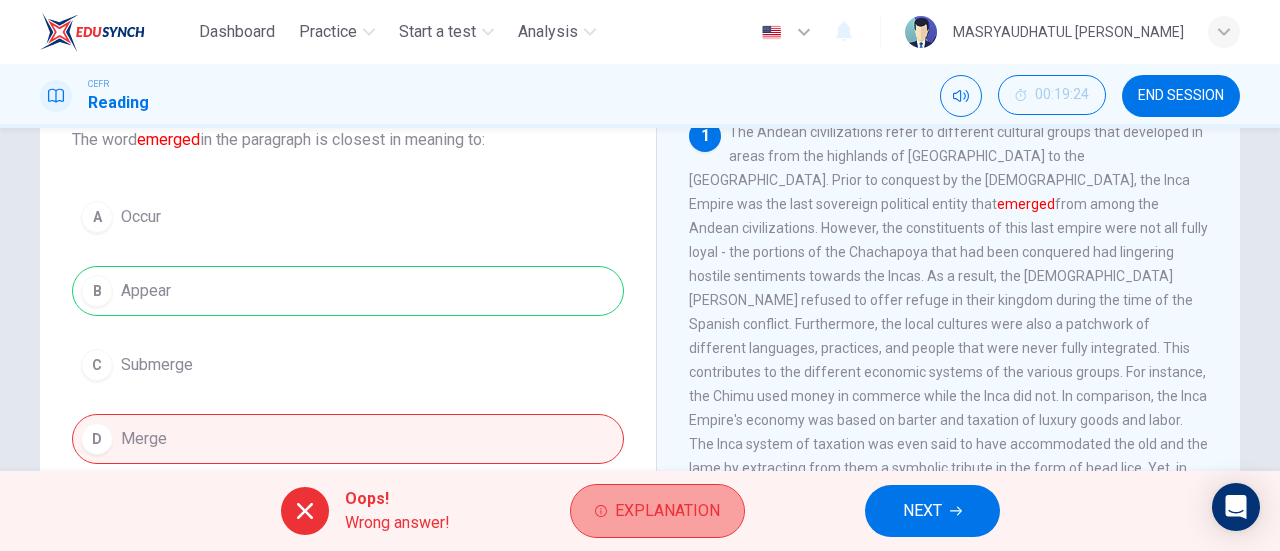 click on "Explanation" at bounding box center [667, 511] 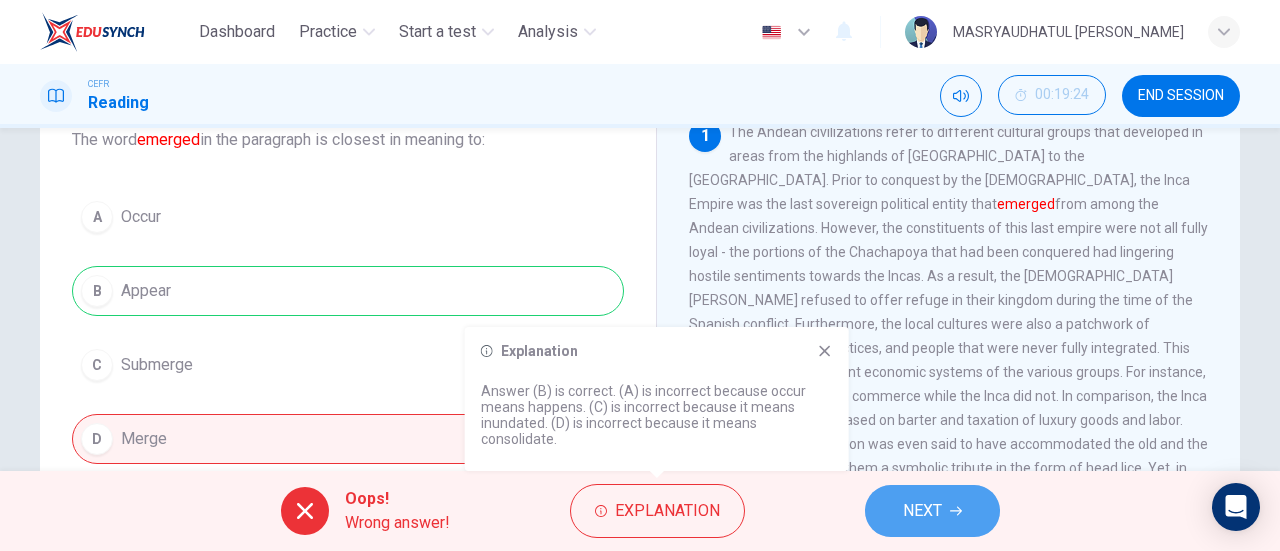 click on "NEXT" at bounding box center [932, 511] 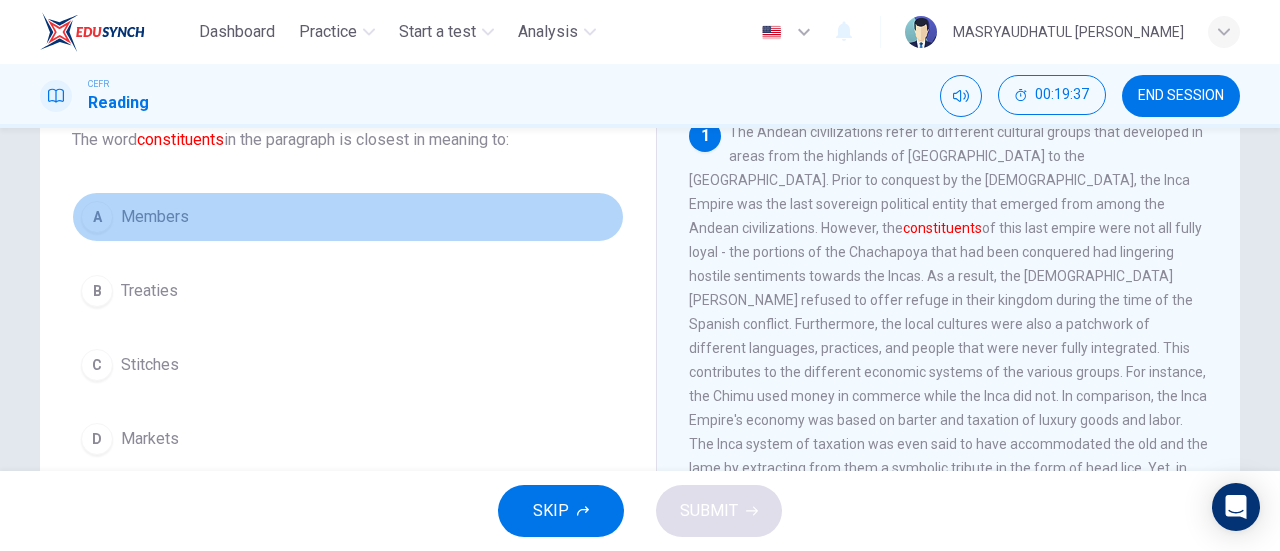 click on "A Members" at bounding box center [348, 217] 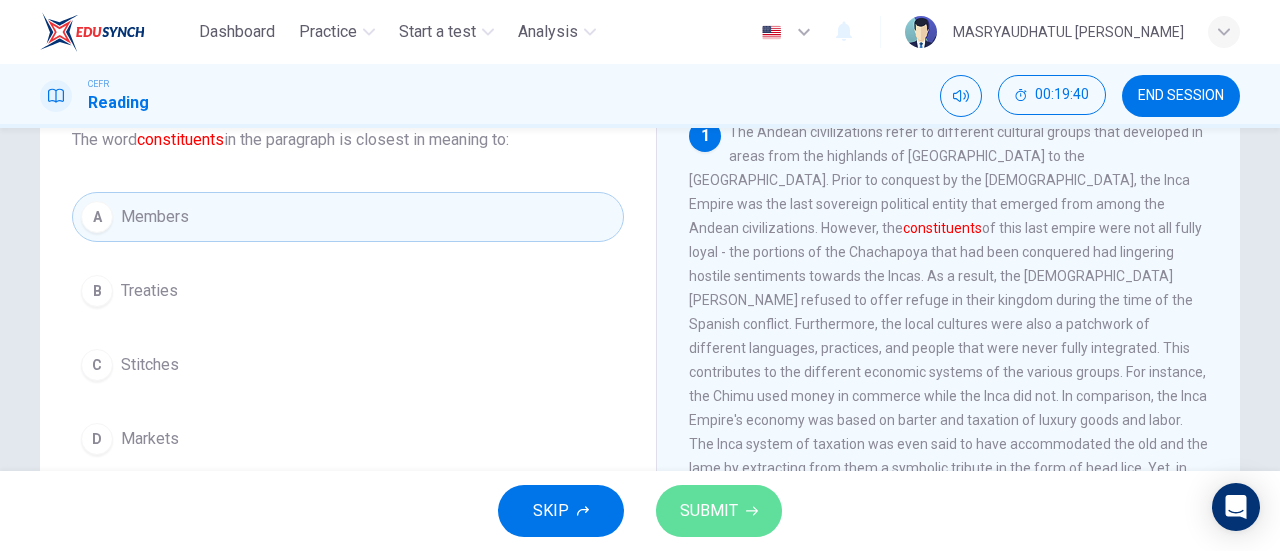 click on "SUBMIT" at bounding box center (709, 511) 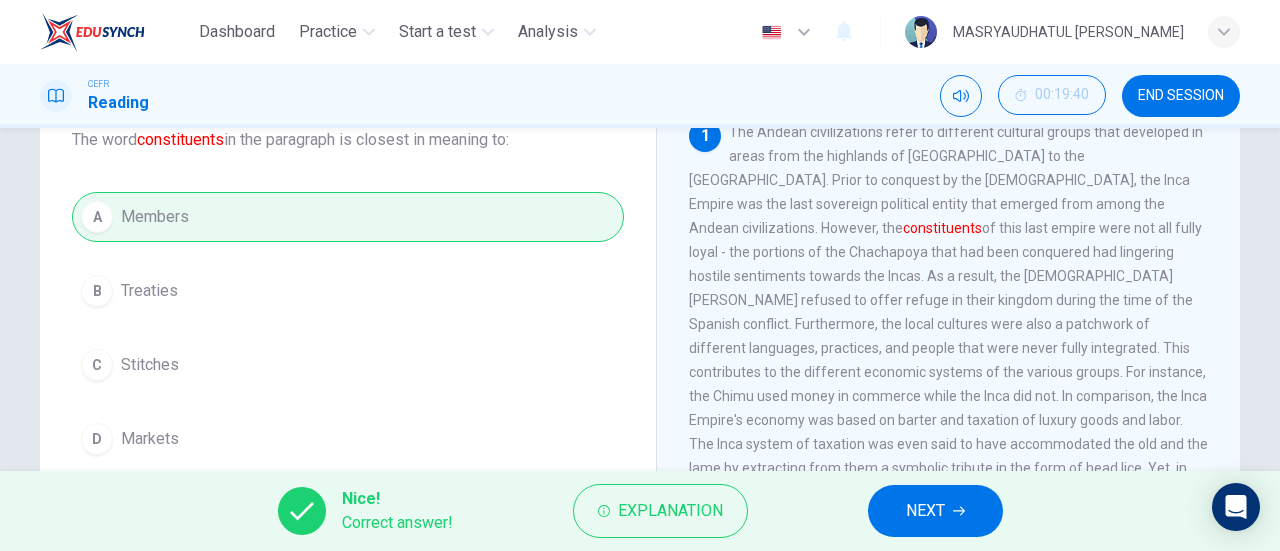 click on "NEXT" at bounding box center (935, 511) 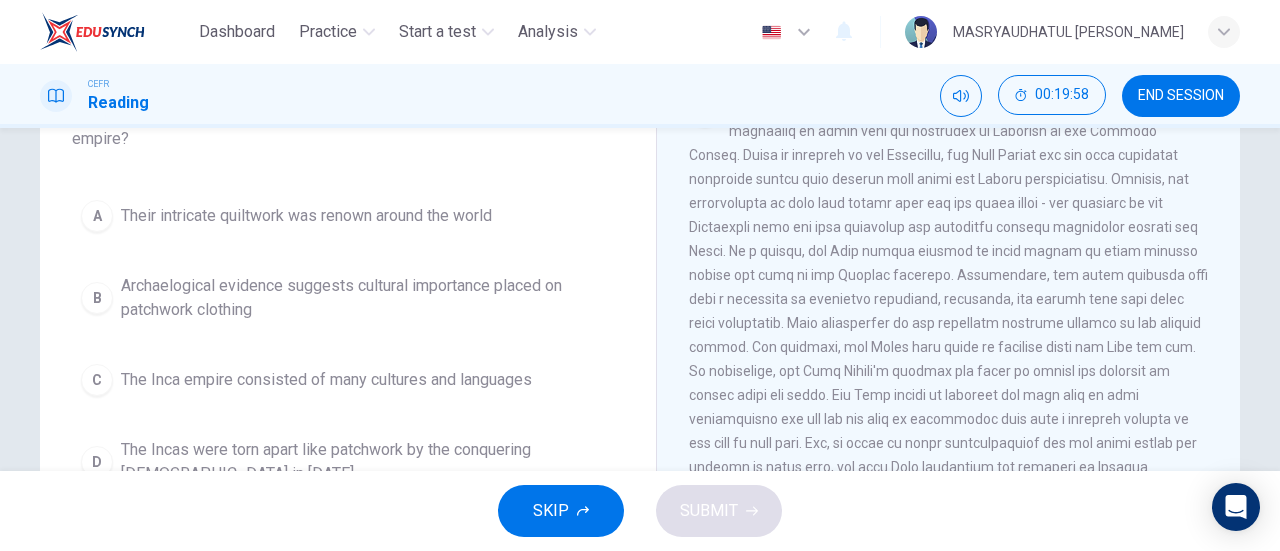 scroll, scrollTop: 169, scrollLeft: 0, axis: vertical 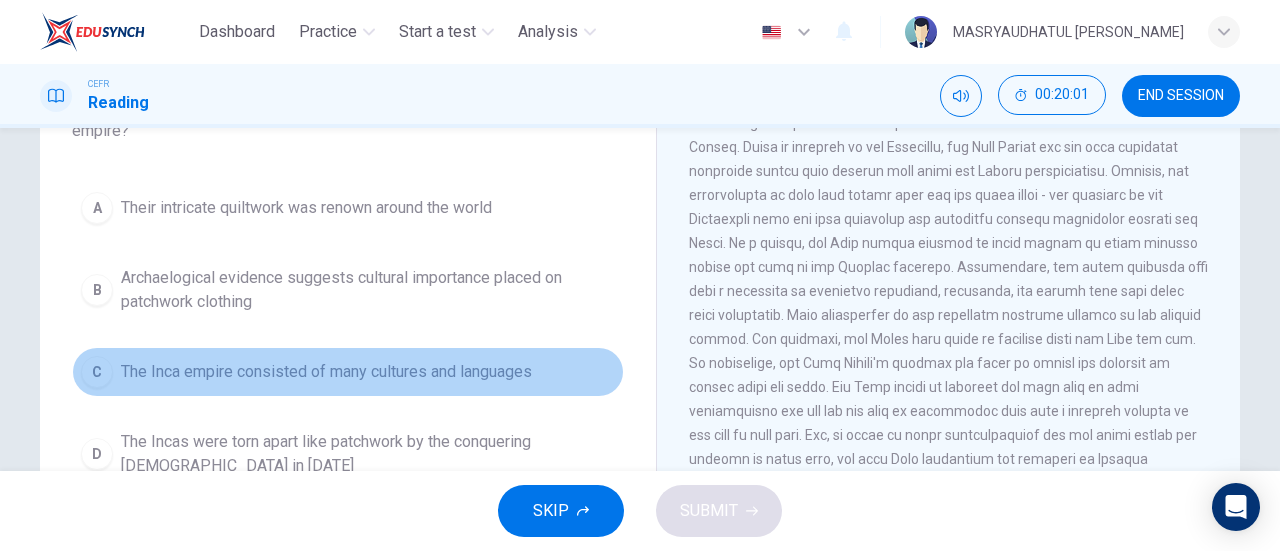 click on "C The Inca empire consisted of many cultures and languages" at bounding box center (348, 372) 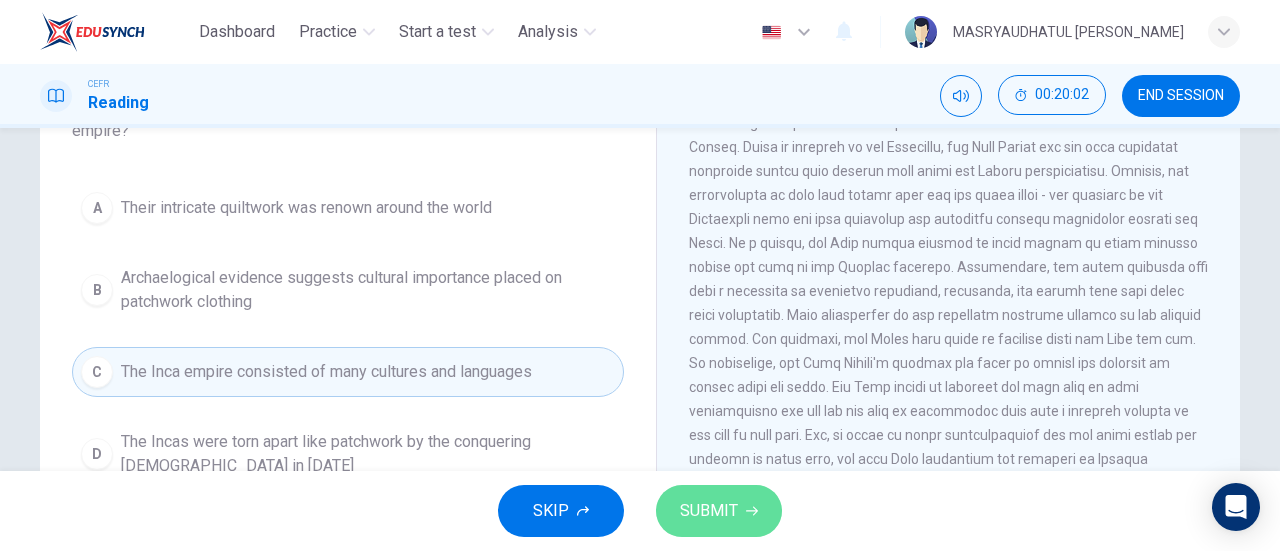 click on "SUBMIT" at bounding box center [709, 511] 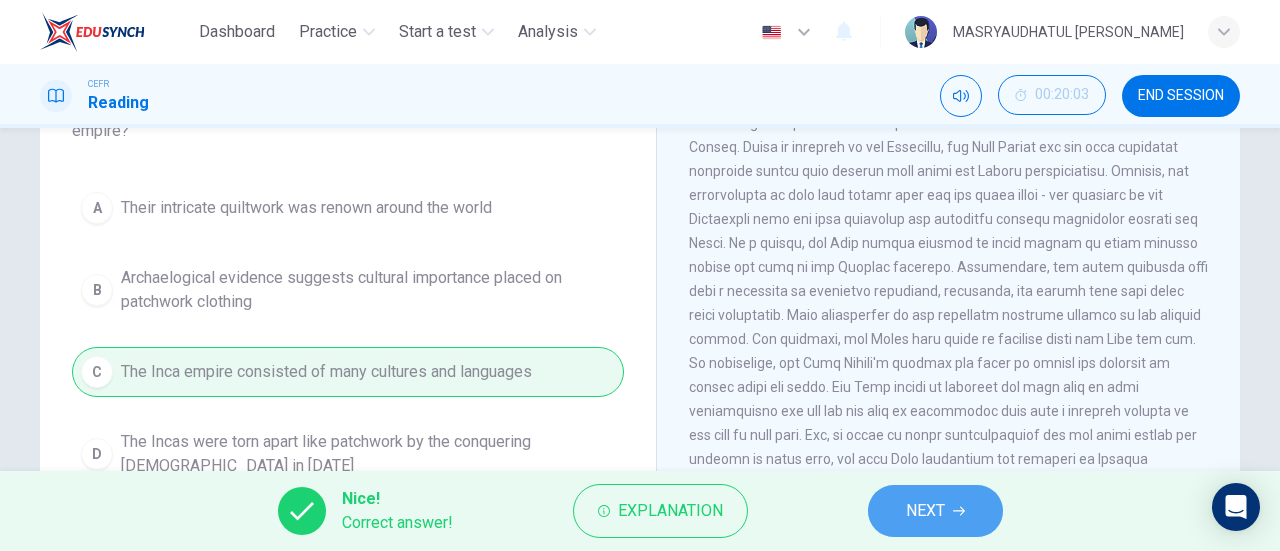 click on "NEXT" at bounding box center [935, 511] 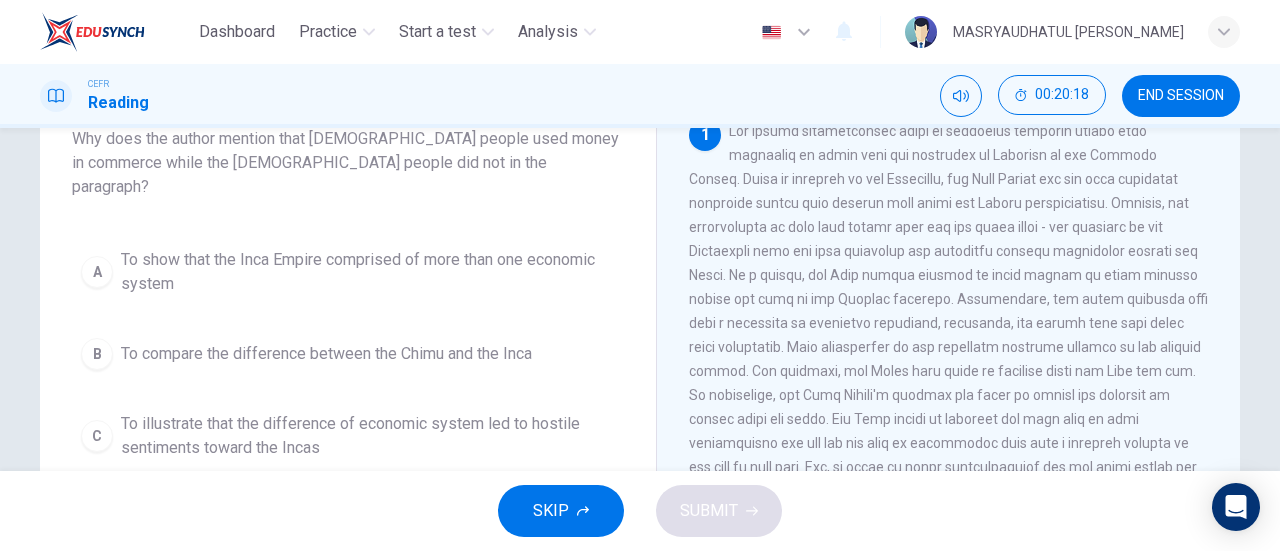 scroll, scrollTop: 123, scrollLeft: 0, axis: vertical 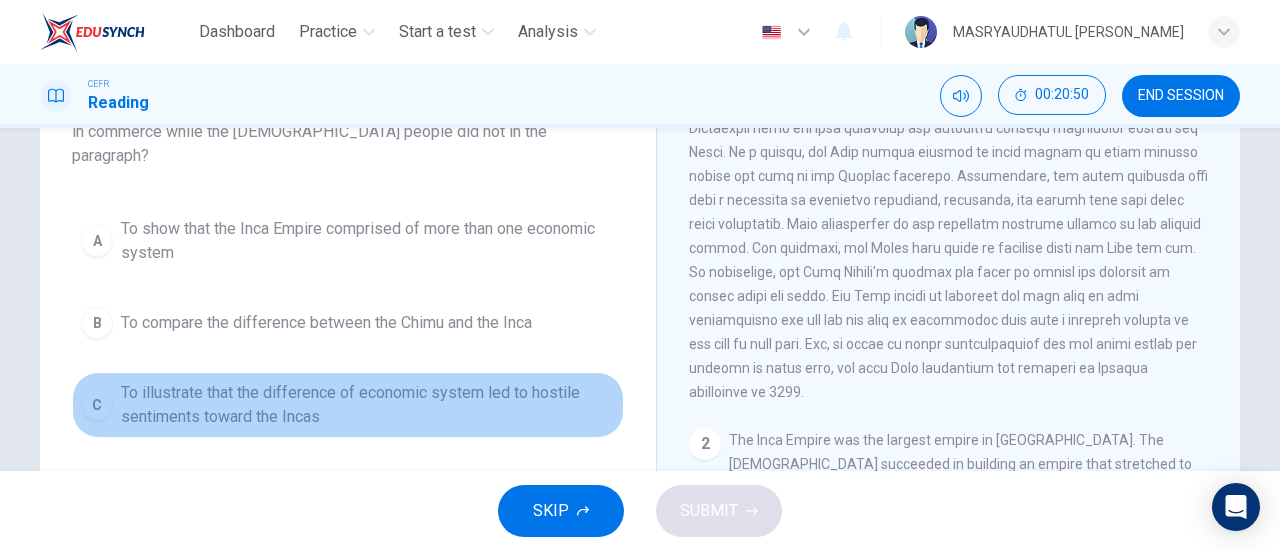 click on "To illustrate that the difference of economic system led to hostile sentiments toward the Incas" at bounding box center [368, 405] 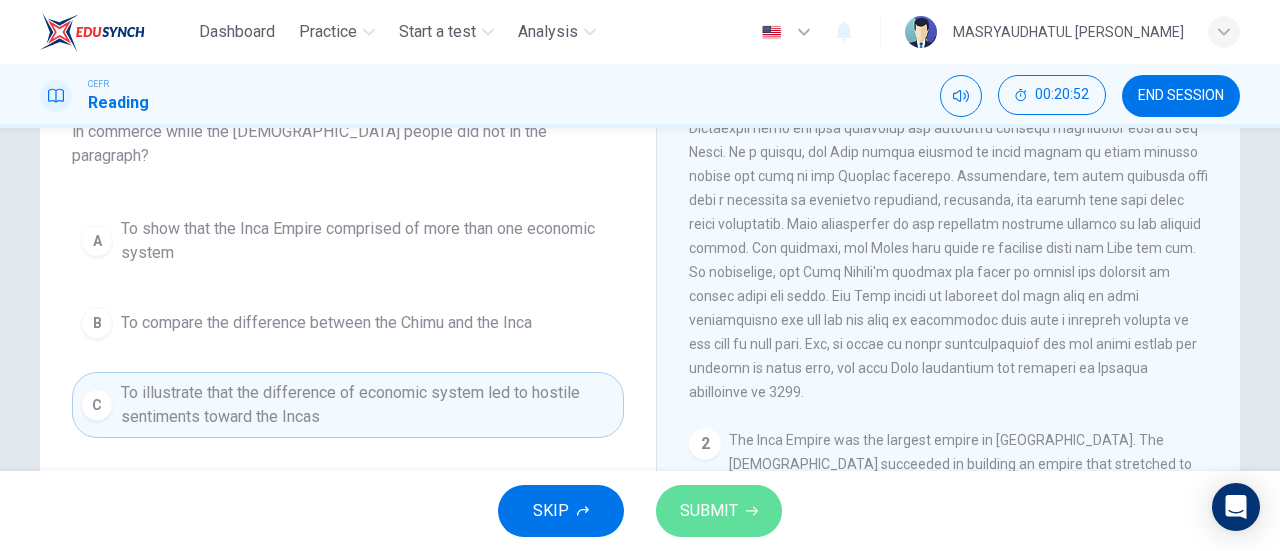 click on "SUBMIT" at bounding box center [709, 511] 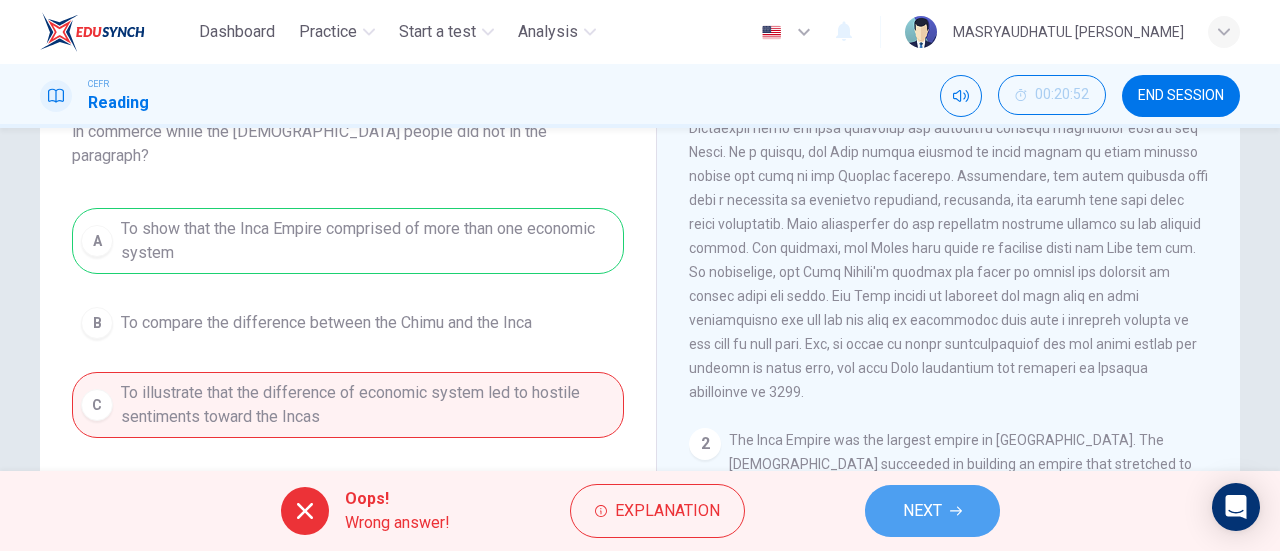 click on "NEXT" at bounding box center [922, 511] 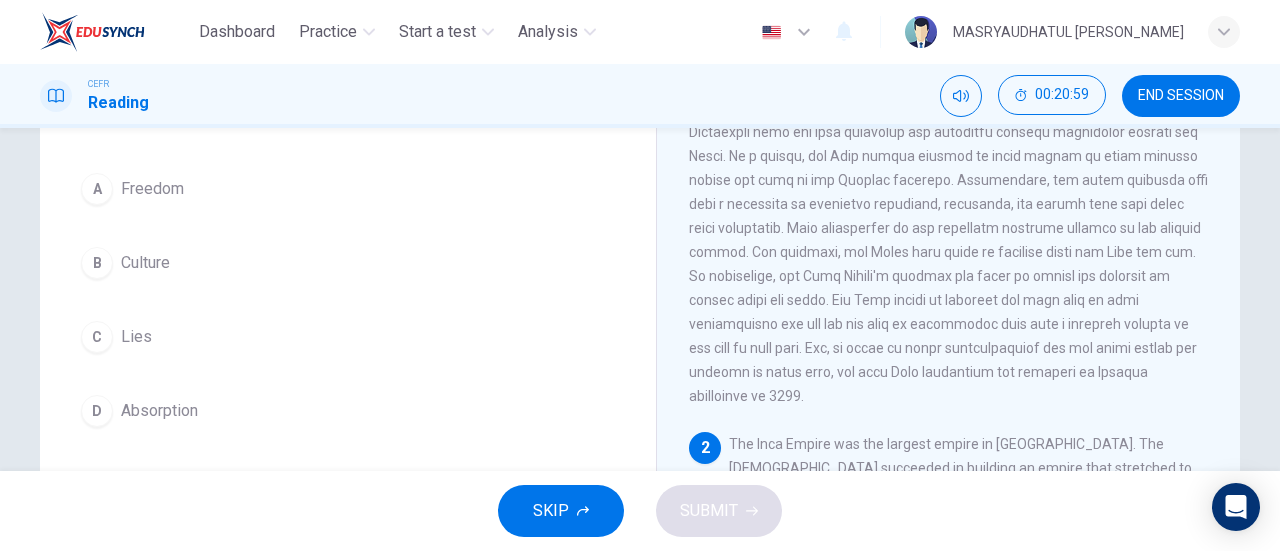 scroll, scrollTop: 163, scrollLeft: 0, axis: vertical 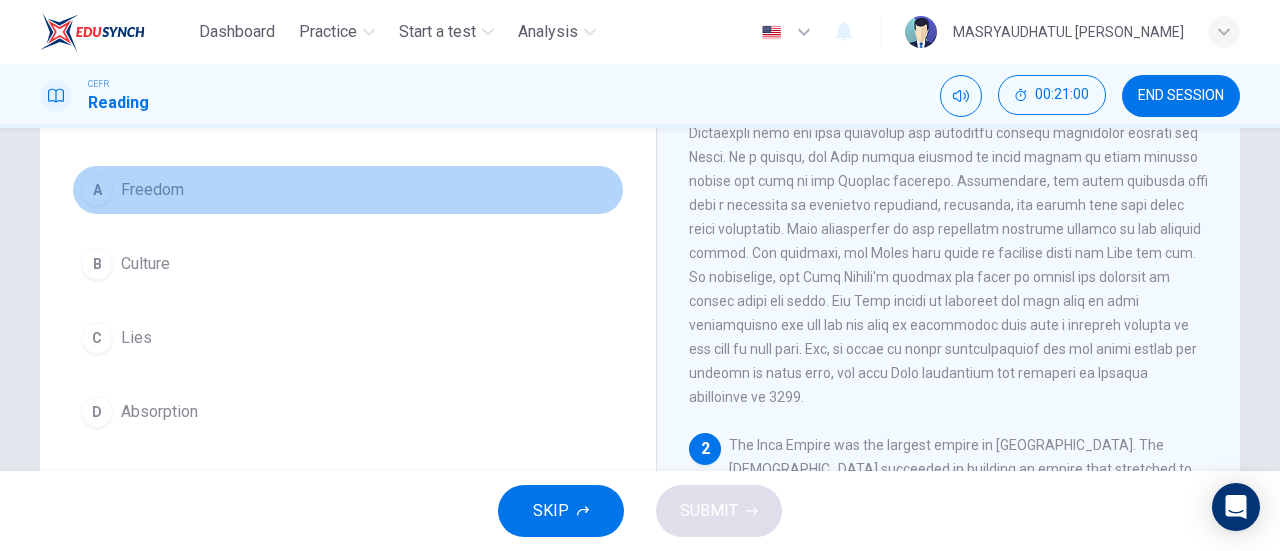 click on "A Freedom" at bounding box center [348, 190] 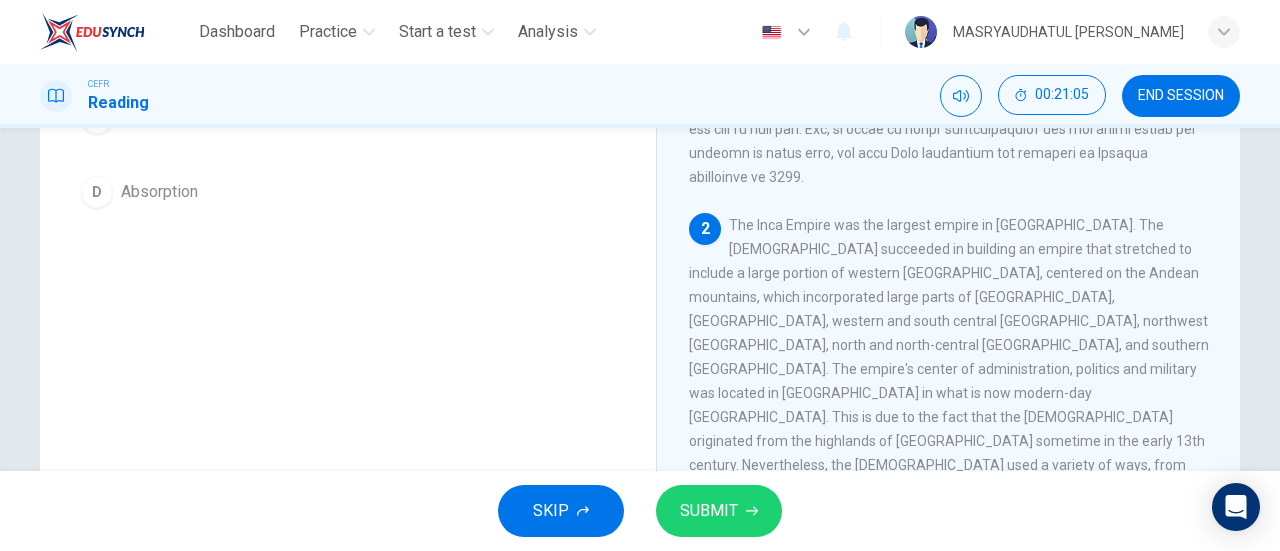 scroll, scrollTop: 372, scrollLeft: 0, axis: vertical 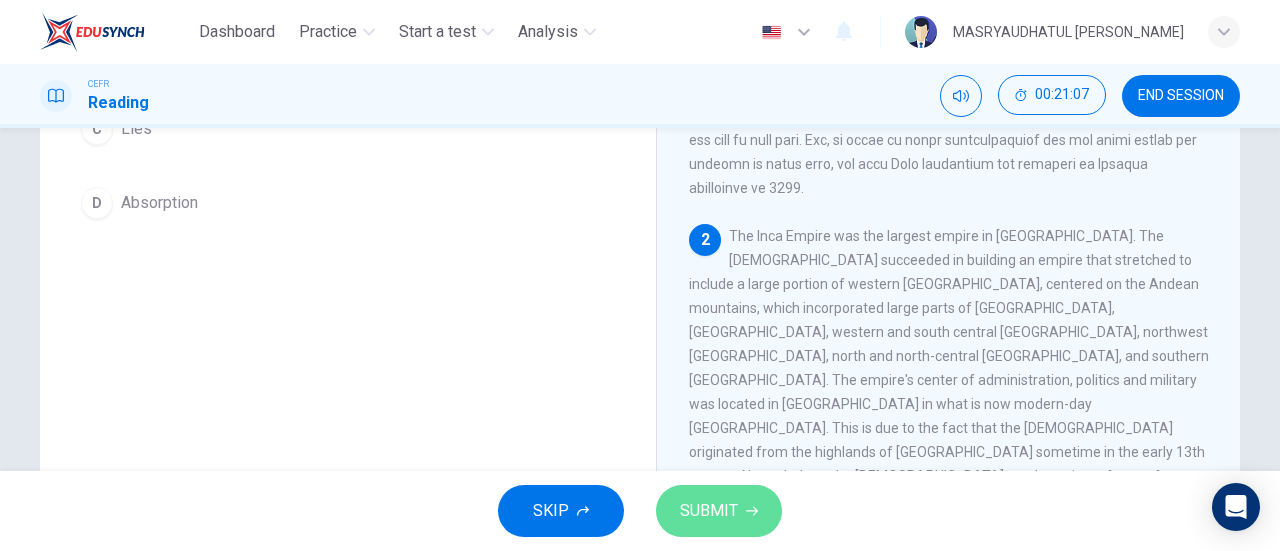click on "SUBMIT" at bounding box center (719, 511) 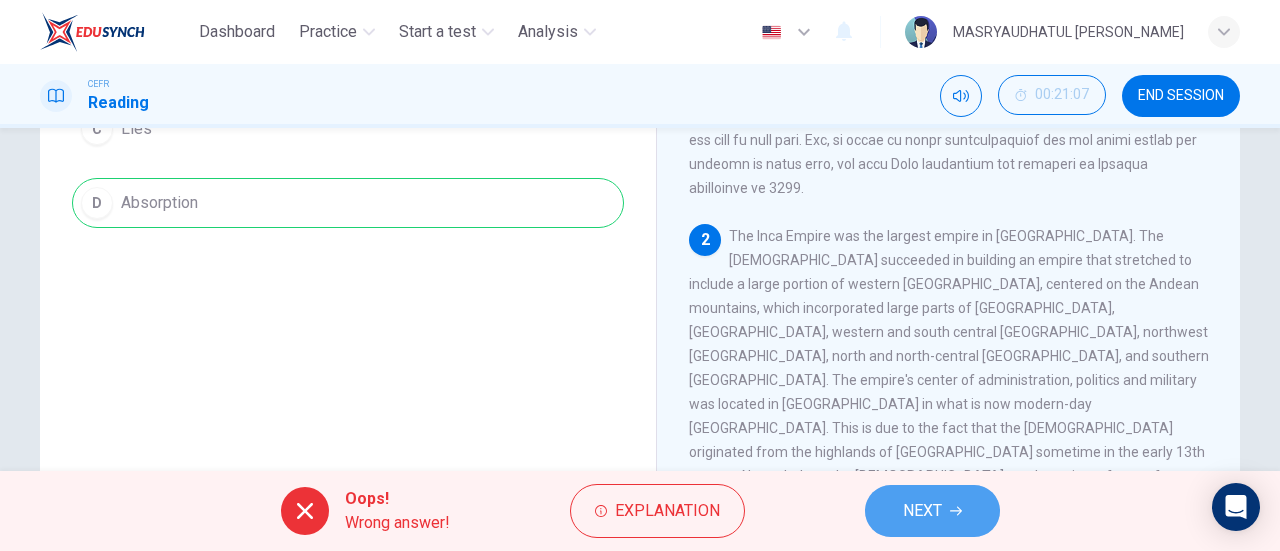 click on "NEXT" at bounding box center [932, 511] 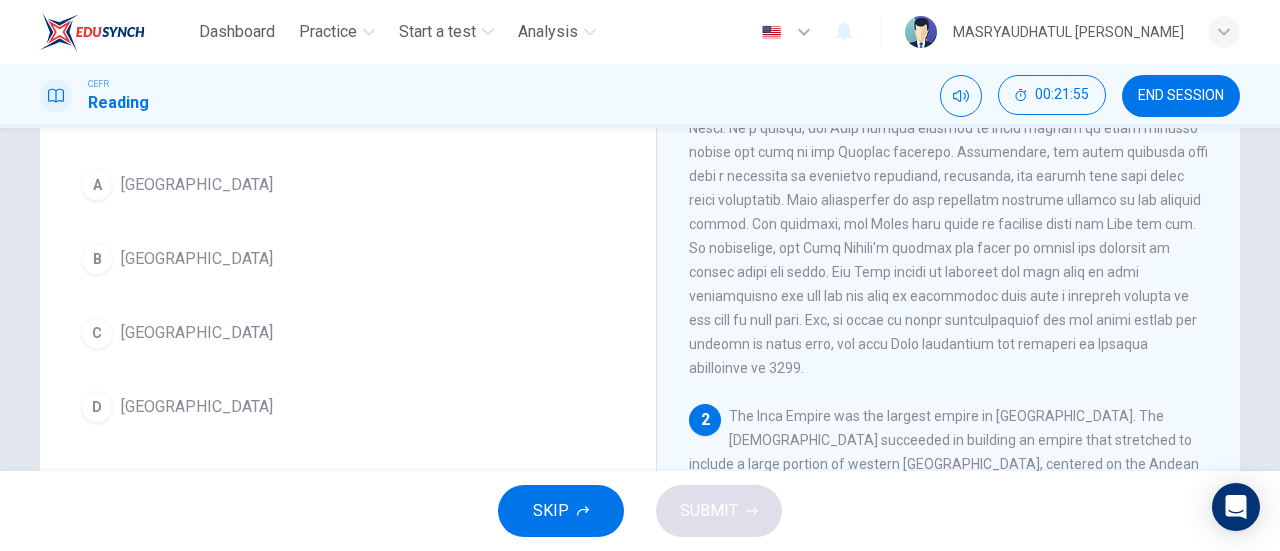 scroll, scrollTop: 191, scrollLeft: 0, axis: vertical 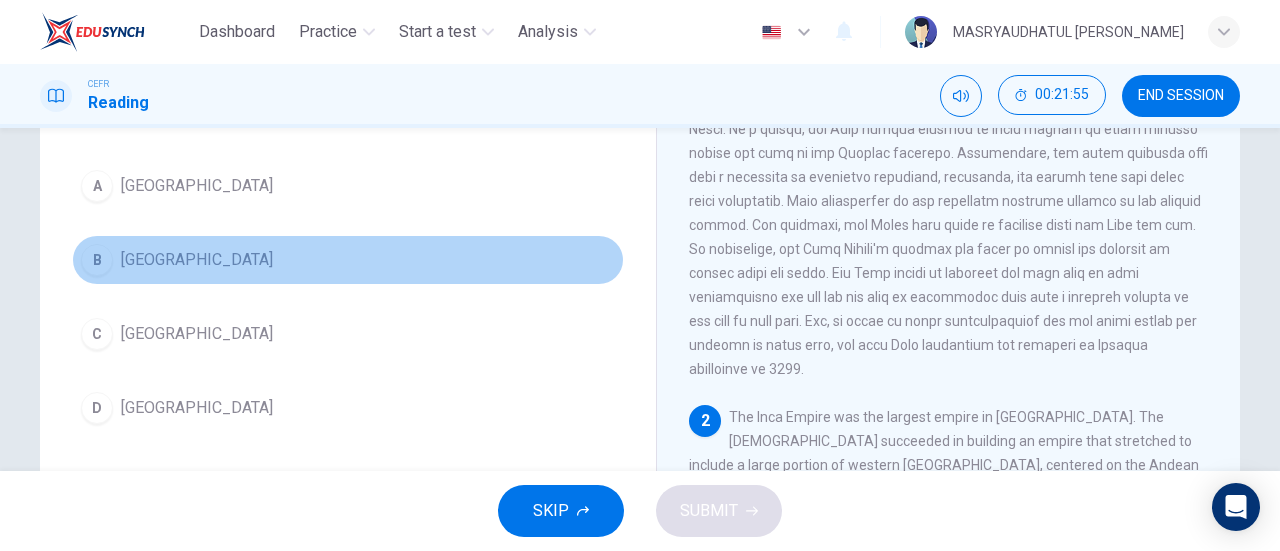click on "B Brazil" at bounding box center [348, 260] 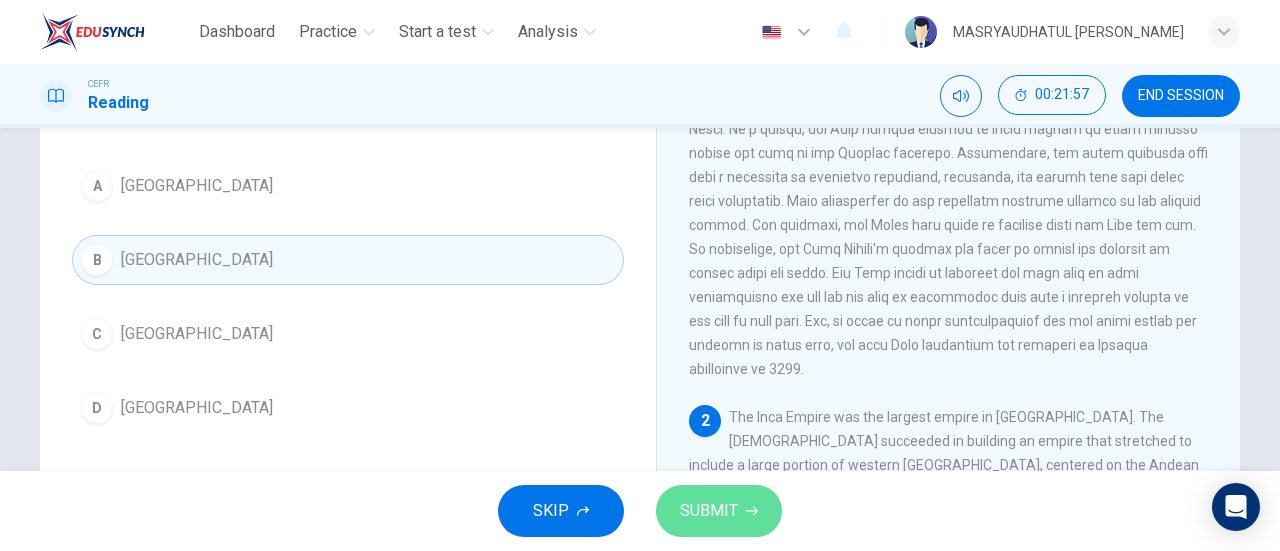 click on "SUBMIT" at bounding box center (709, 511) 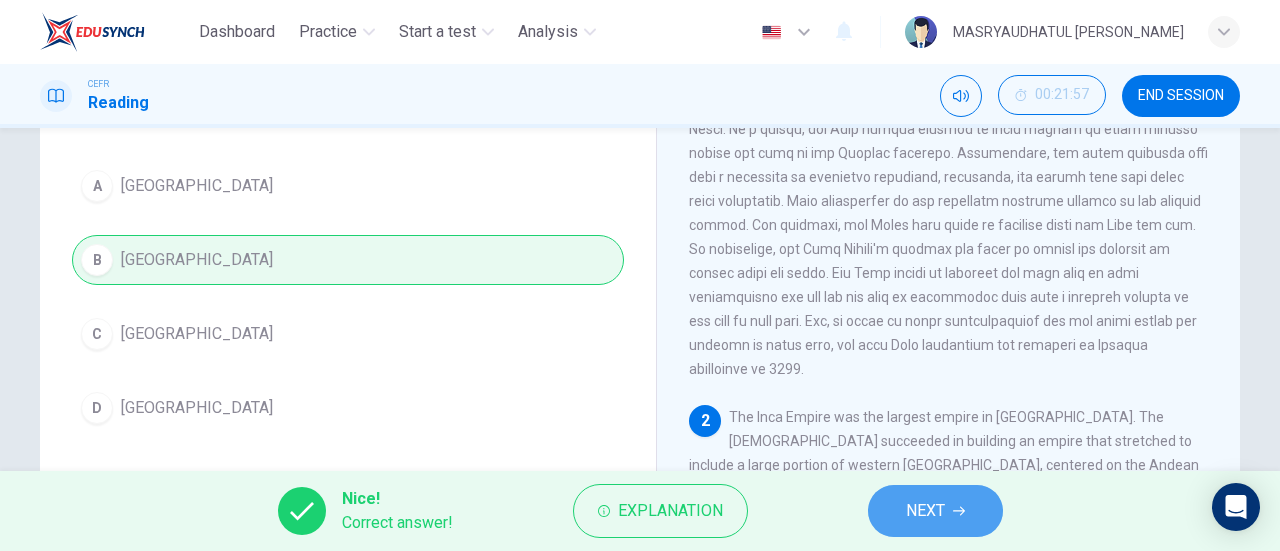 click on "NEXT" at bounding box center [935, 511] 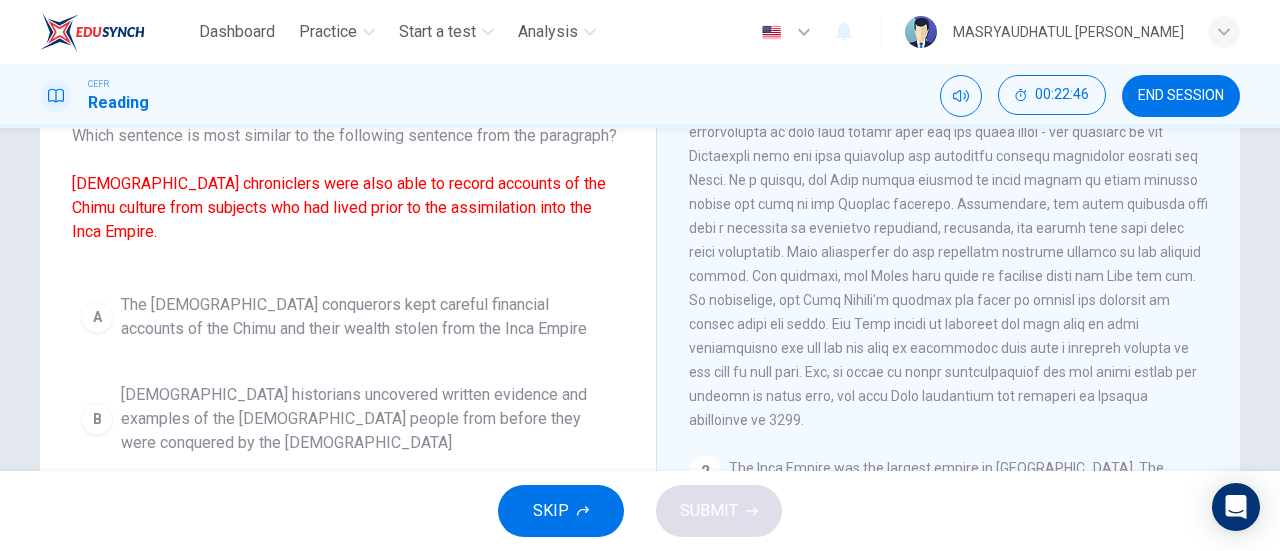 scroll, scrollTop: 141, scrollLeft: 0, axis: vertical 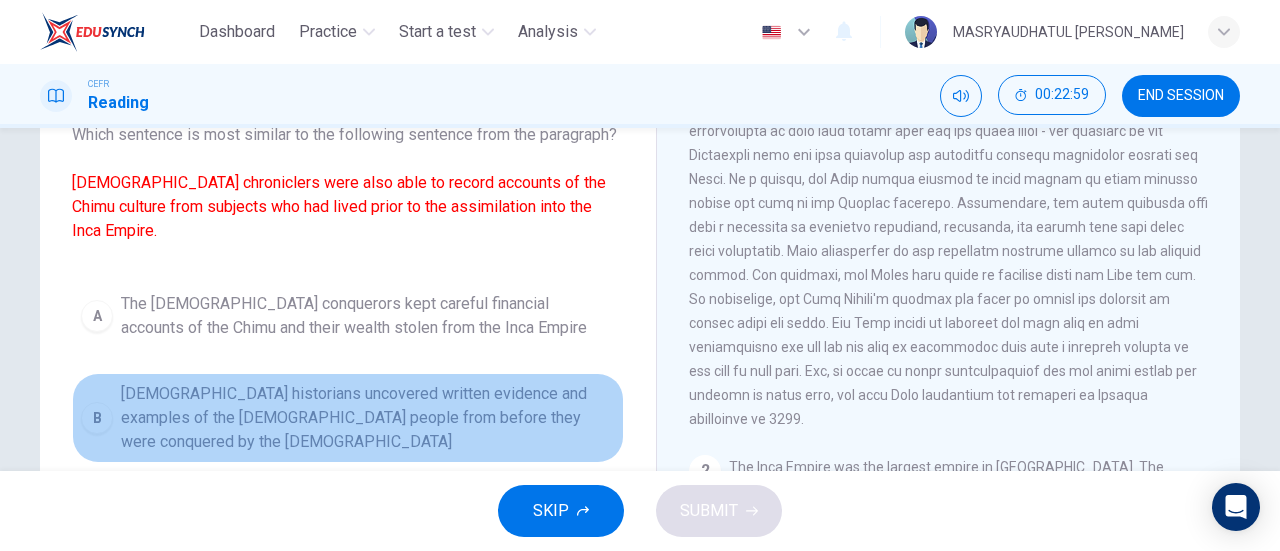click on "Spanish historians uncovered written evidence and examples of the Chimu people from before they were conquered by the Incas" at bounding box center [368, 418] 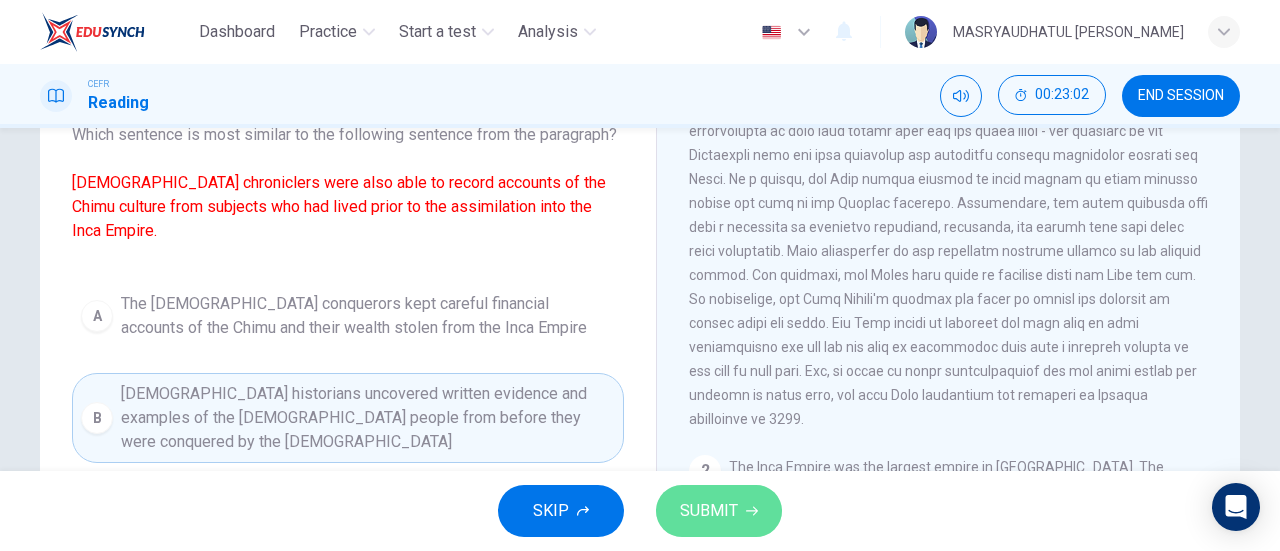 click on "SUBMIT" at bounding box center [709, 511] 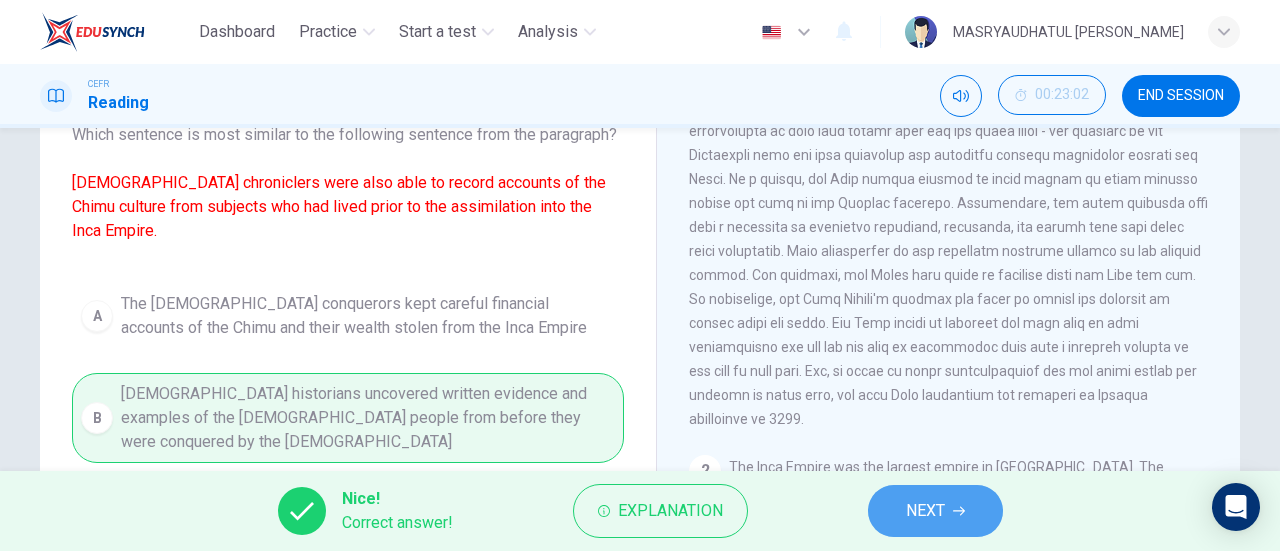 click on "NEXT" at bounding box center (935, 511) 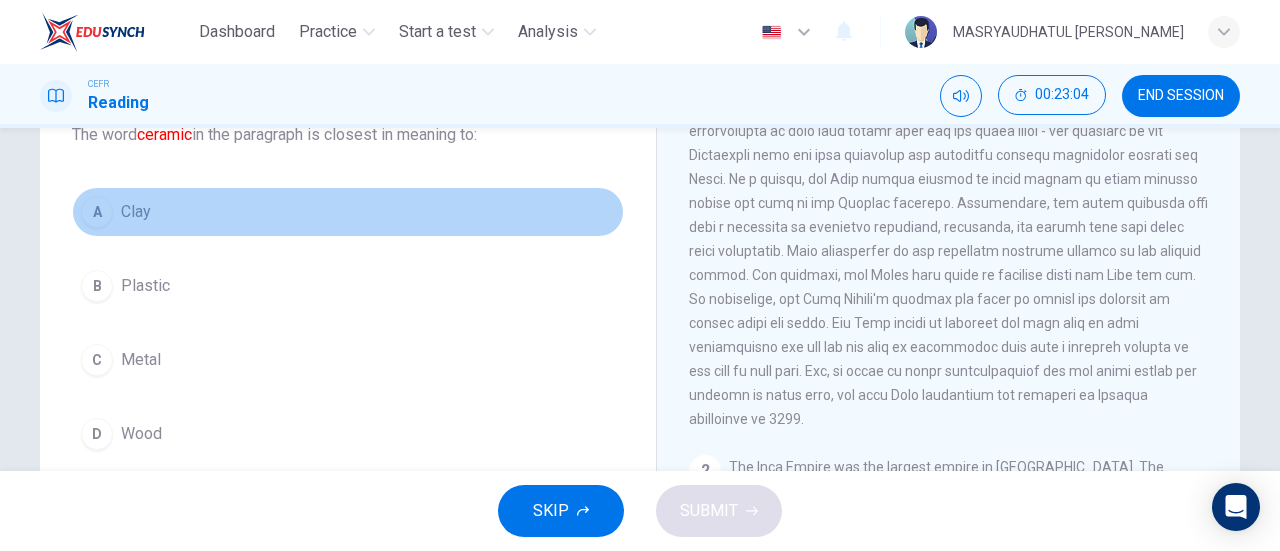 click on "A Clay" at bounding box center (348, 212) 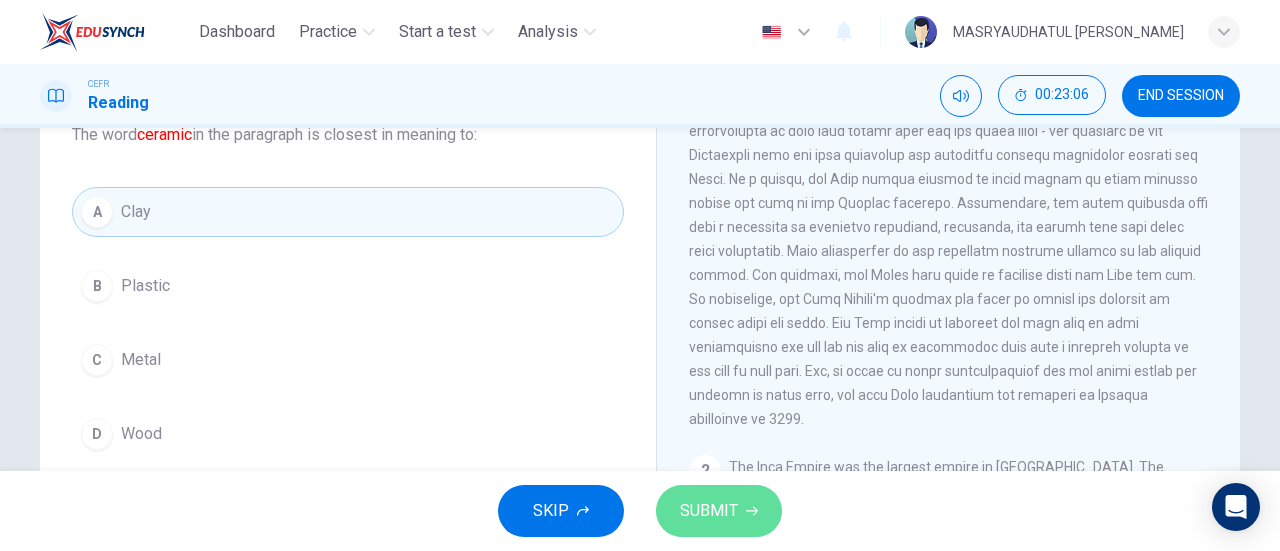 click on "SUBMIT" at bounding box center [719, 511] 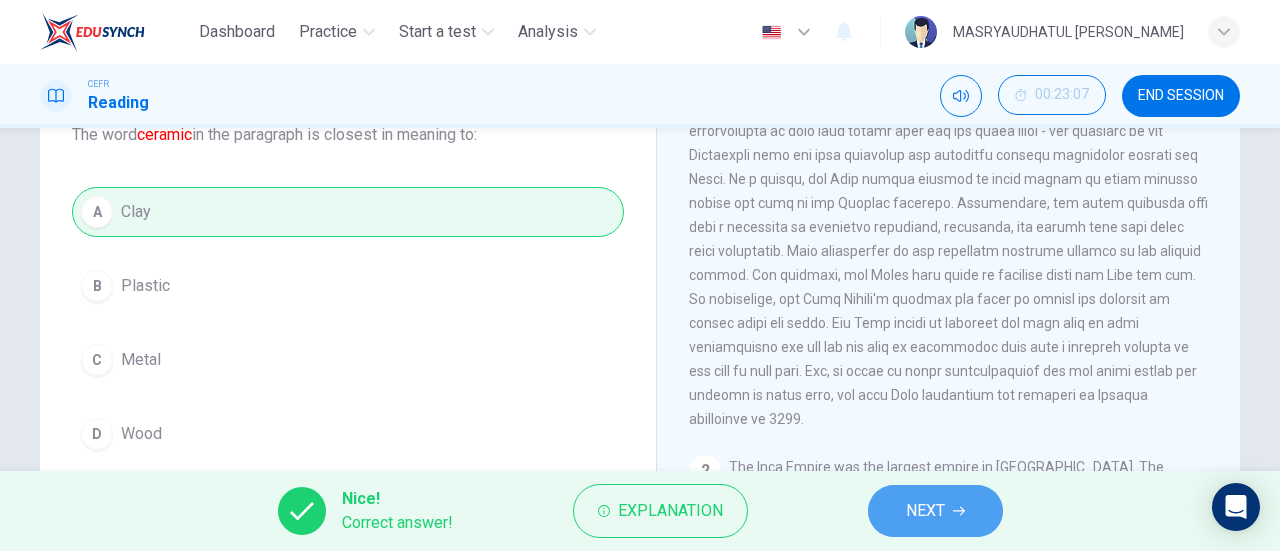 click on "NEXT" at bounding box center (935, 511) 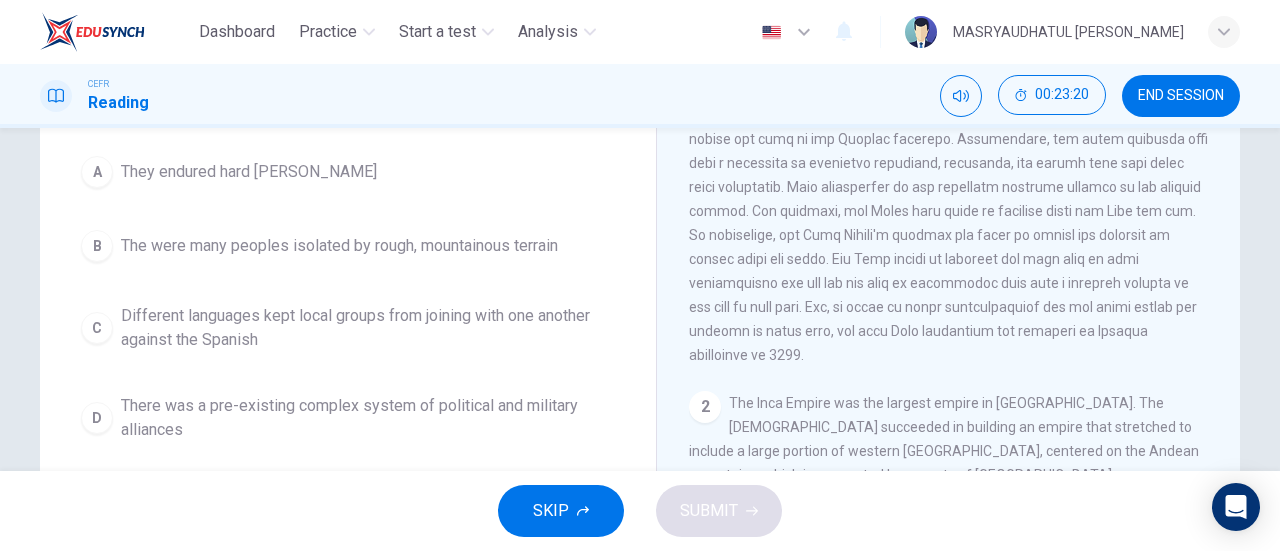 scroll, scrollTop: 213, scrollLeft: 0, axis: vertical 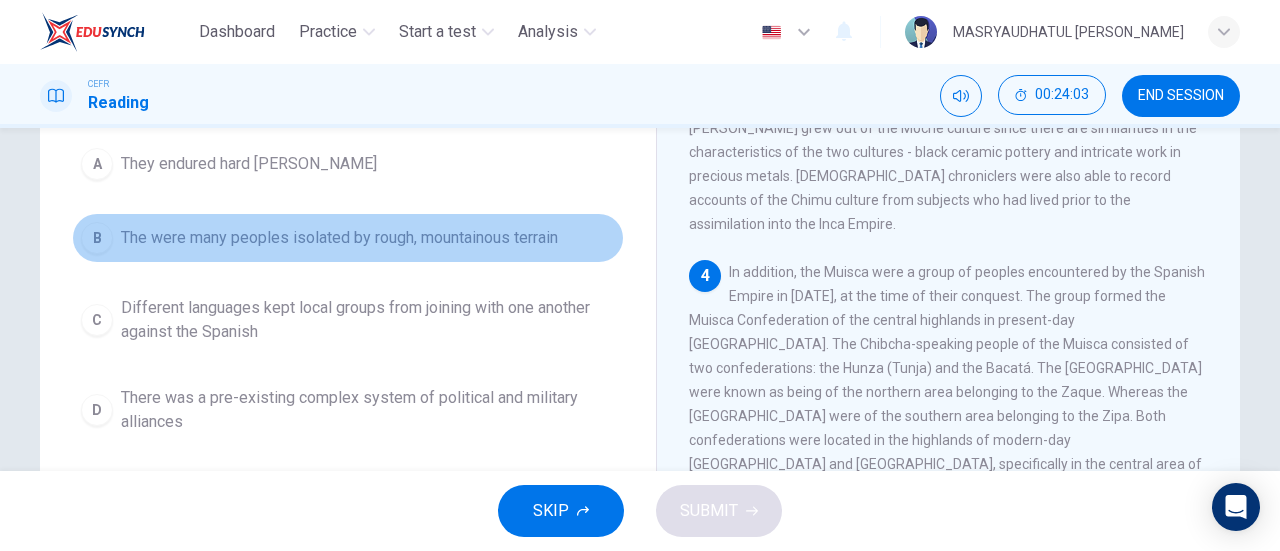 click on "The were many peoples isolated by rough, mountainous terrain" at bounding box center [339, 238] 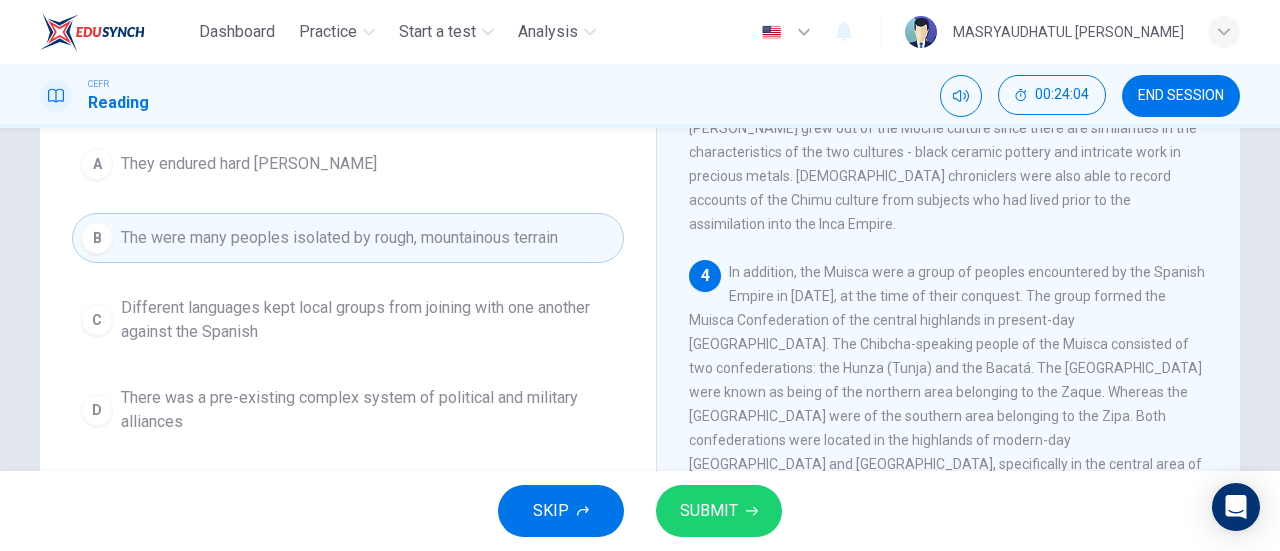 scroll, scrollTop: 93, scrollLeft: 0, axis: vertical 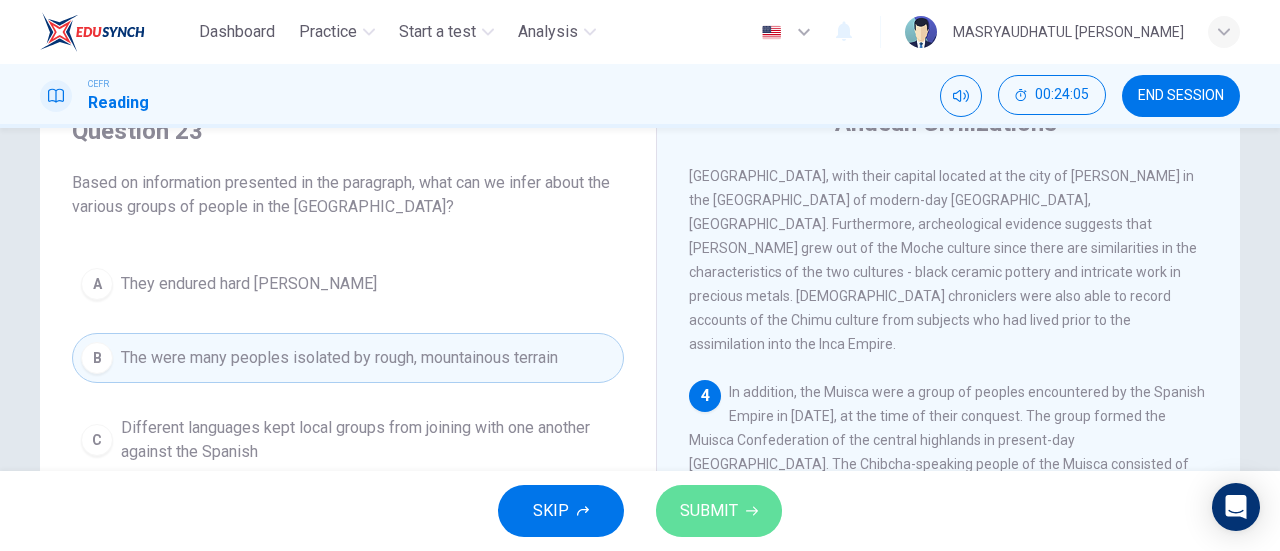 click on "SUBMIT" at bounding box center [709, 511] 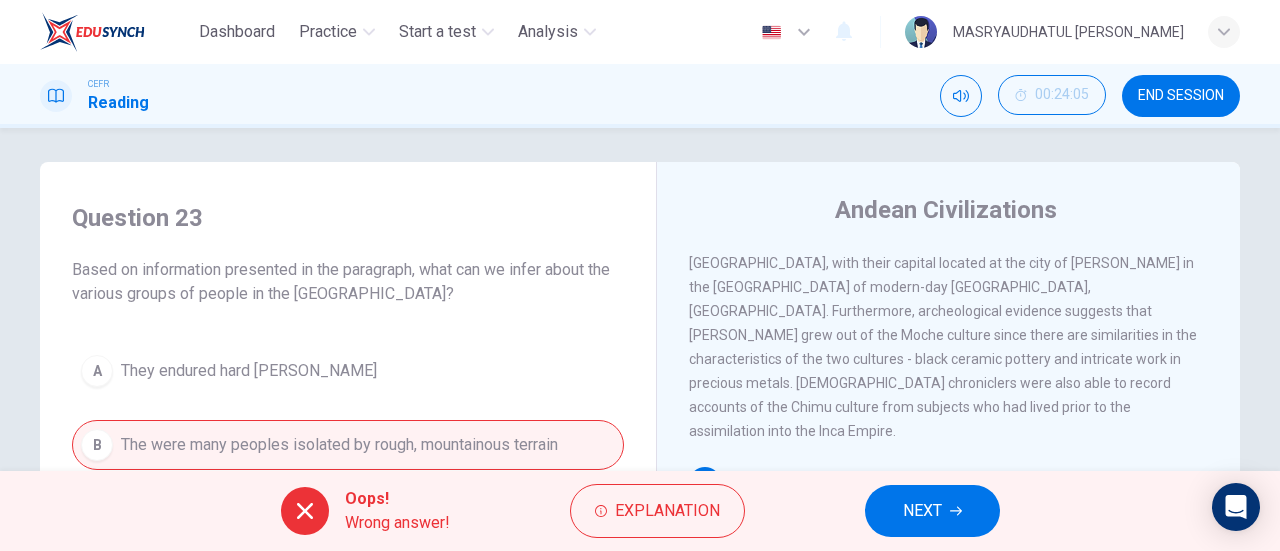 scroll, scrollTop: 0, scrollLeft: 0, axis: both 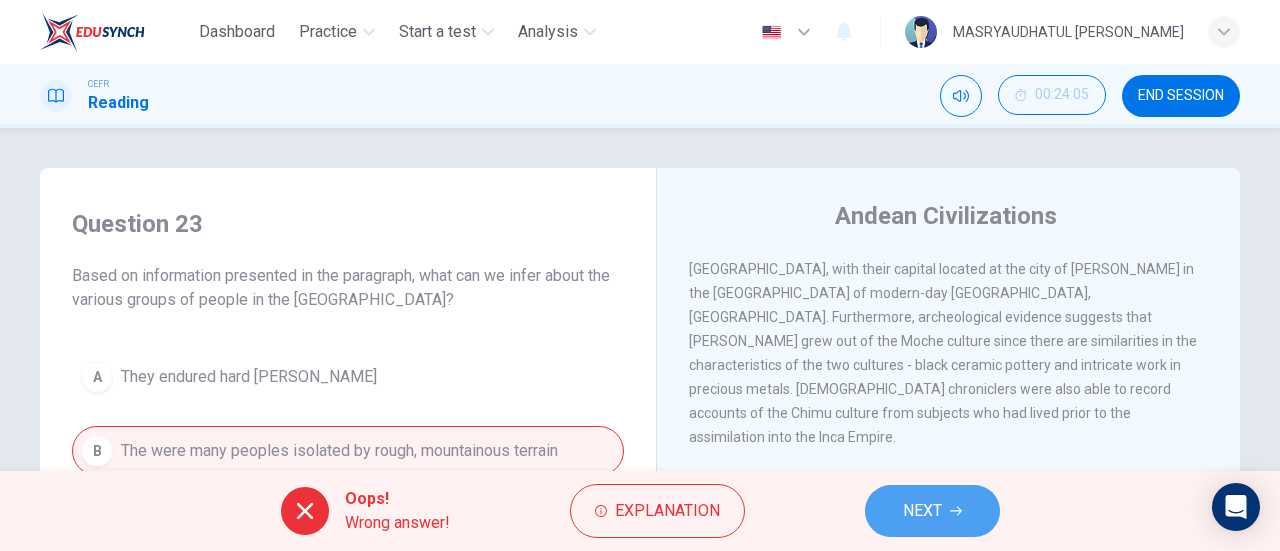 click on "NEXT" at bounding box center [932, 511] 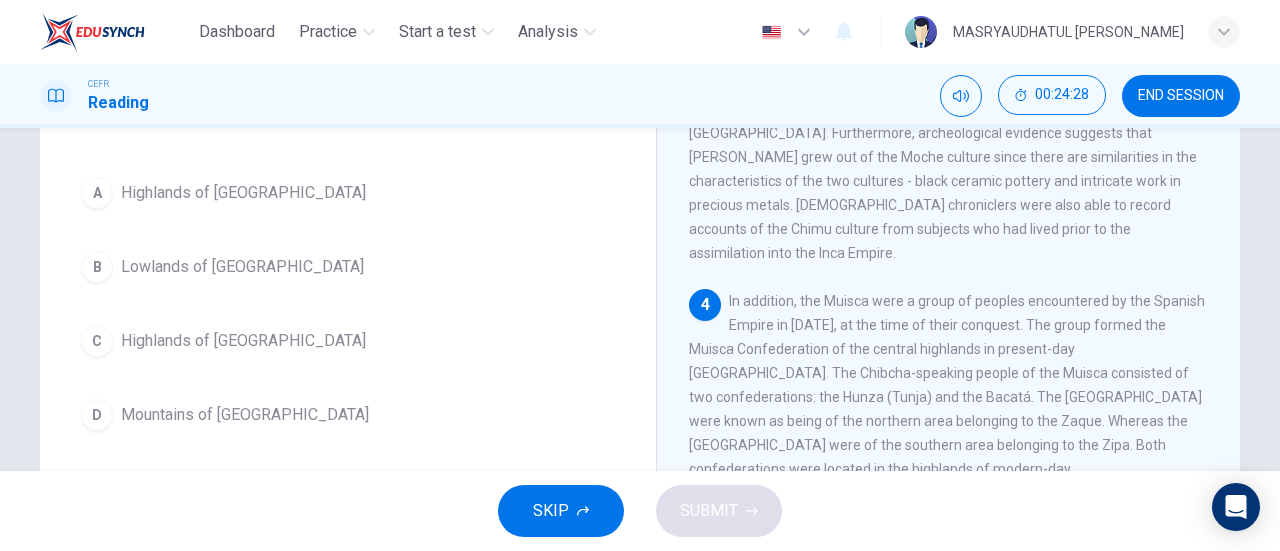 scroll, scrollTop: 183, scrollLeft: 0, axis: vertical 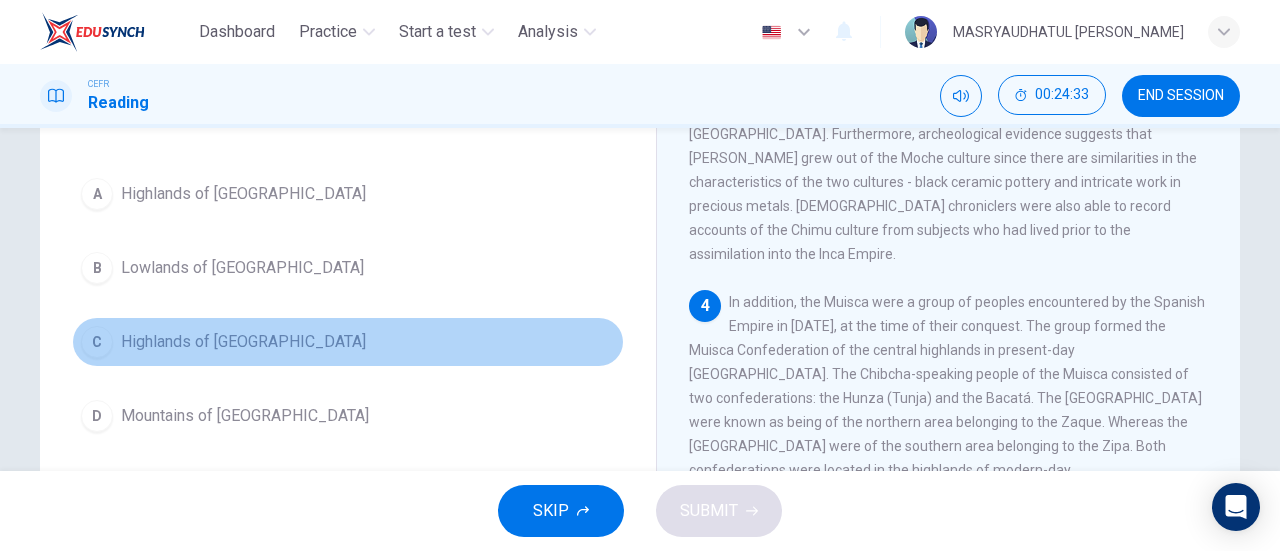click on "C Highlands of Colombia" at bounding box center (348, 342) 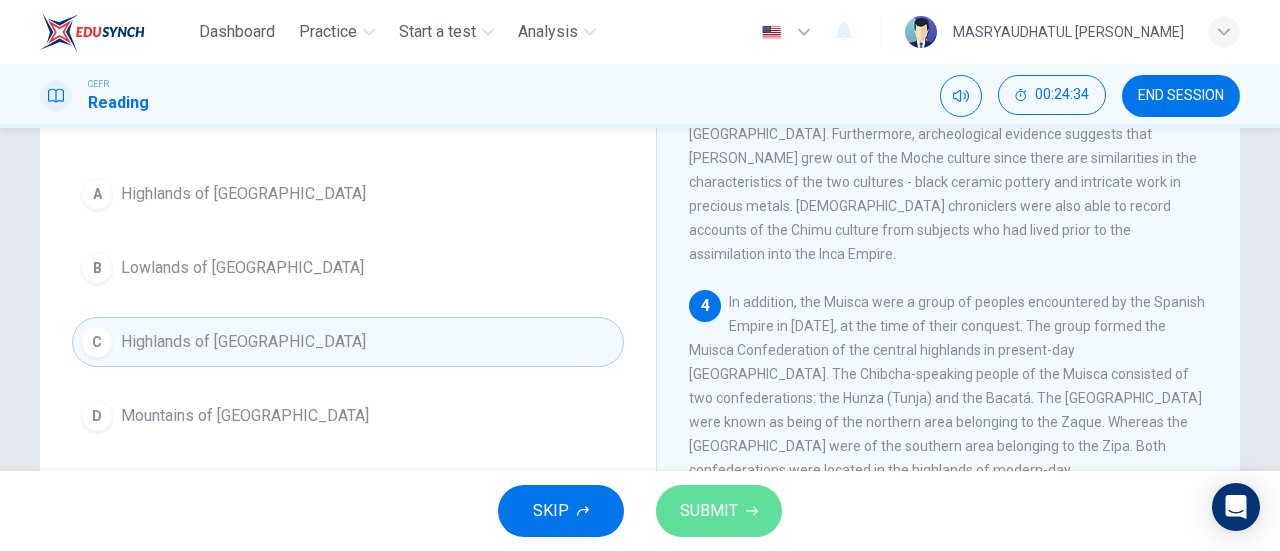 click on "SUBMIT" at bounding box center [709, 511] 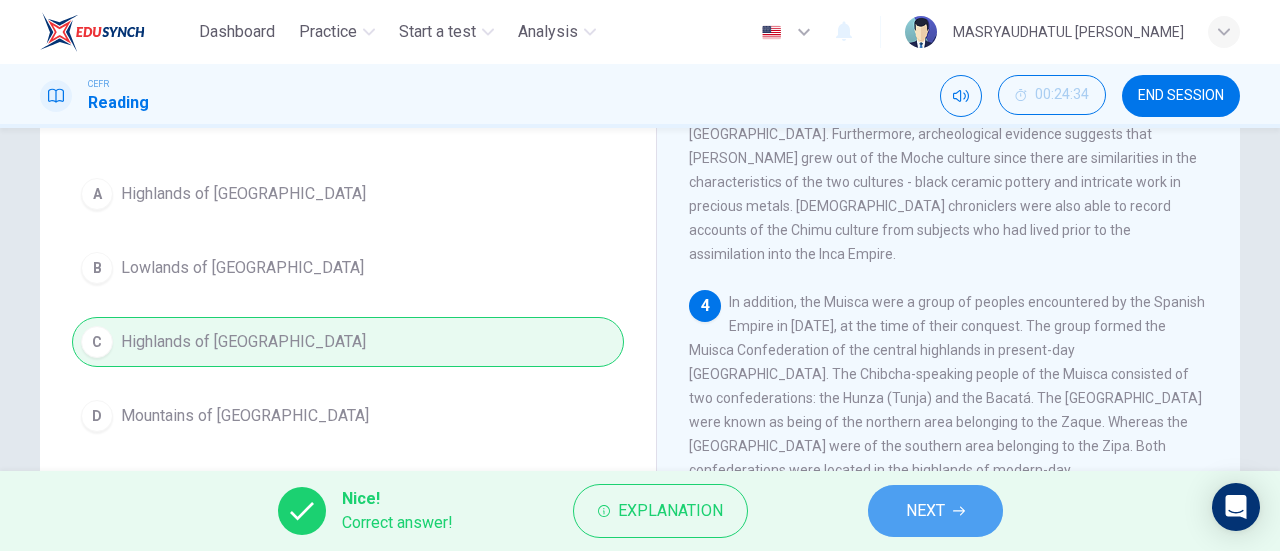 click on "NEXT" at bounding box center [935, 511] 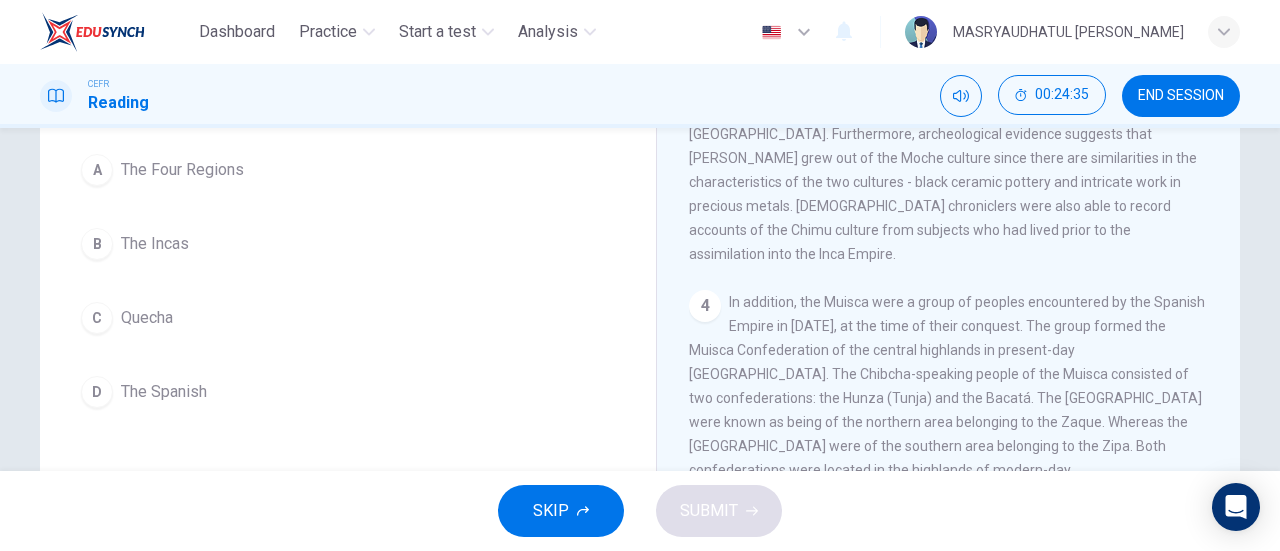 scroll, scrollTop: 923, scrollLeft: 0, axis: vertical 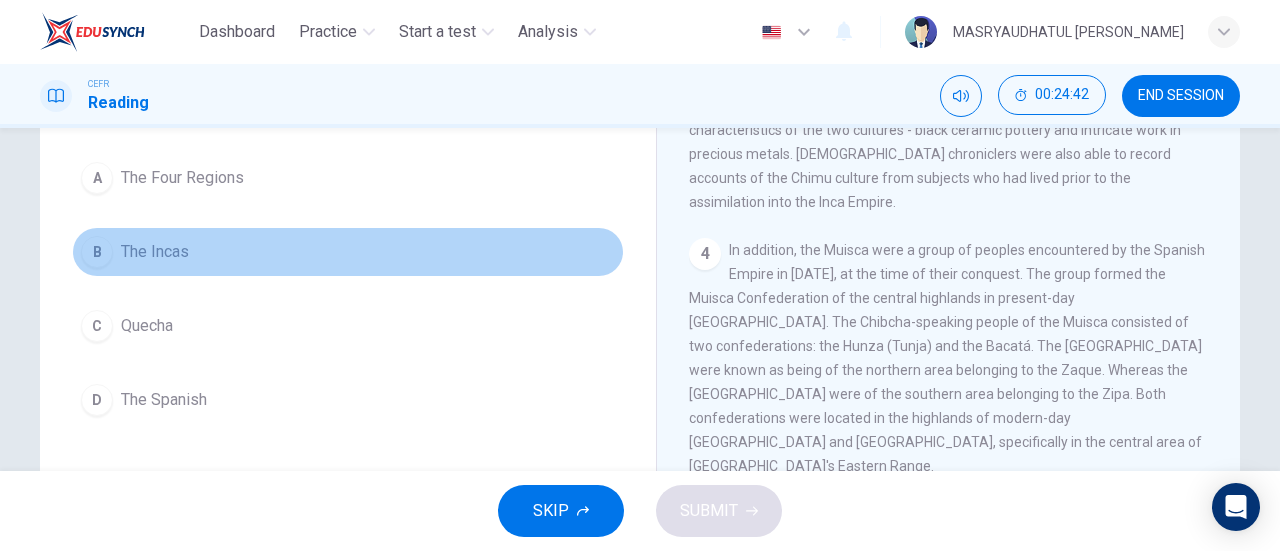 click on "B The Incas" at bounding box center (348, 252) 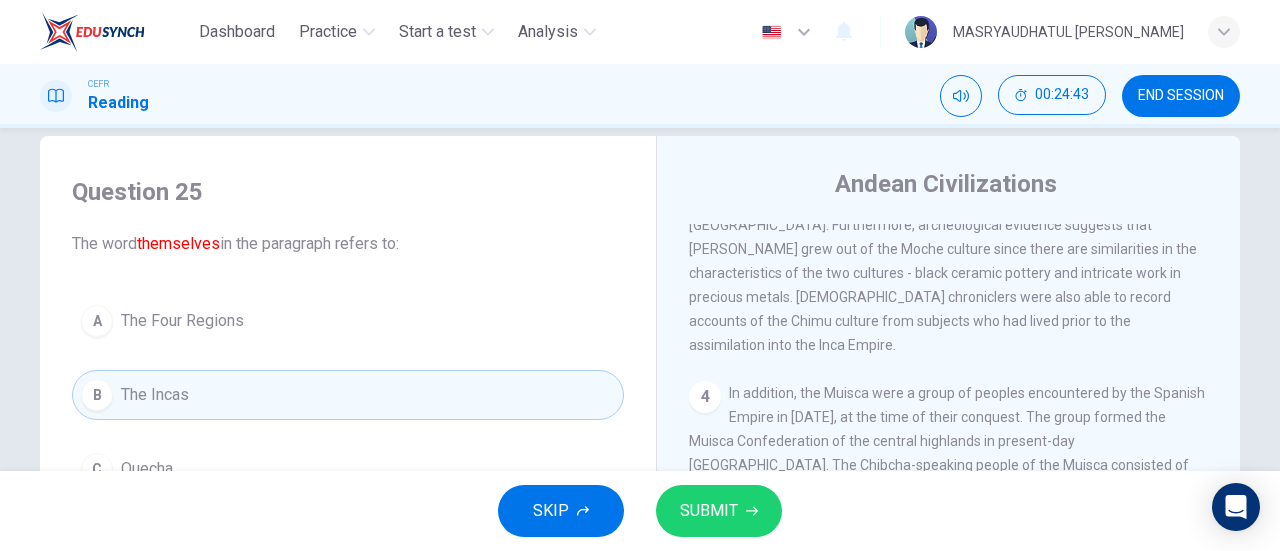 scroll, scrollTop: 27, scrollLeft: 0, axis: vertical 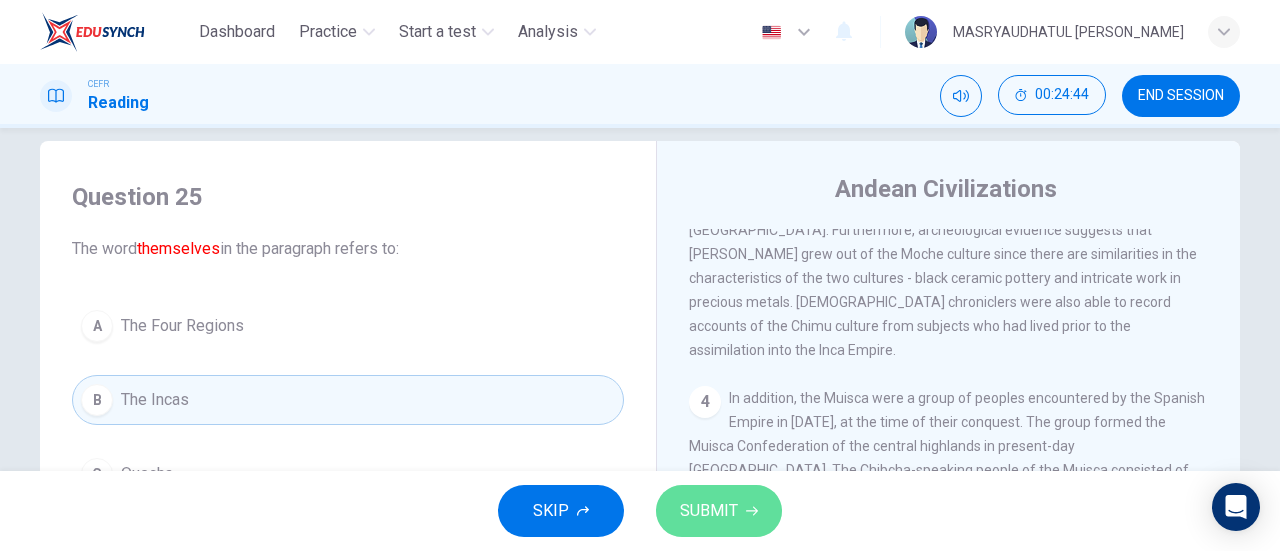 click on "SUBMIT" at bounding box center [709, 511] 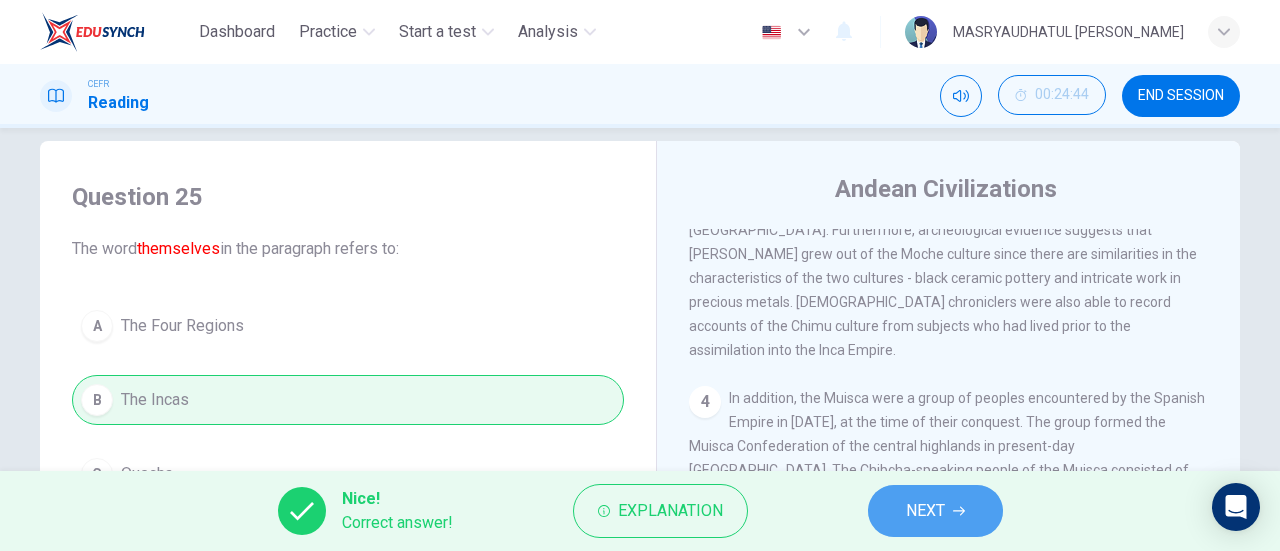 click on "NEXT" at bounding box center [935, 511] 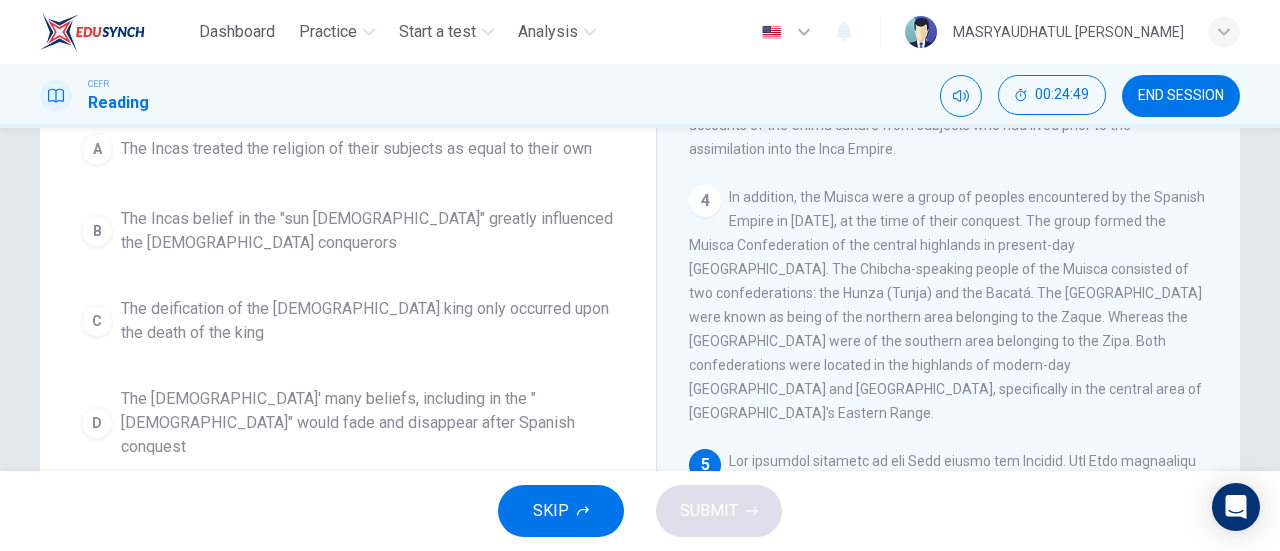 scroll, scrollTop: 233, scrollLeft: 0, axis: vertical 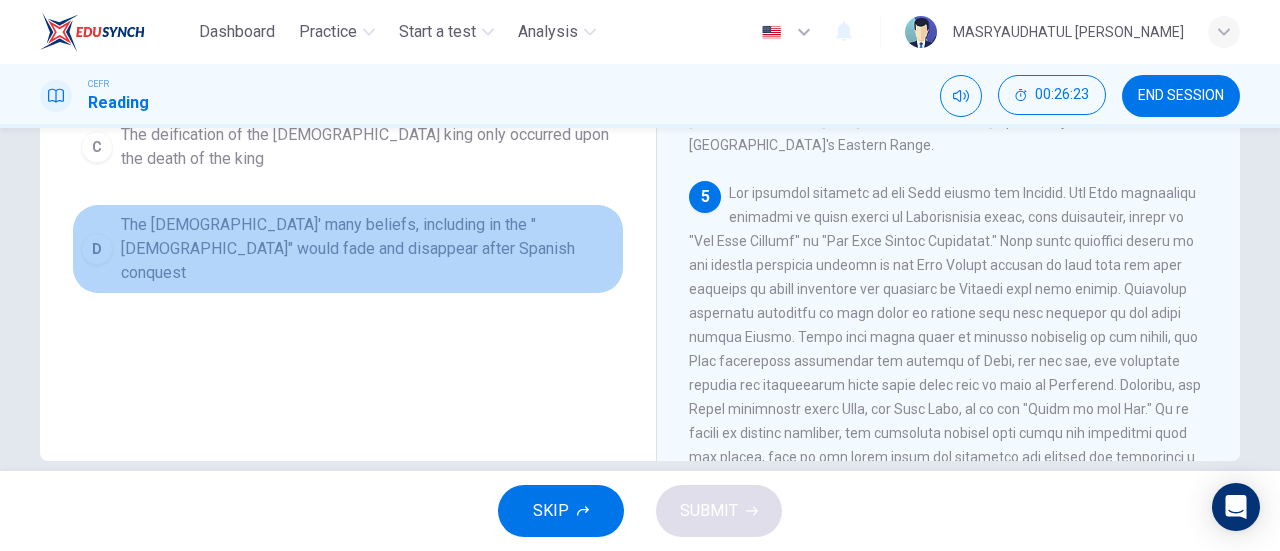 click on "The Incas' many beliefs, including in the "sun god" would fade and disappear after Spanish conquest" at bounding box center (368, 249) 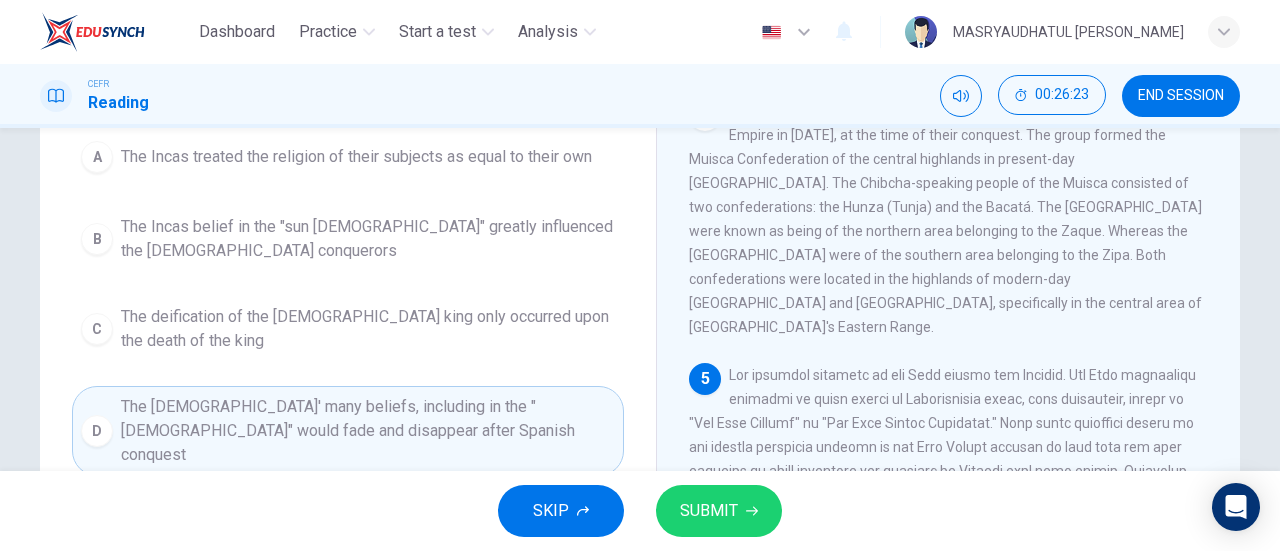 scroll, scrollTop: 194, scrollLeft: 0, axis: vertical 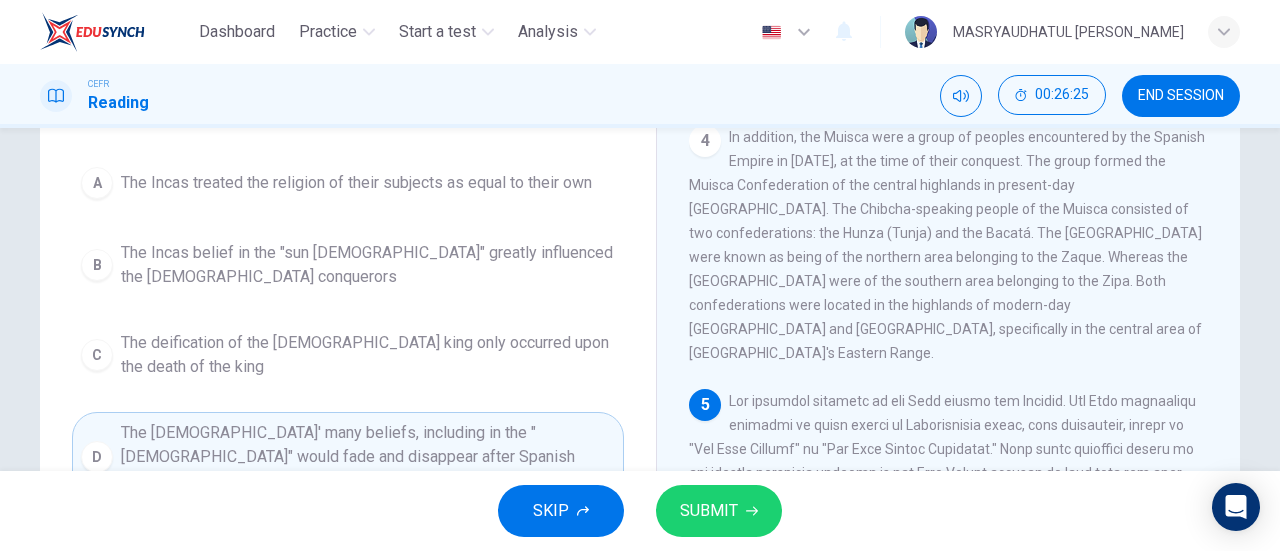 click on "SUBMIT" at bounding box center (709, 511) 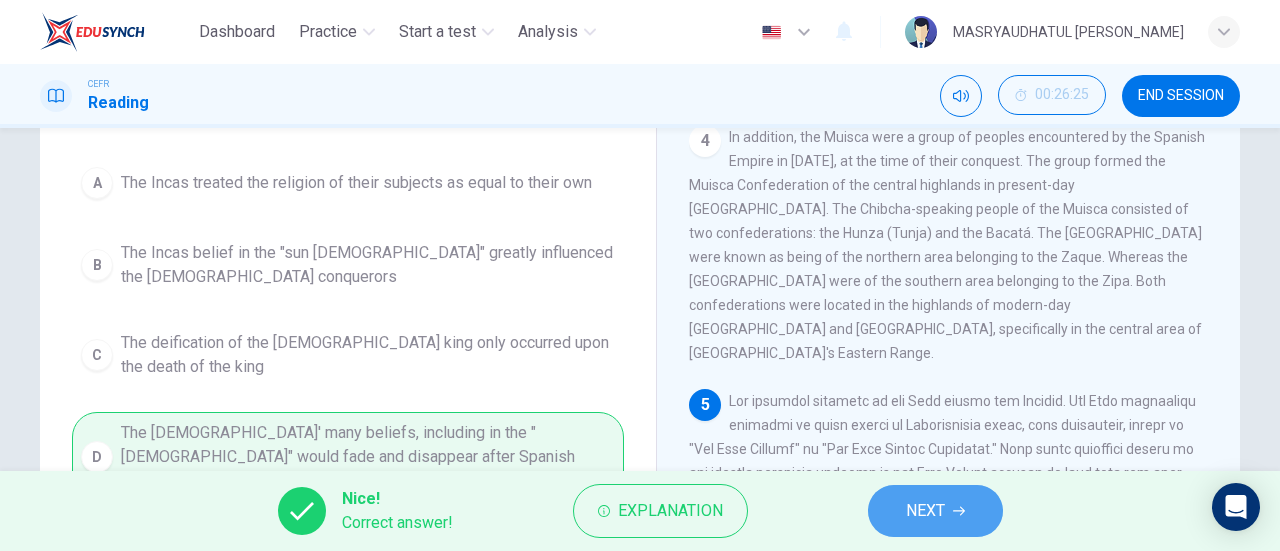 click on "NEXT" at bounding box center (935, 511) 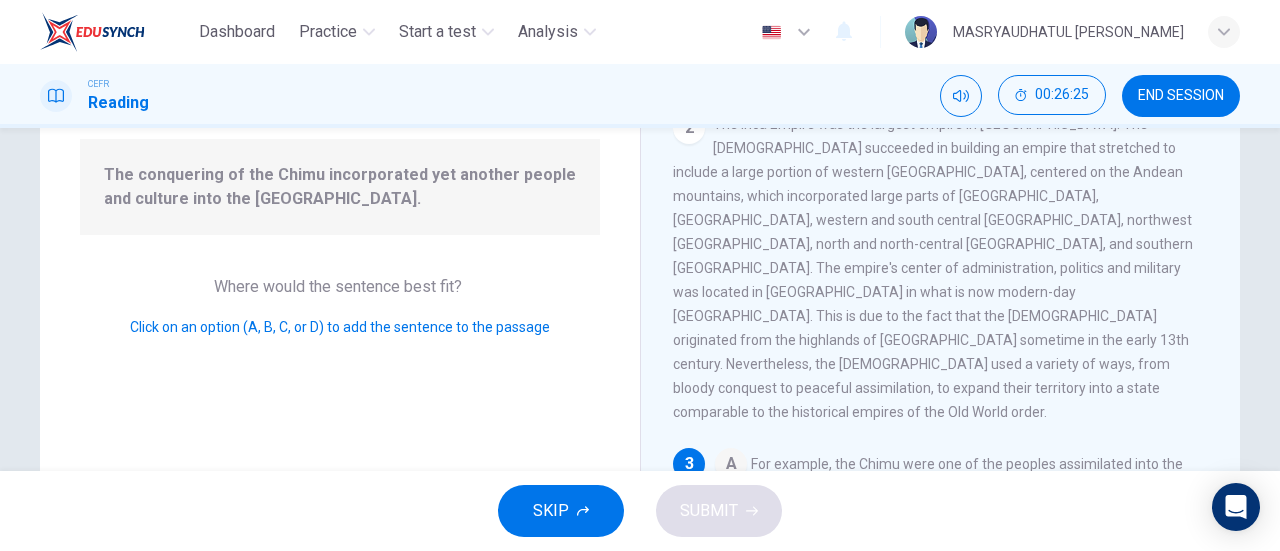scroll, scrollTop: 538, scrollLeft: 0, axis: vertical 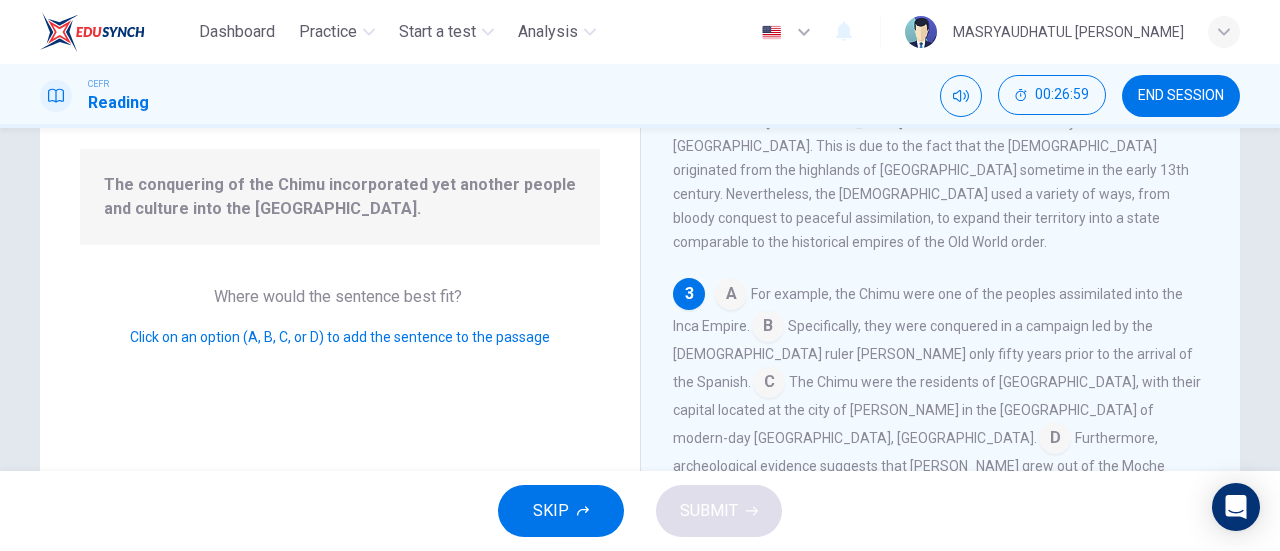 click at bounding box center (1055, 440) 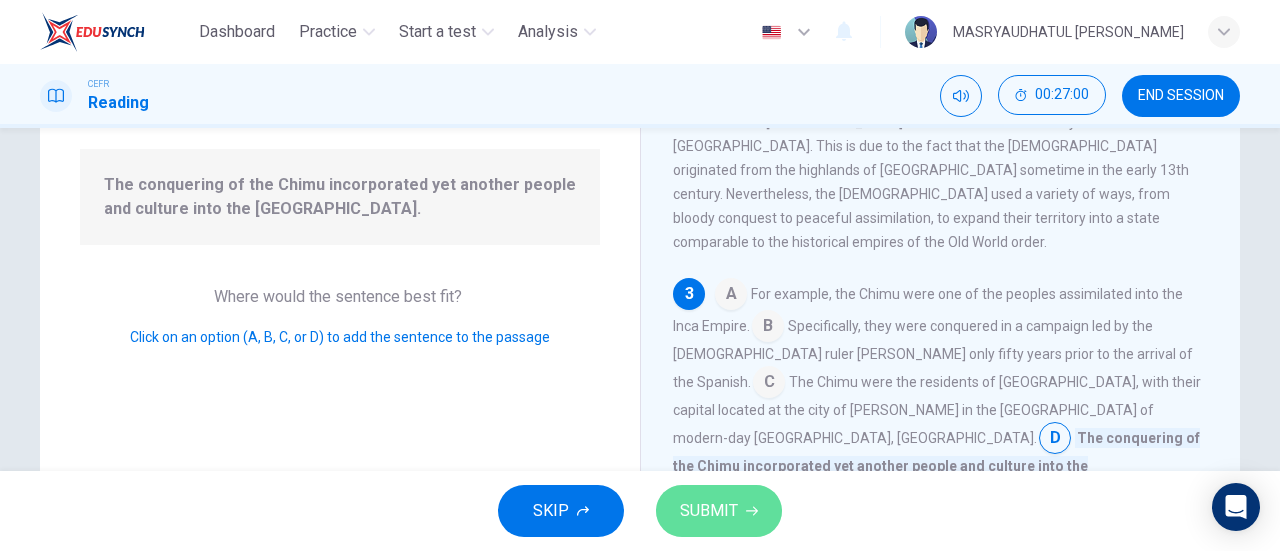click on "SUBMIT" at bounding box center (719, 511) 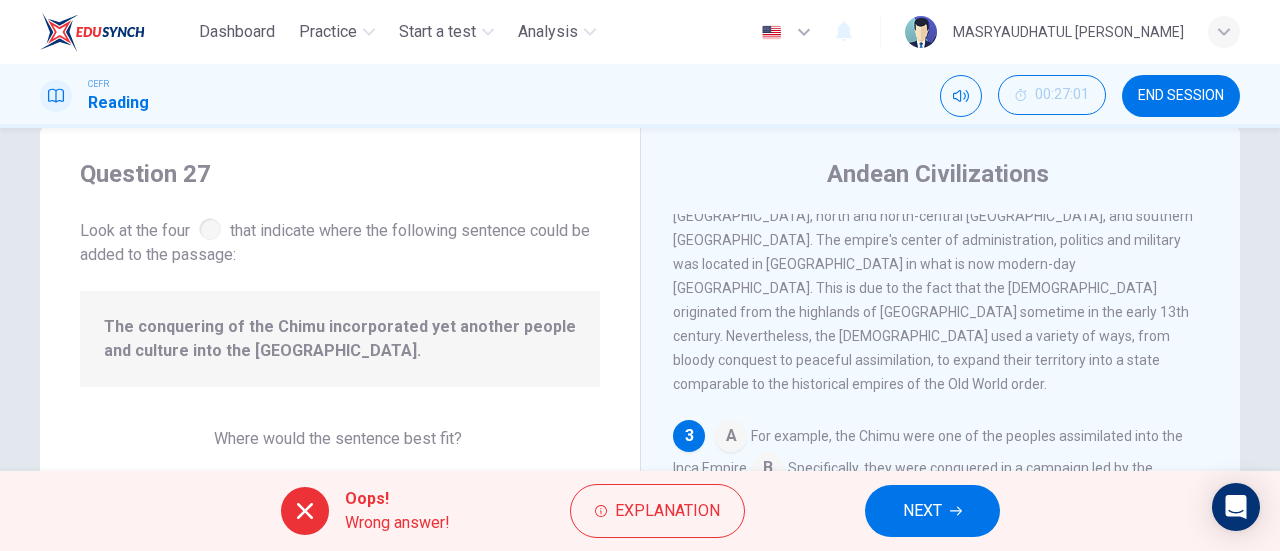 scroll, scrollTop: 41, scrollLeft: 0, axis: vertical 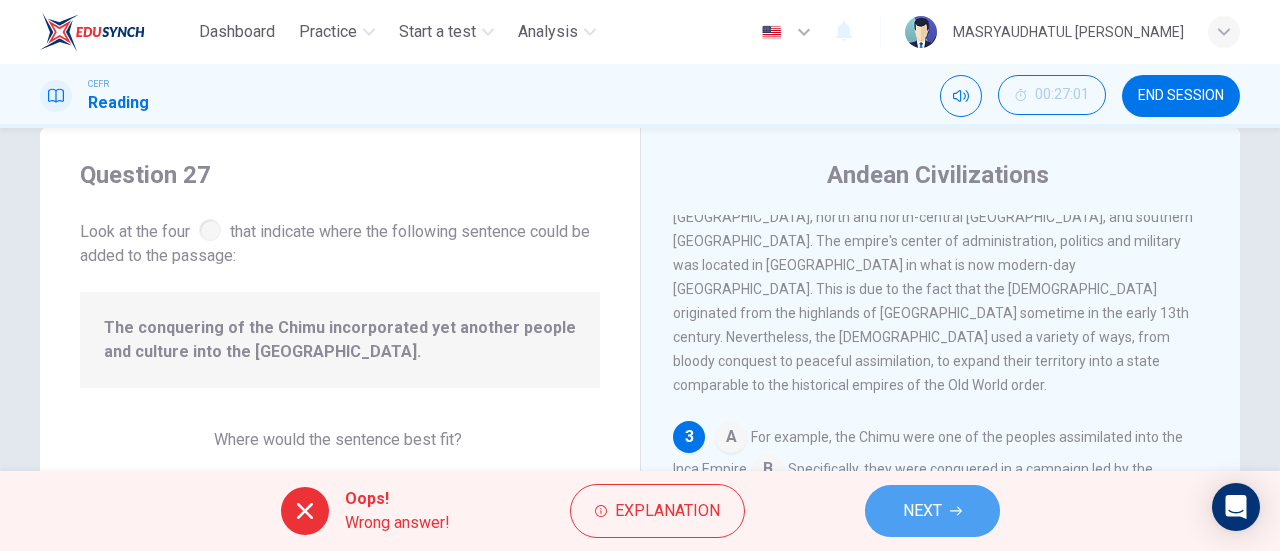 click on "NEXT" at bounding box center (922, 511) 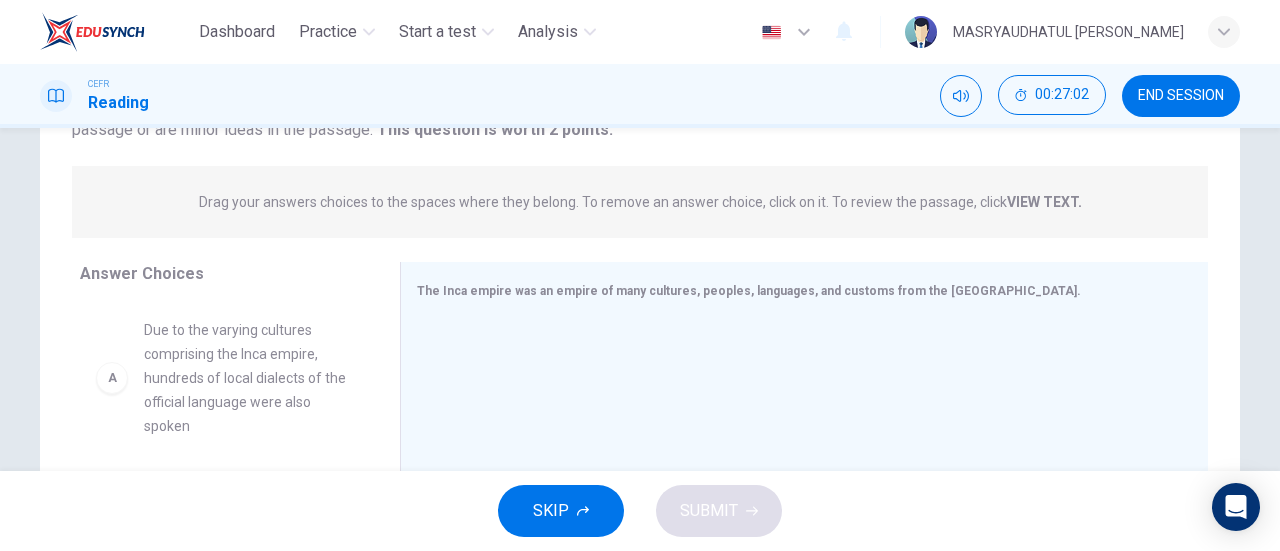 scroll, scrollTop: 345, scrollLeft: 0, axis: vertical 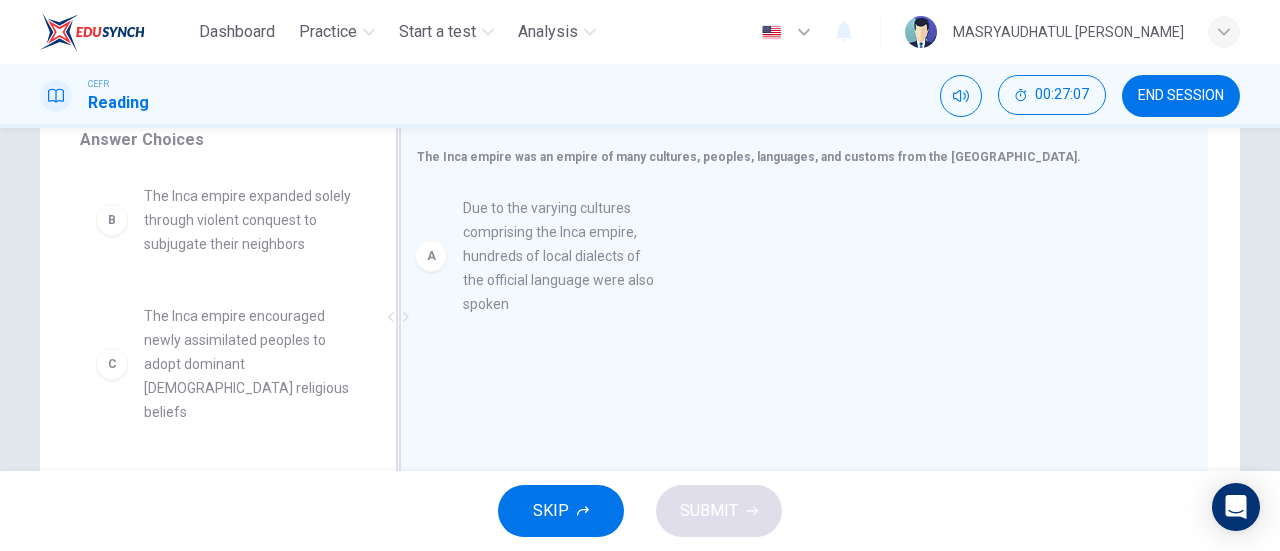 drag, startPoint x: 237, startPoint y: 253, endPoint x: 573, endPoint y: 262, distance: 336.1205 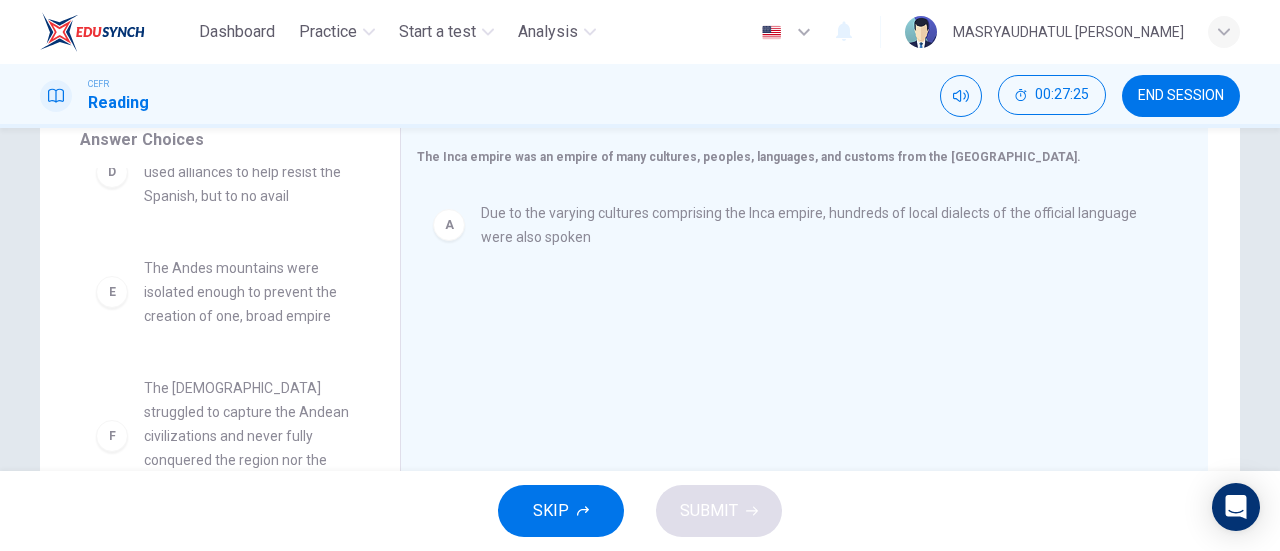 scroll, scrollTop: 348, scrollLeft: 0, axis: vertical 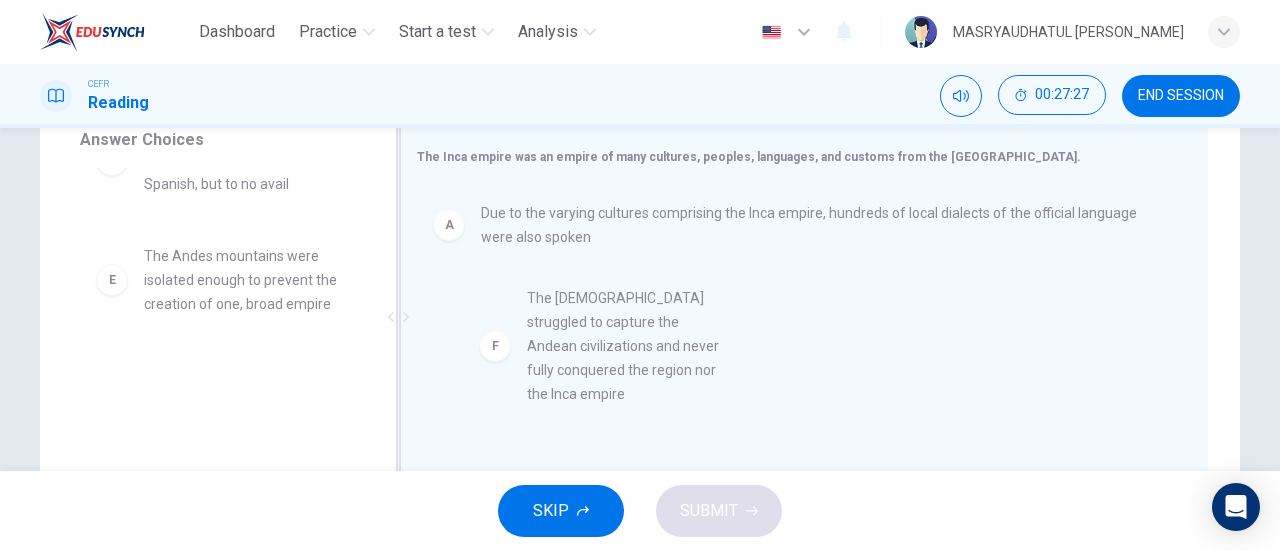 drag, startPoint x: 248, startPoint y: 383, endPoint x: 654, endPoint y: 327, distance: 409.84387 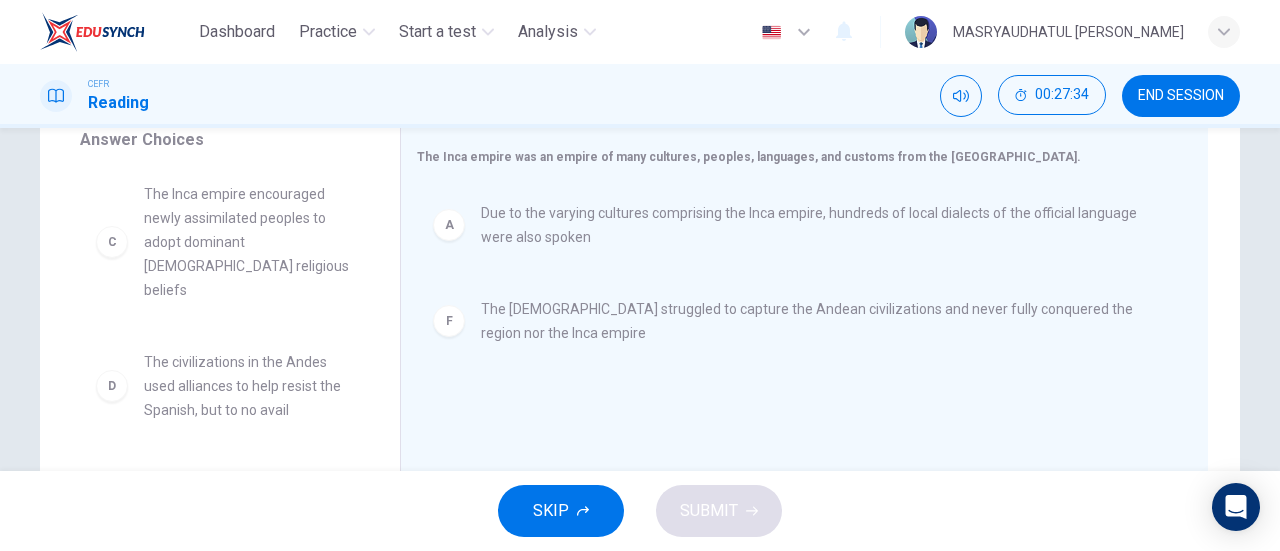scroll, scrollTop: 123, scrollLeft: 0, axis: vertical 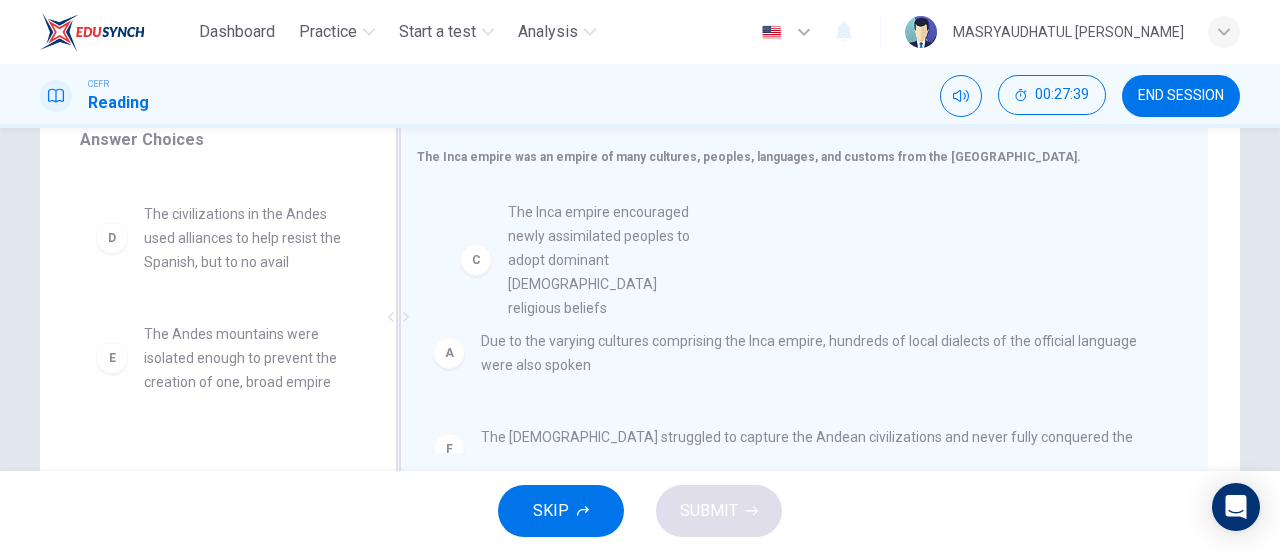 drag, startPoint x: 174, startPoint y: 262, endPoint x: 564, endPoint y: 286, distance: 390.73776 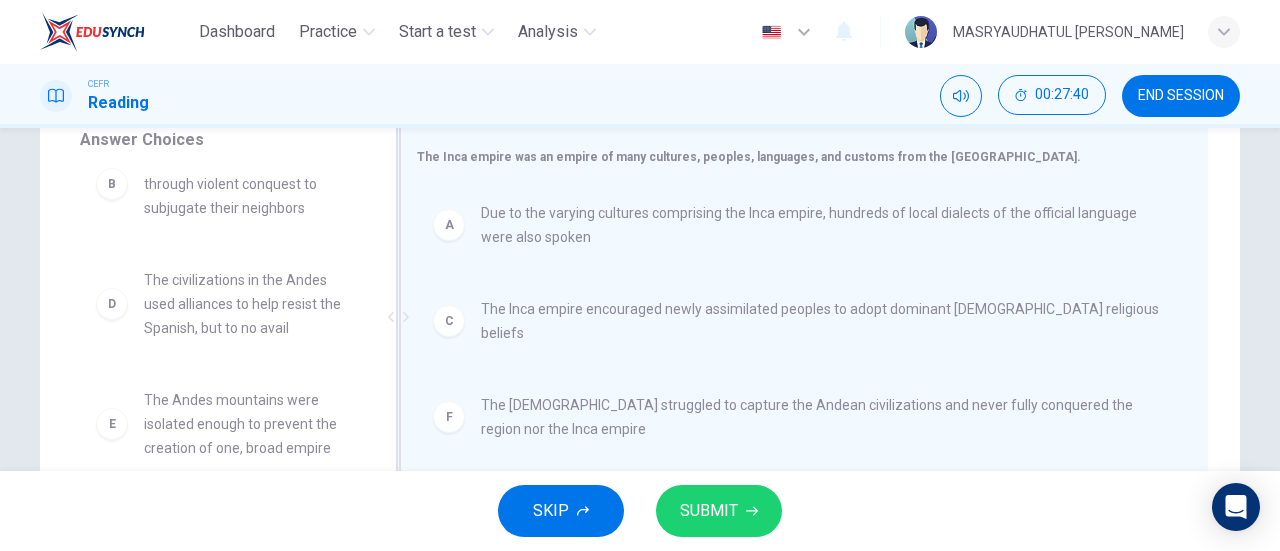 scroll, scrollTop: 36, scrollLeft: 0, axis: vertical 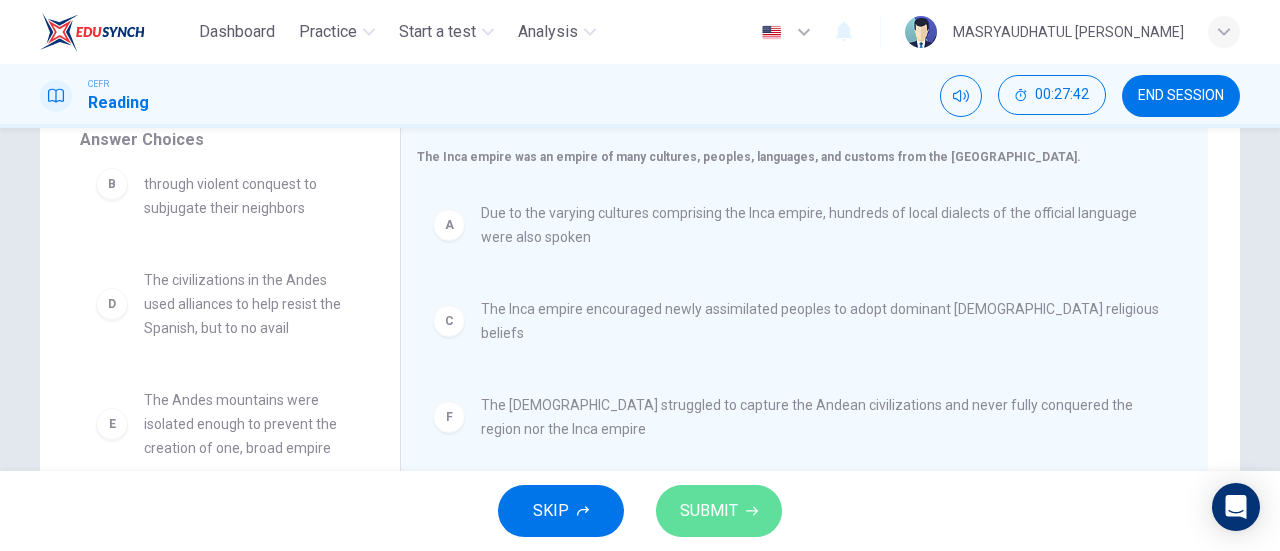 click on "SUBMIT" at bounding box center (719, 511) 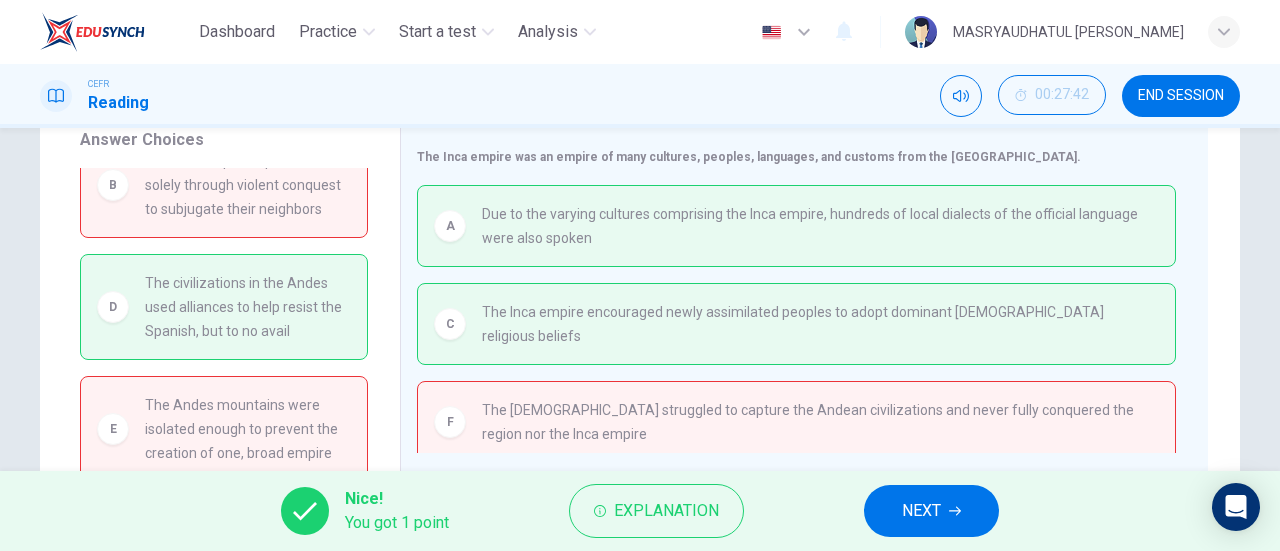 click on "NEXT" at bounding box center [931, 511] 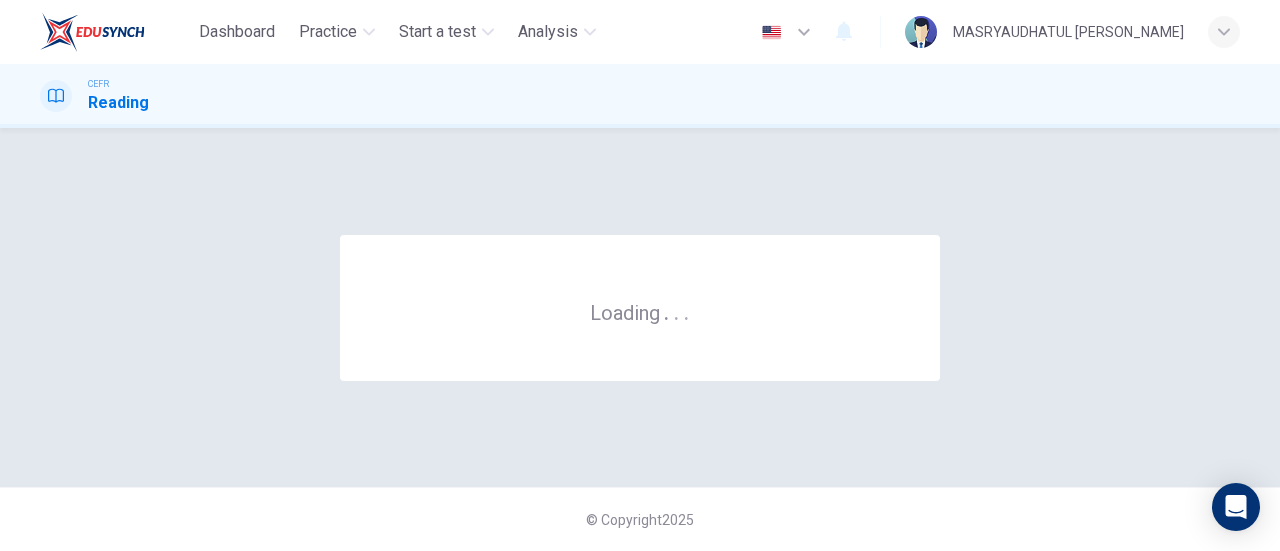 scroll, scrollTop: 0, scrollLeft: 0, axis: both 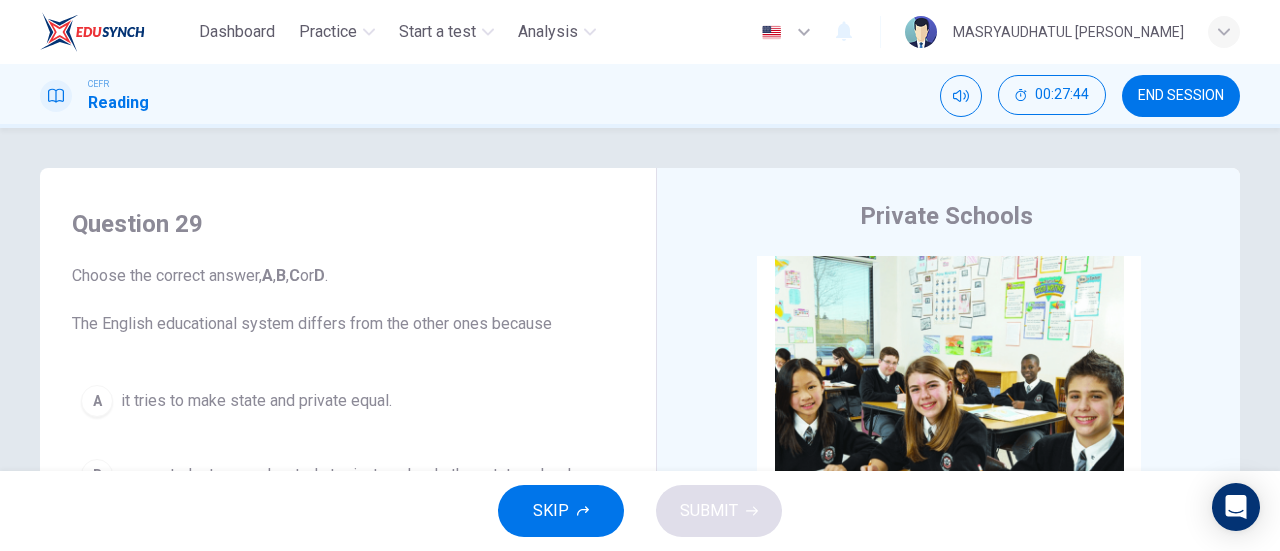 click on "END SESSION" at bounding box center [1181, 96] 